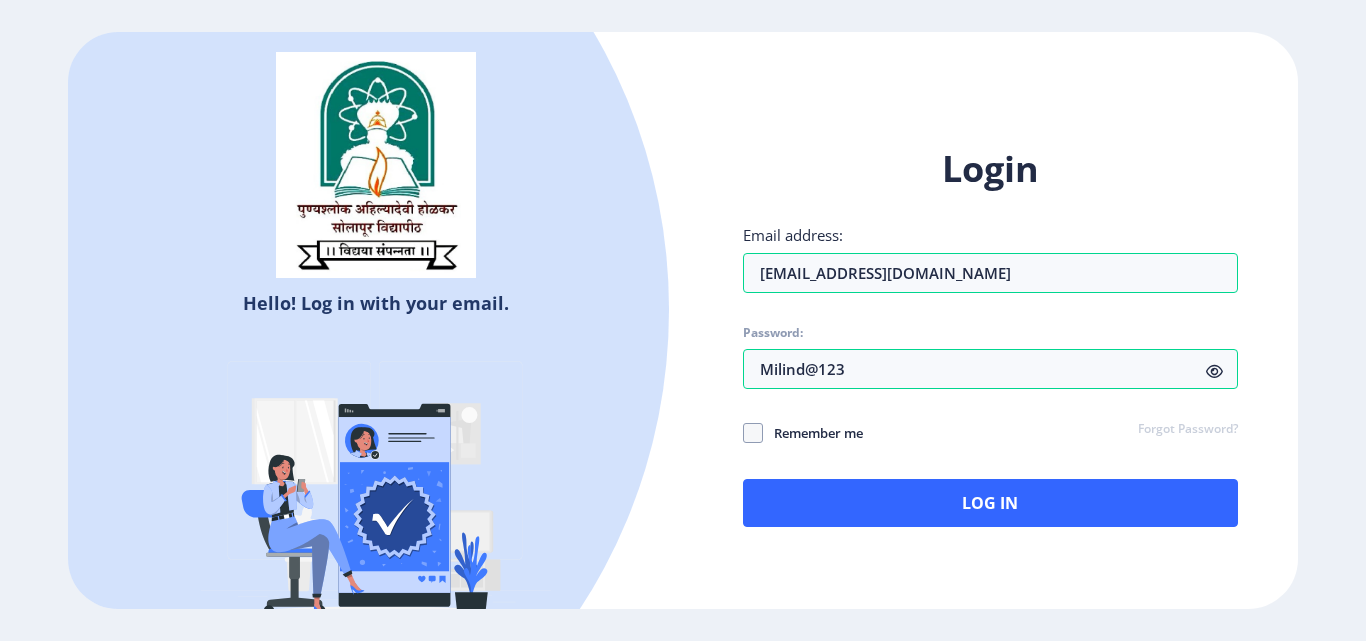 scroll, scrollTop: 0, scrollLeft: 0, axis: both 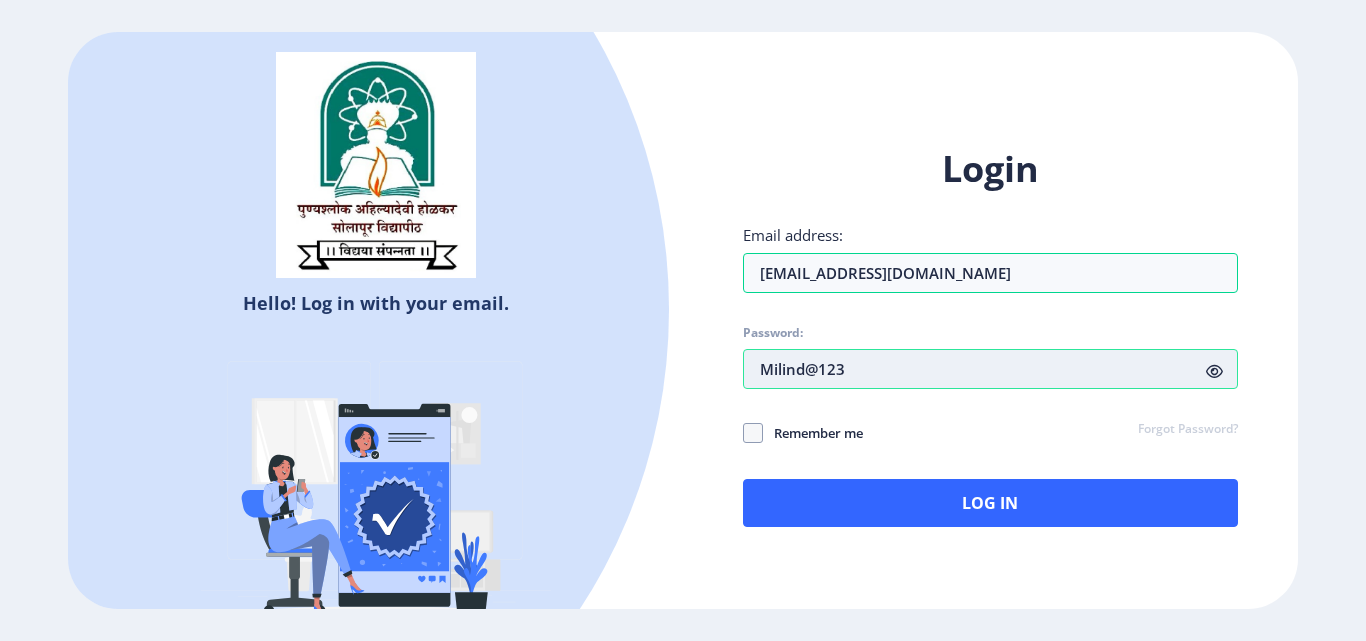 drag, startPoint x: 854, startPoint y: 376, endPoint x: 840, endPoint y: 377, distance: 14.035668 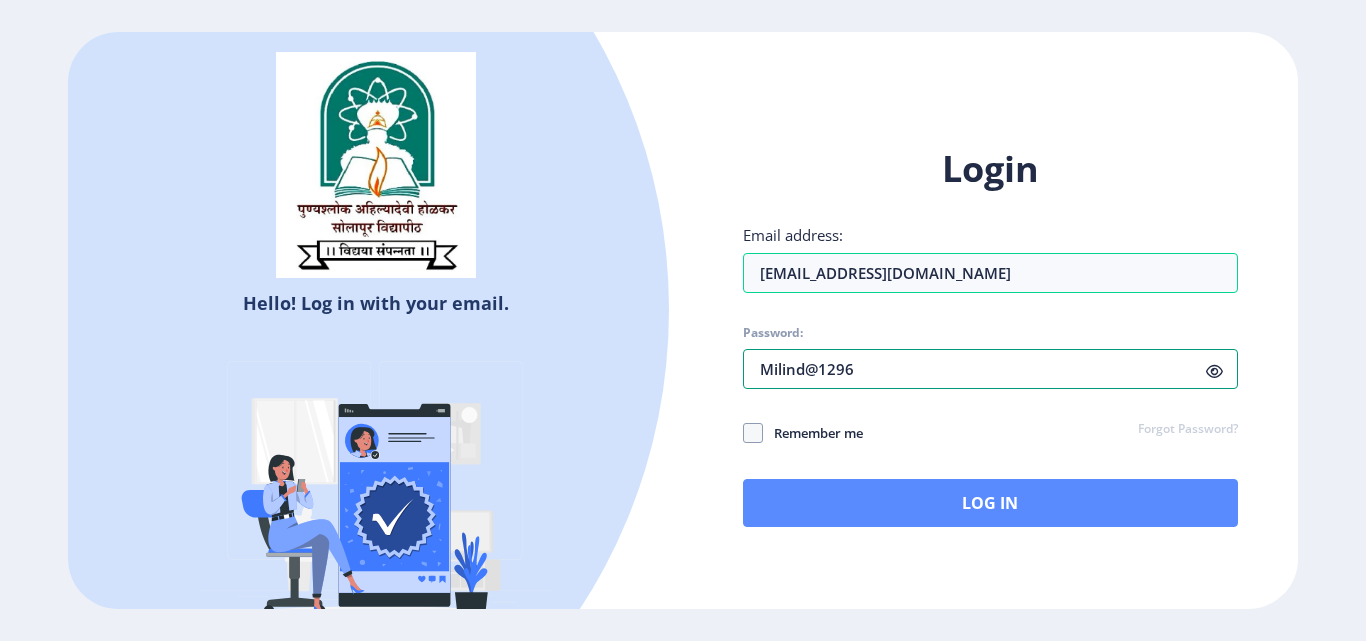 type on "Milind@1296" 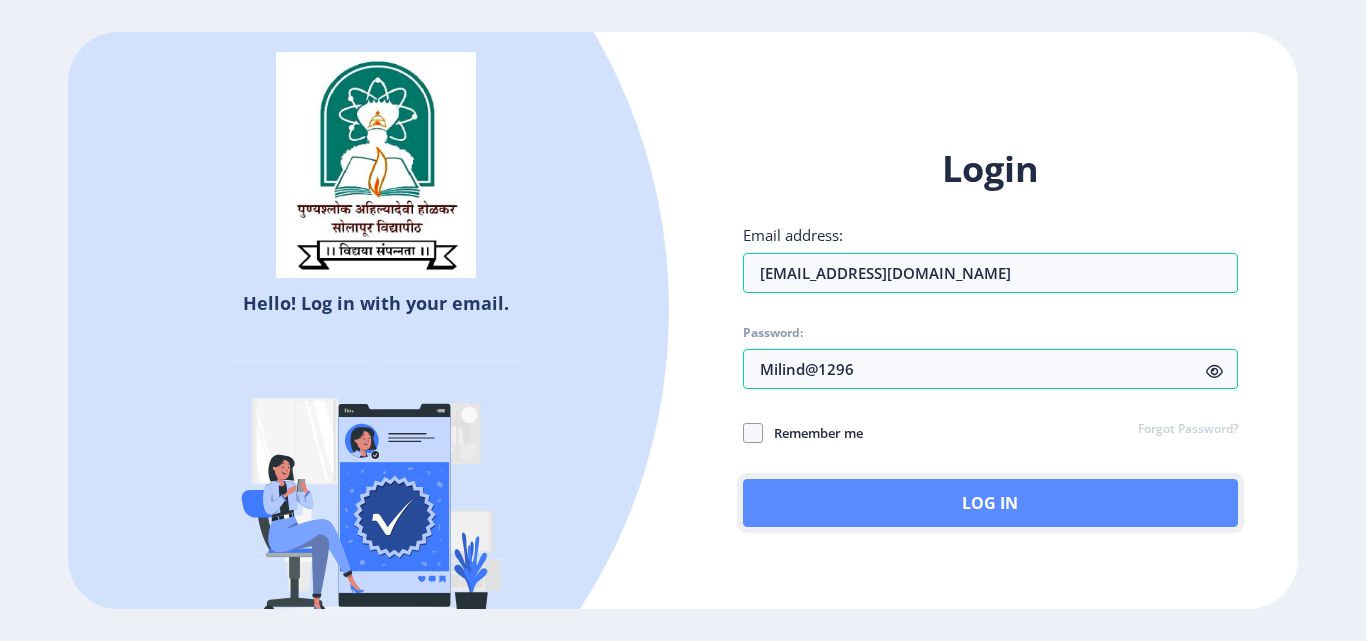 click on "Log In" 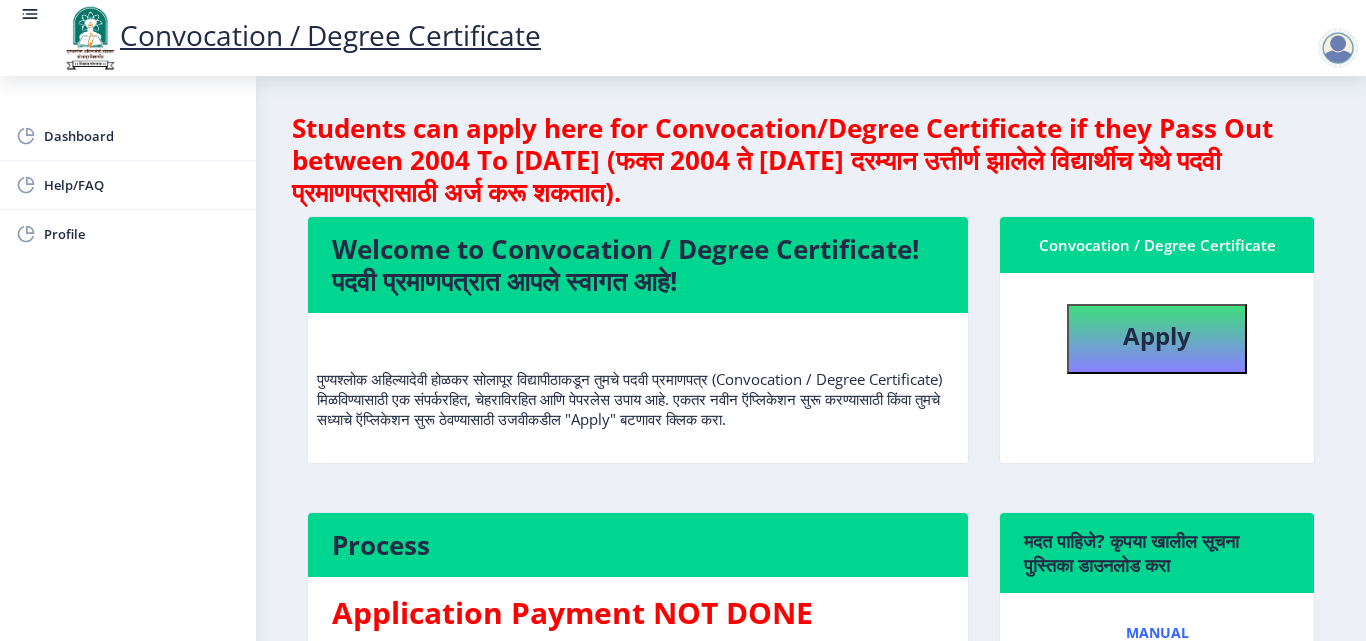 scroll, scrollTop: 100, scrollLeft: 0, axis: vertical 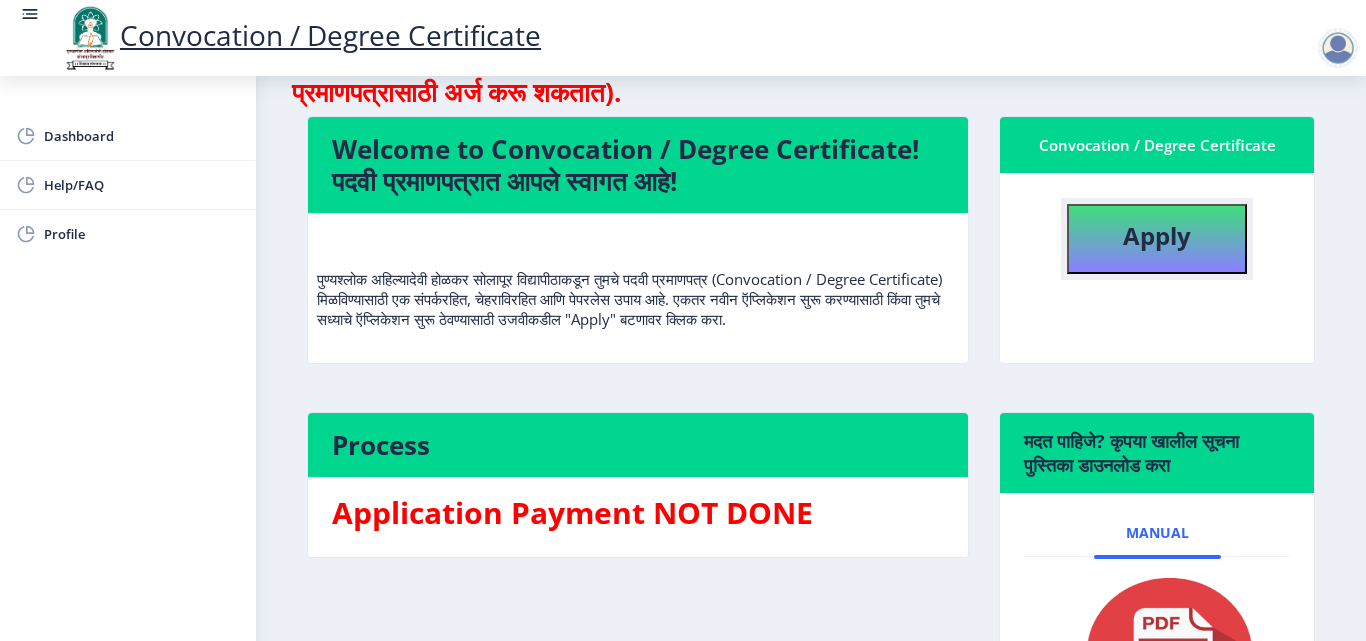 click on "Apply" 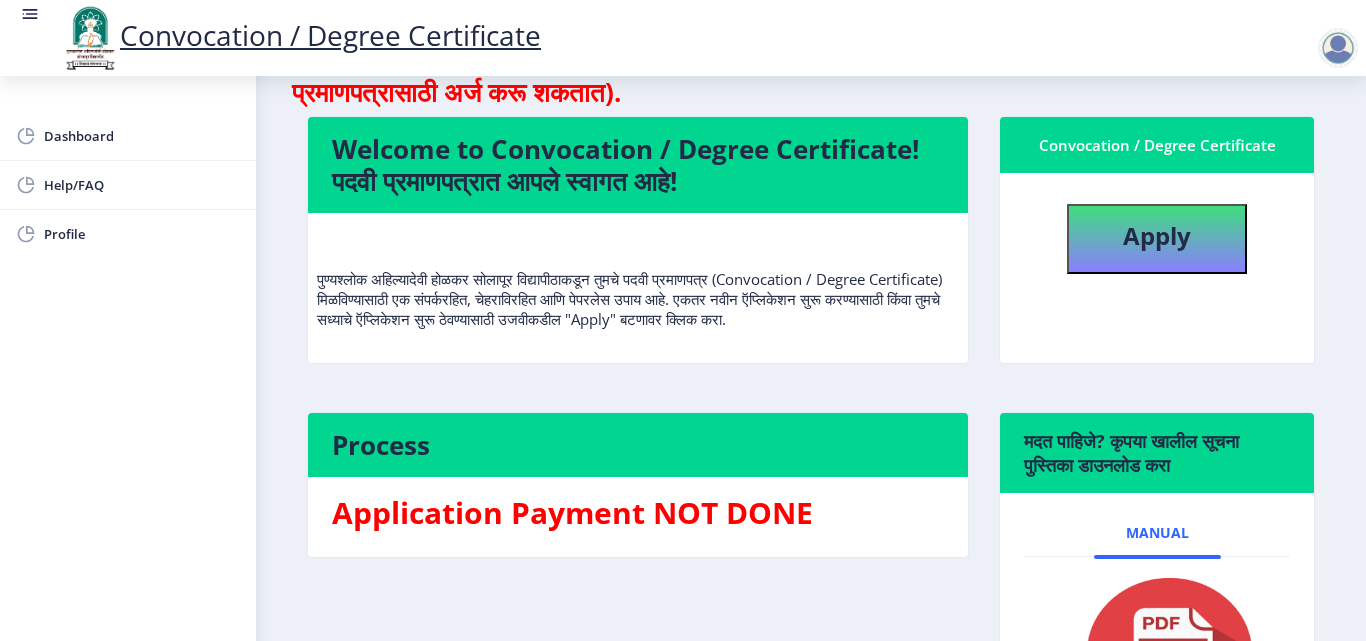 select 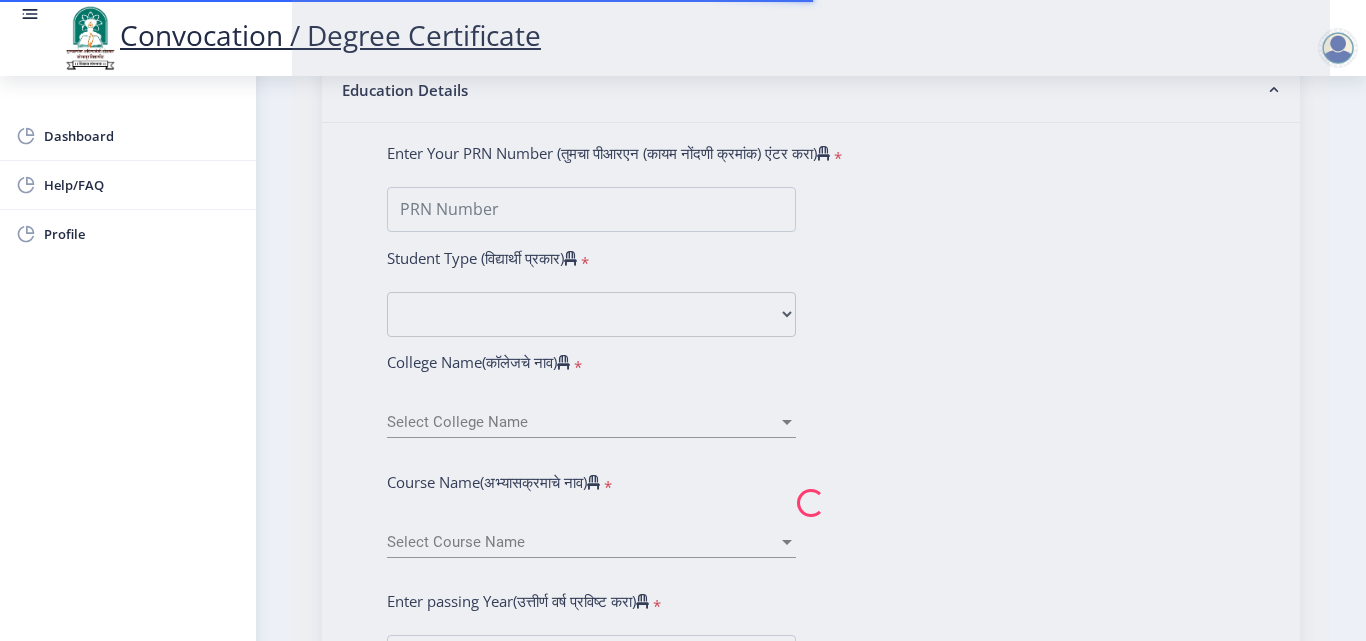 scroll, scrollTop: 500, scrollLeft: 0, axis: vertical 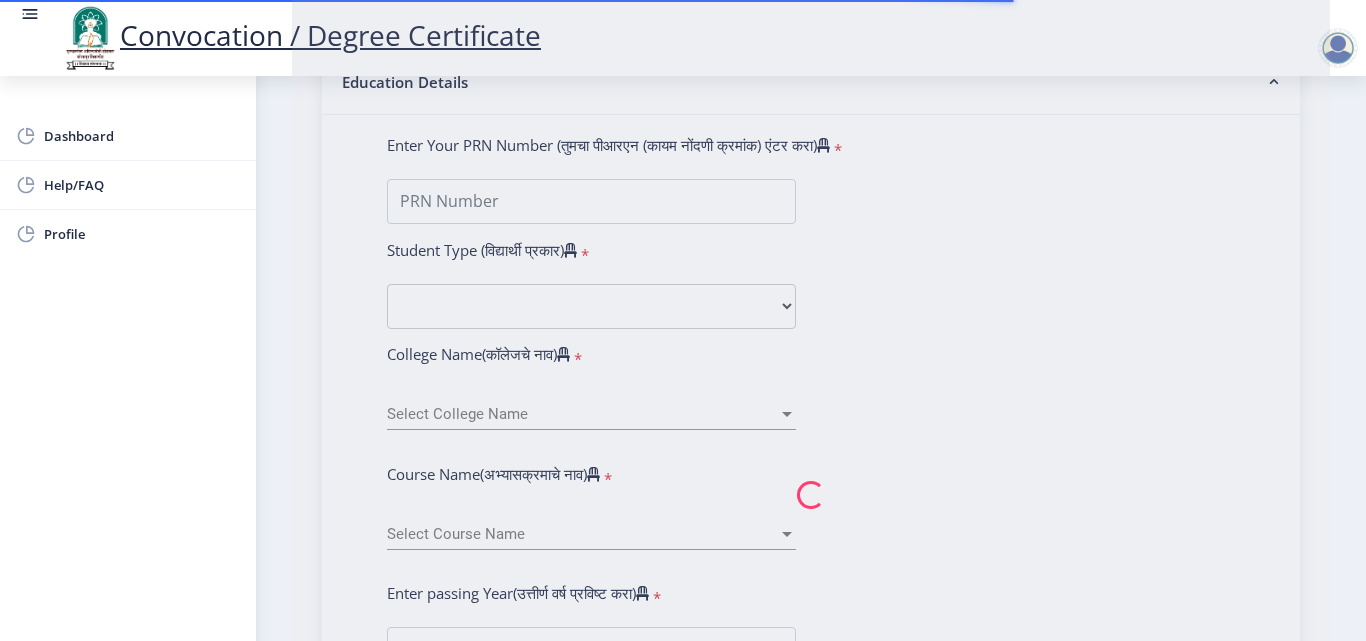 type on "TONDASE MILIND [DEMOGRAPHIC_DATA]" 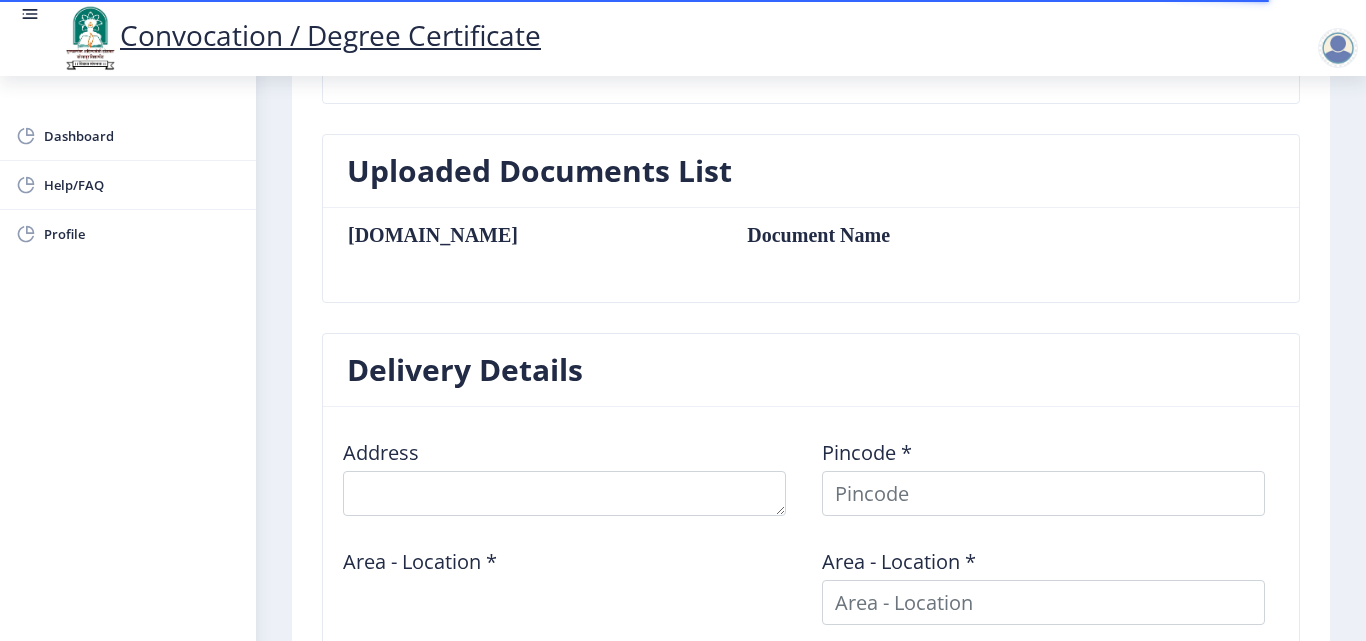 scroll, scrollTop: 600, scrollLeft: 0, axis: vertical 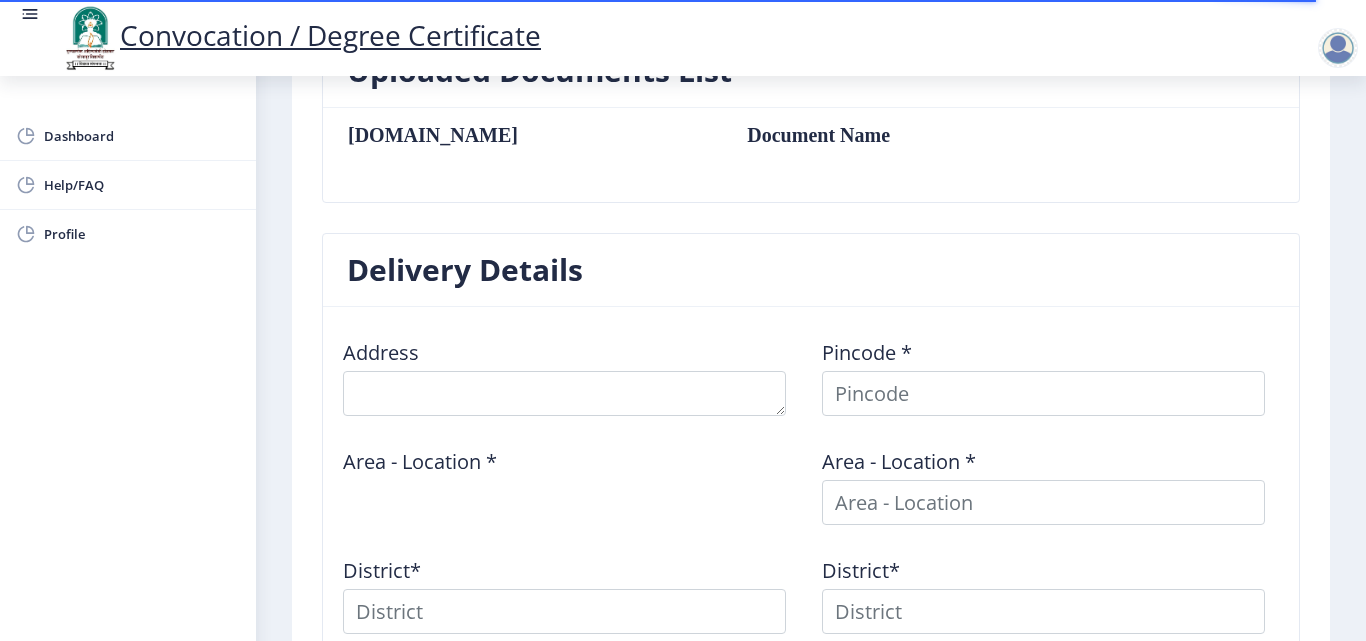 type on "AT POST [PERSON_NAME] TAL-PANDHARPUR DIST-SOLPAUR" 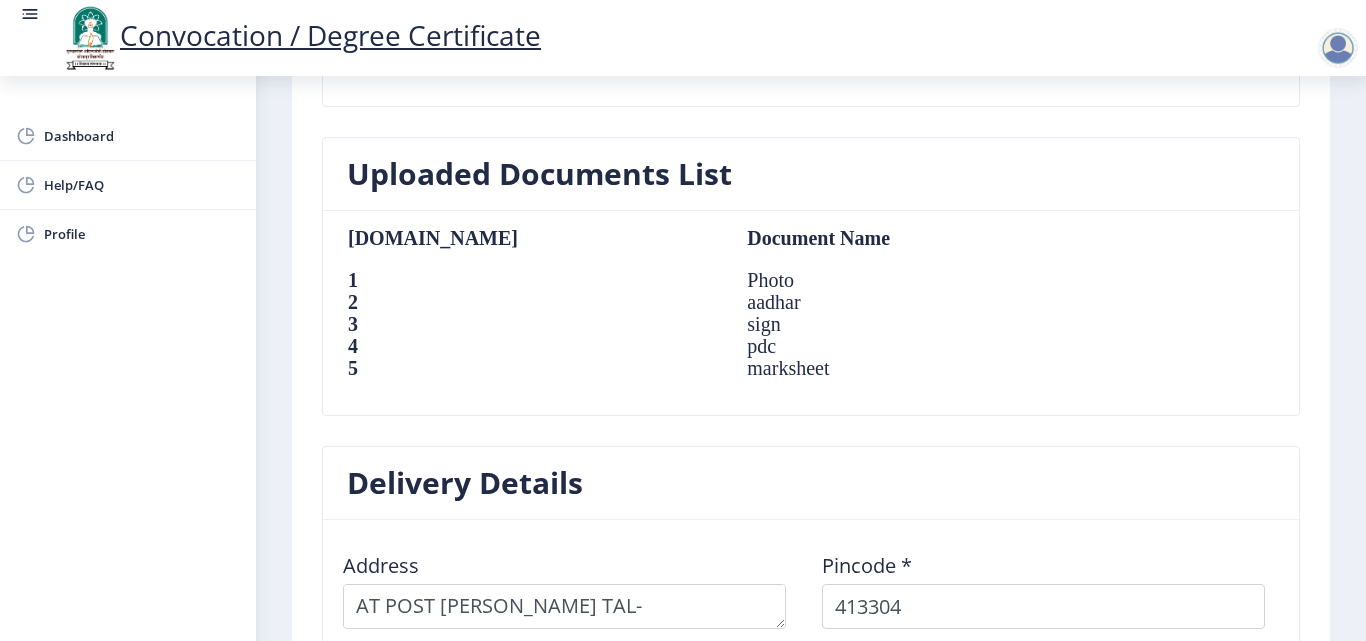scroll, scrollTop: 1792, scrollLeft: 0, axis: vertical 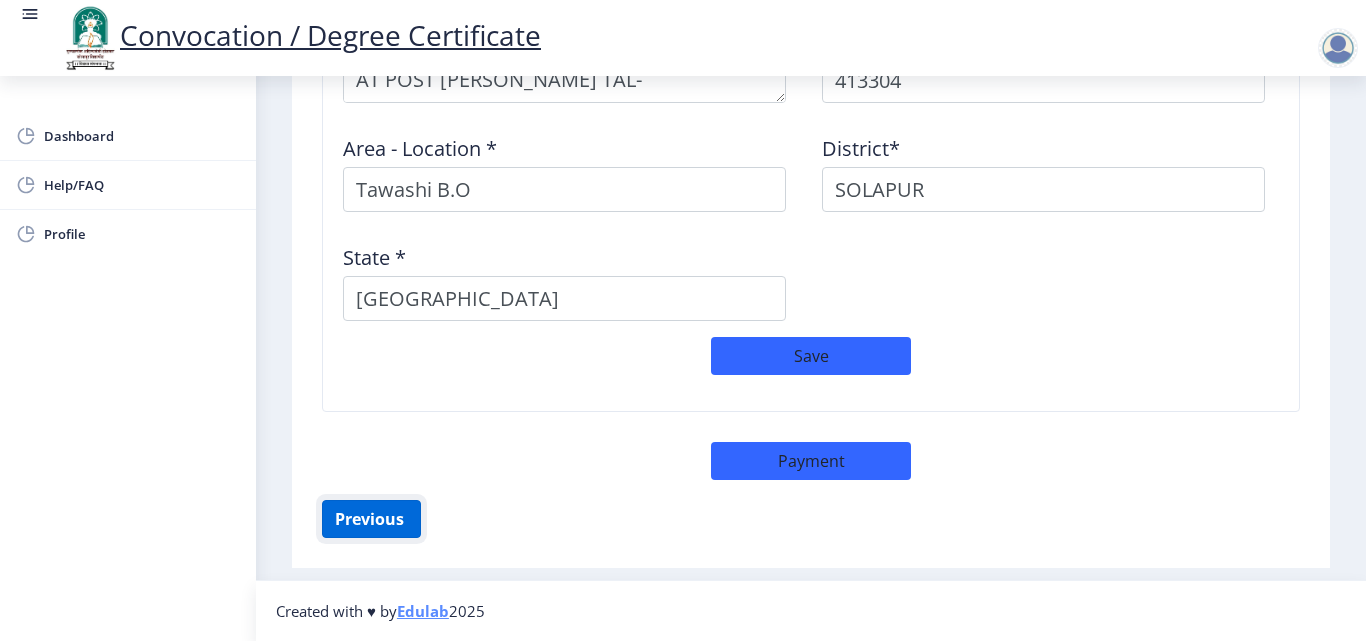 click on "Previous ‍" 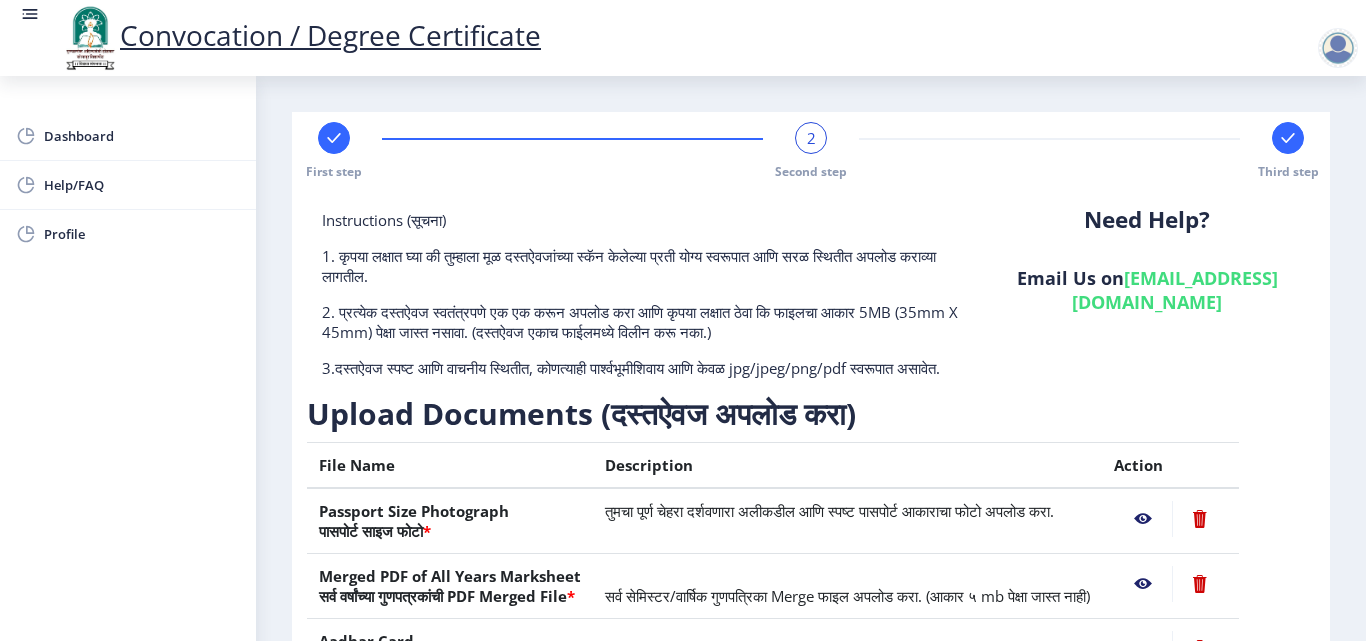 scroll, scrollTop: 369, scrollLeft: 0, axis: vertical 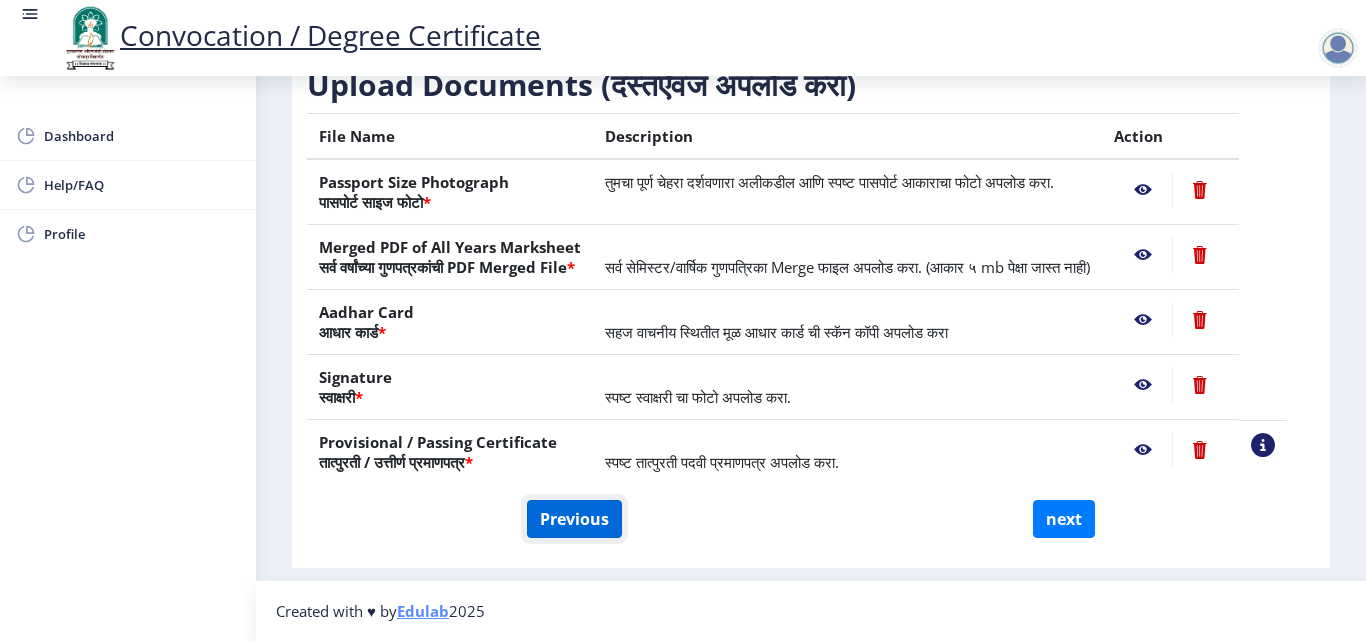 click on "Previous" 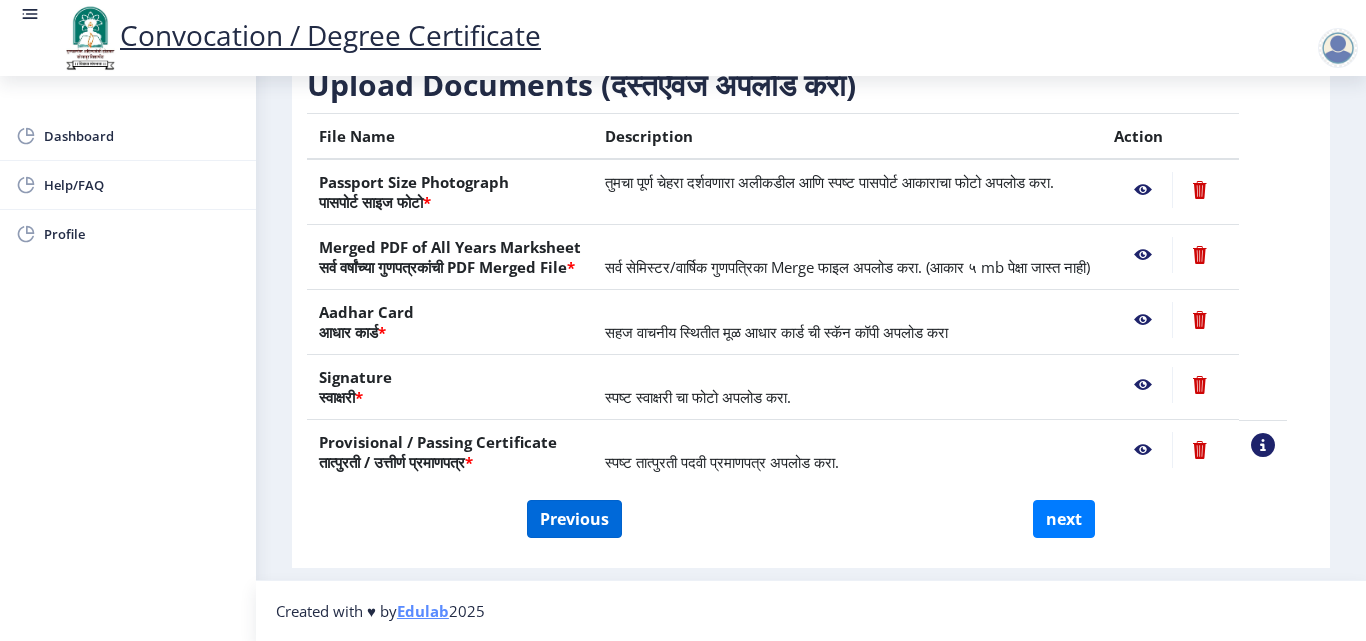 select on "Regular" 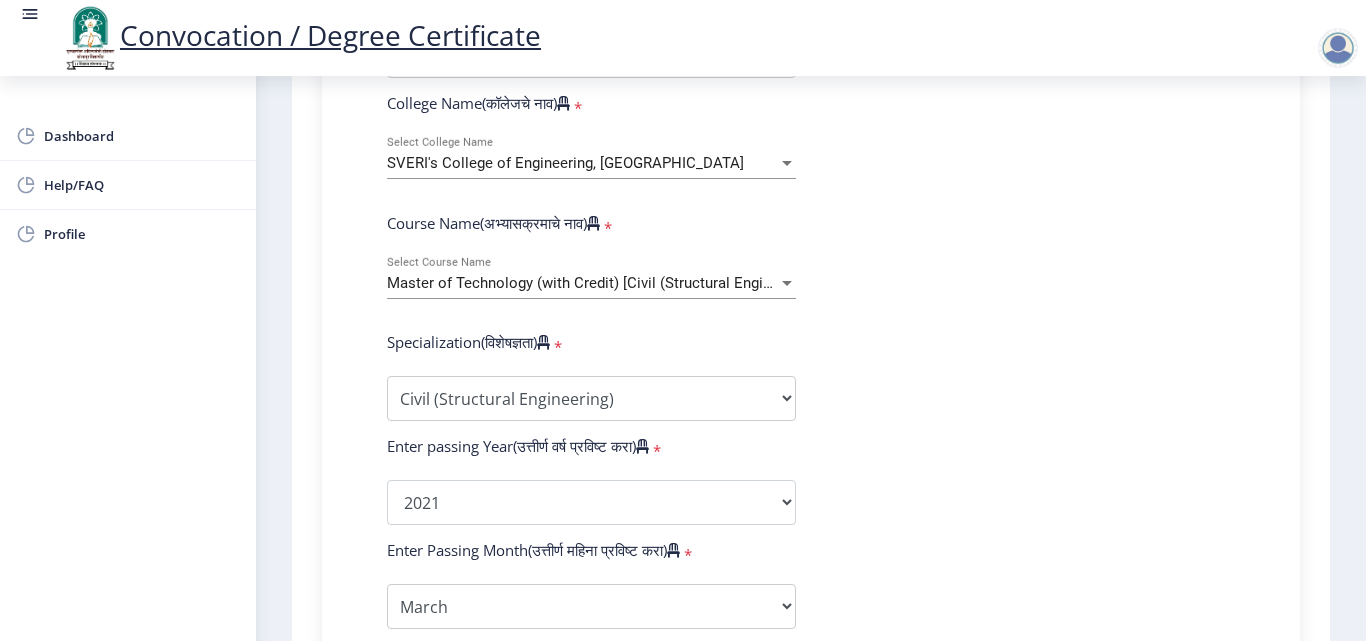 scroll, scrollTop: 769, scrollLeft: 0, axis: vertical 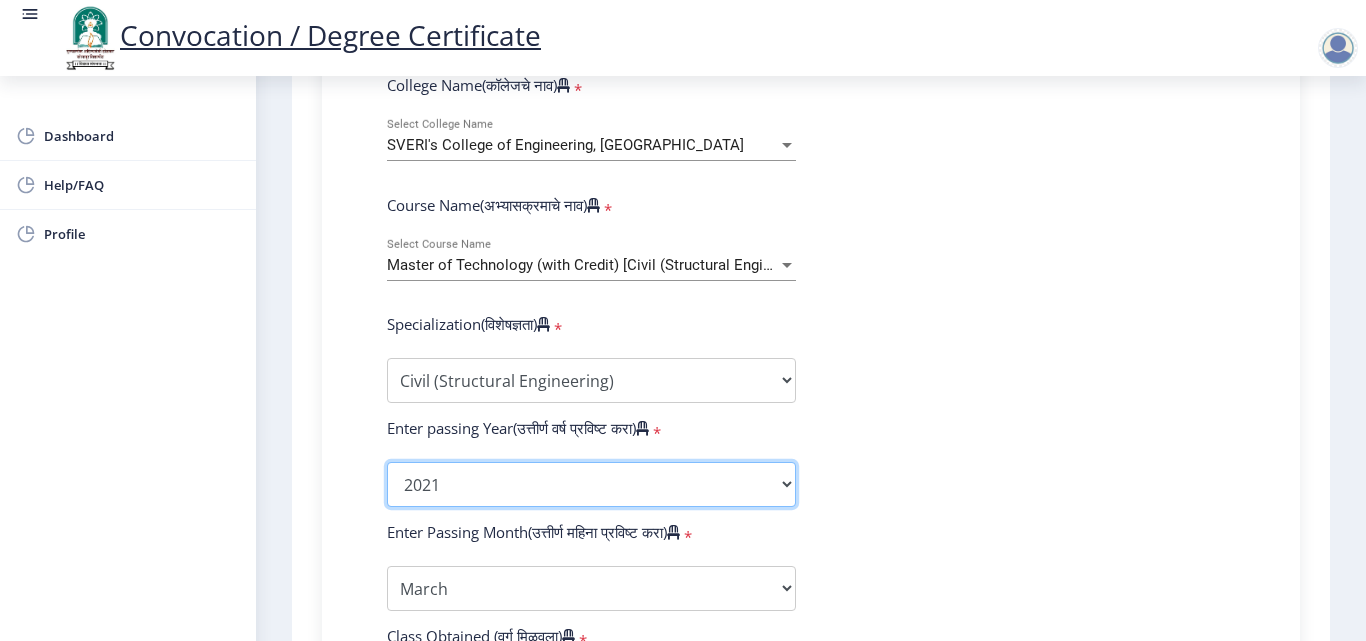 click on "2025   2024   2023   2022   2021   2020   2019   2018   2017   2016   2015   2014   2013   2012   2011   2010   2009   2008   2007   2006   2005   2004   2003   2002   2001   2000   1999   1998   1997   1996   1995   1994   1993   1992   1991   1990   1989   1988   1987   1986   1985   1984   1983   1982   1981   1980   1979   1978   1977   1976" 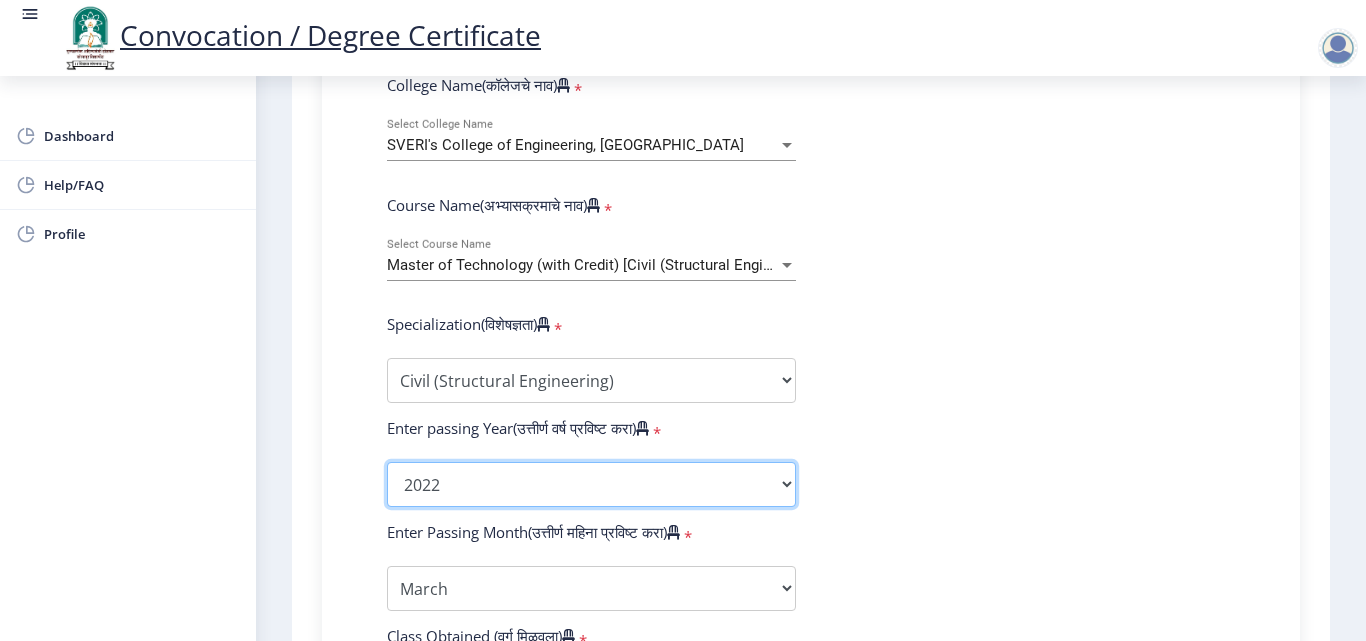 click on "2025   2024   2023   2022   2021   2020   2019   2018   2017   2016   2015   2014   2013   2012   2011   2010   2009   2008   2007   2006   2005   2004   2003   2002   2001   2000   1999   1998   1997   1996   1995   1994   1993   1992   1991   1990   1989   1988   1987   1986   1985   1984   1983   1982   1981   1980   1979   1978   1977   1976" 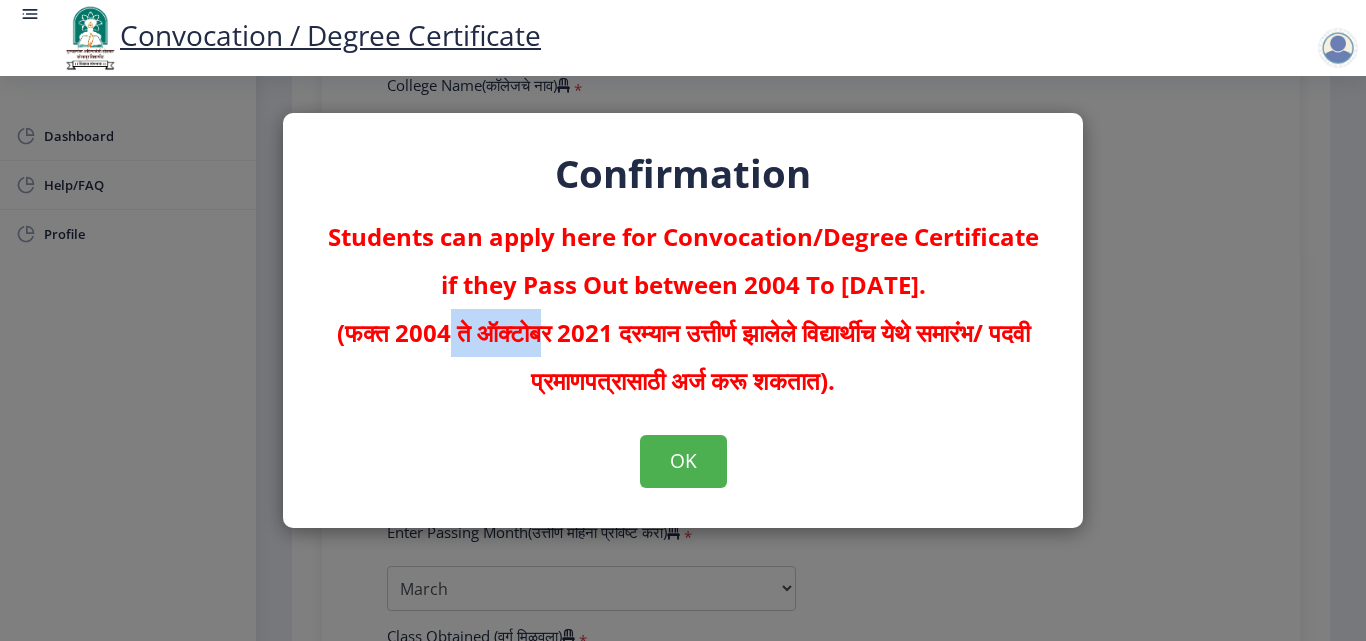 drag, startPoint x: 468, startPoint y: 338, endPoint x: 610, endPoint y: 359, distance: 143.54442 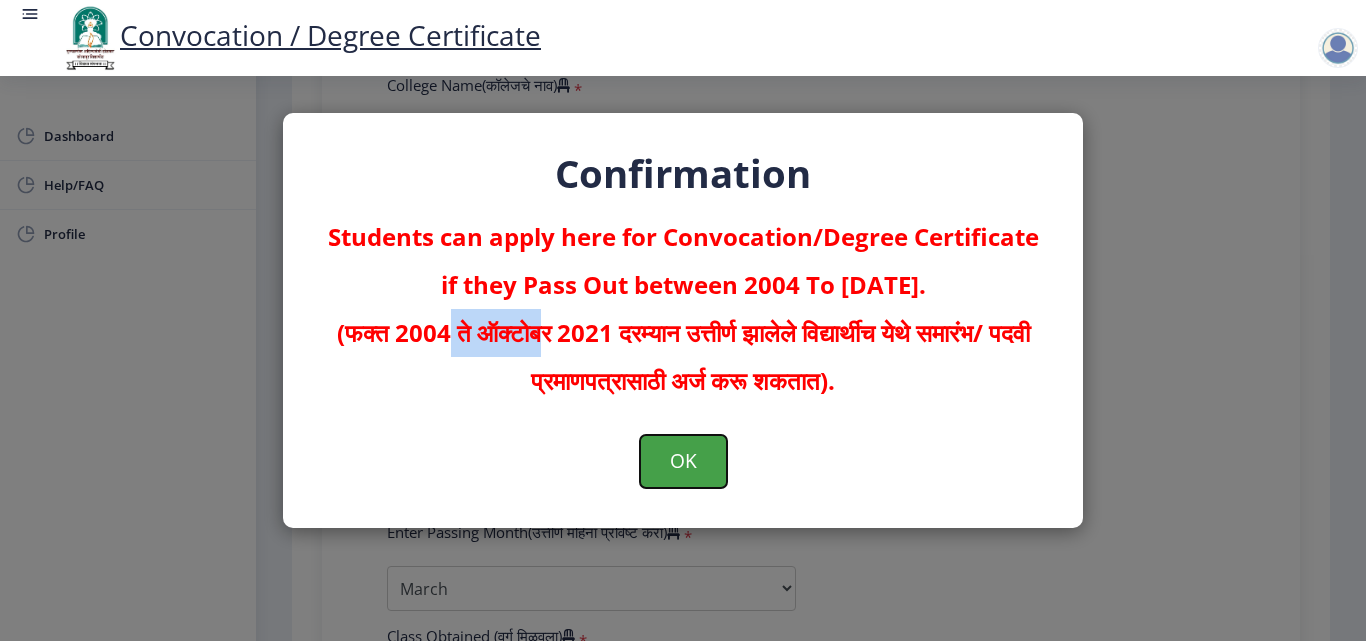 click on "OK" 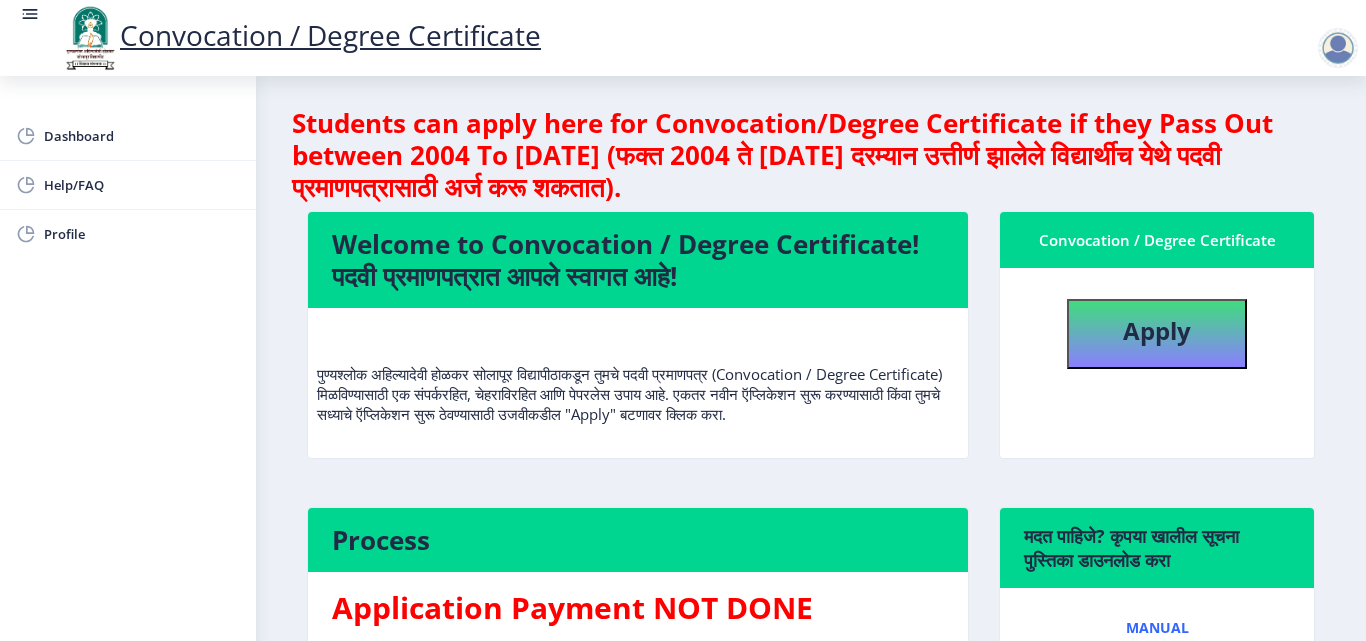 scroll, scrollTop: 0, scrollLeft: 0, axis: both 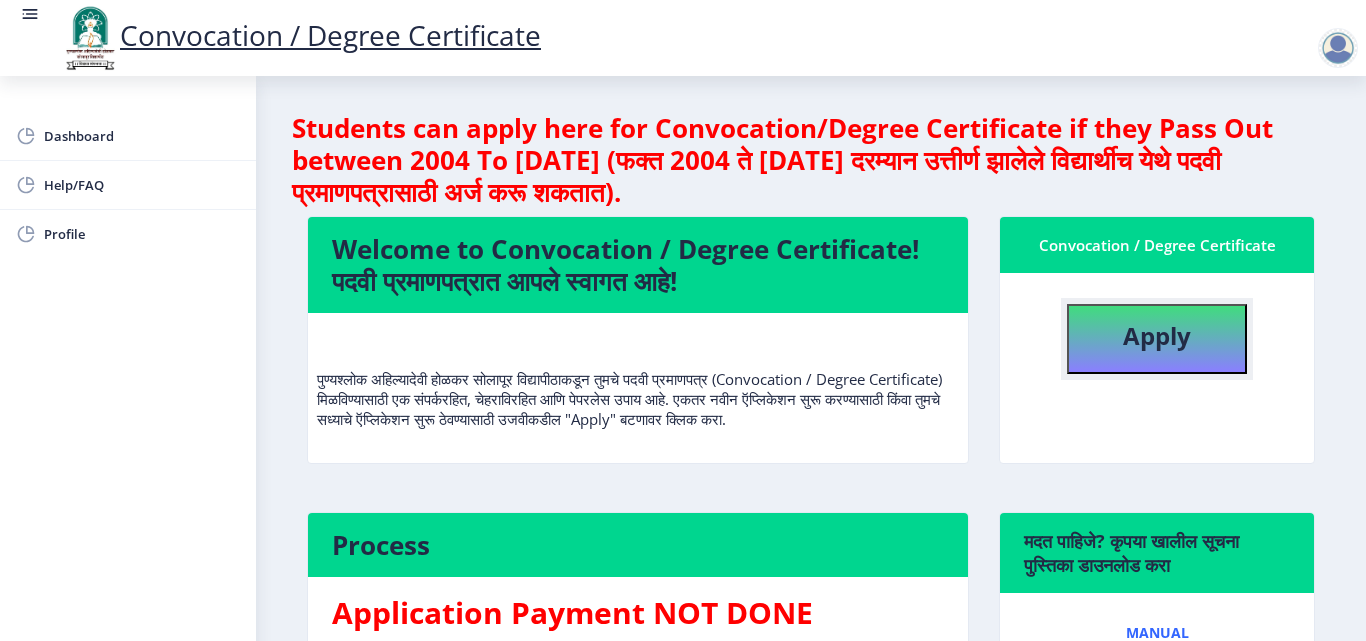 click on "Apply" 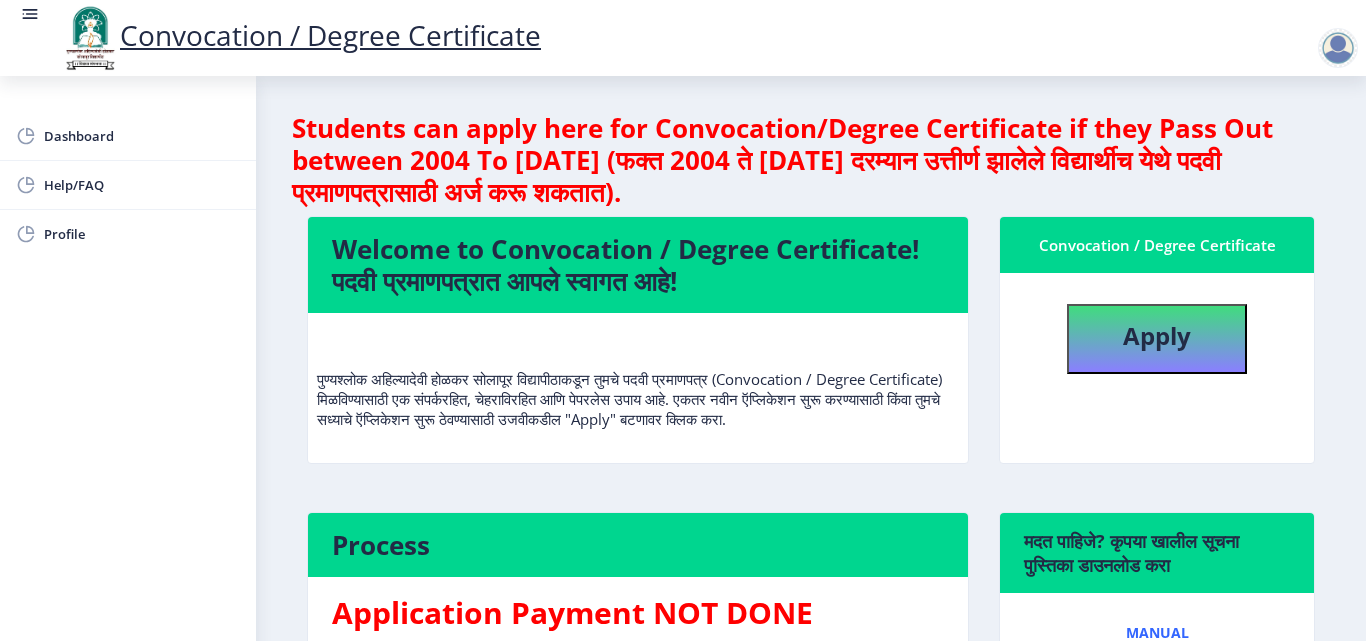 select 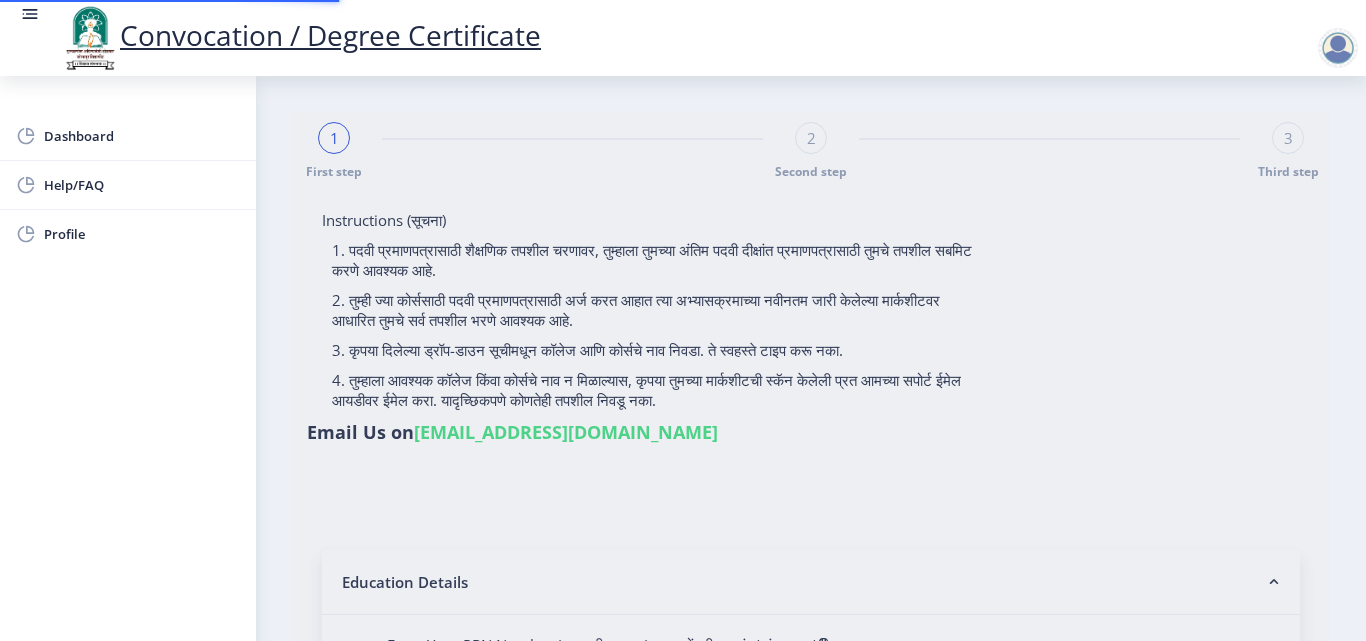 type on "TONDASE MILIND [DEMOGRAPHIC_DATA]" 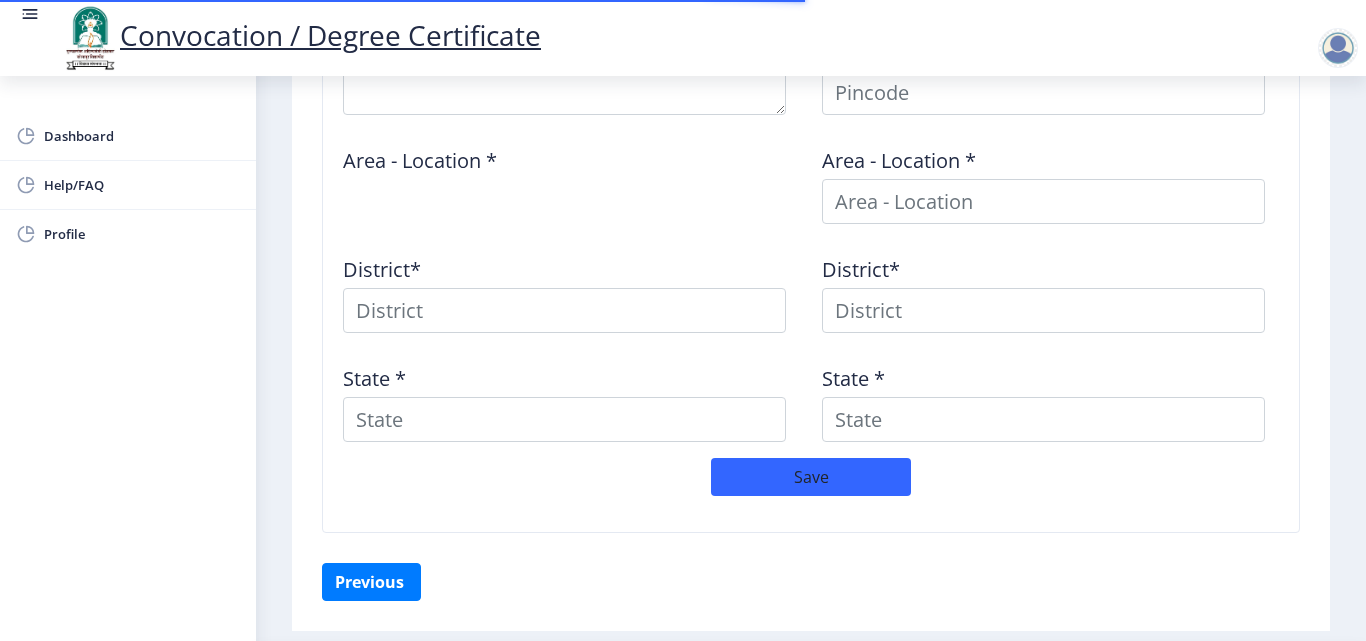 scroll, scrollTop: 964, scrollLeft: 0, axis: vertical 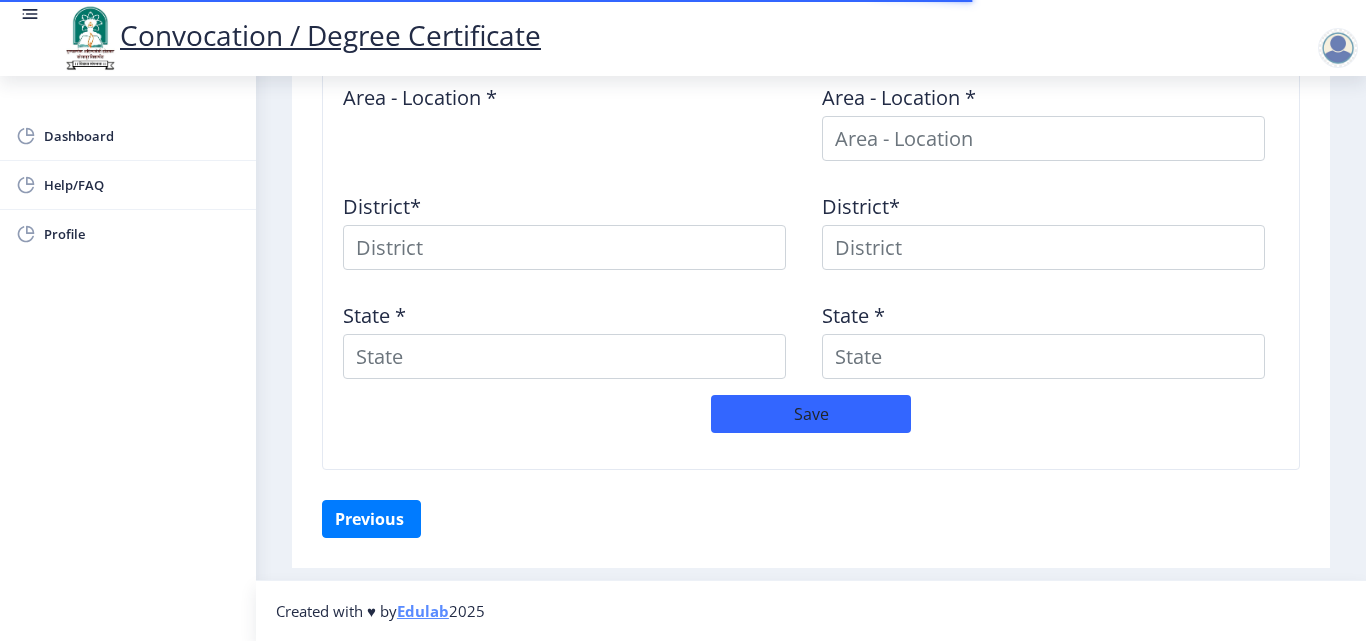 type on "AT POST [PERSON_NAME] TAL-PANDHARPUR DIST-SOLPAUR" 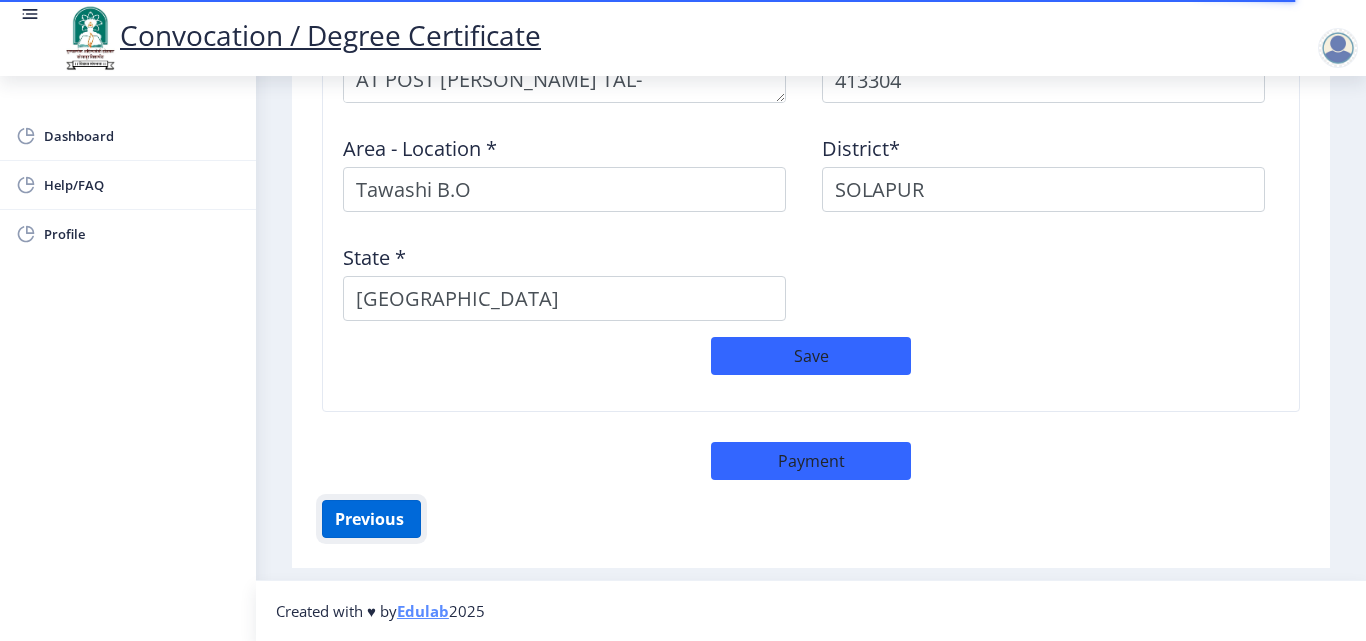 click on "Previous ‍" 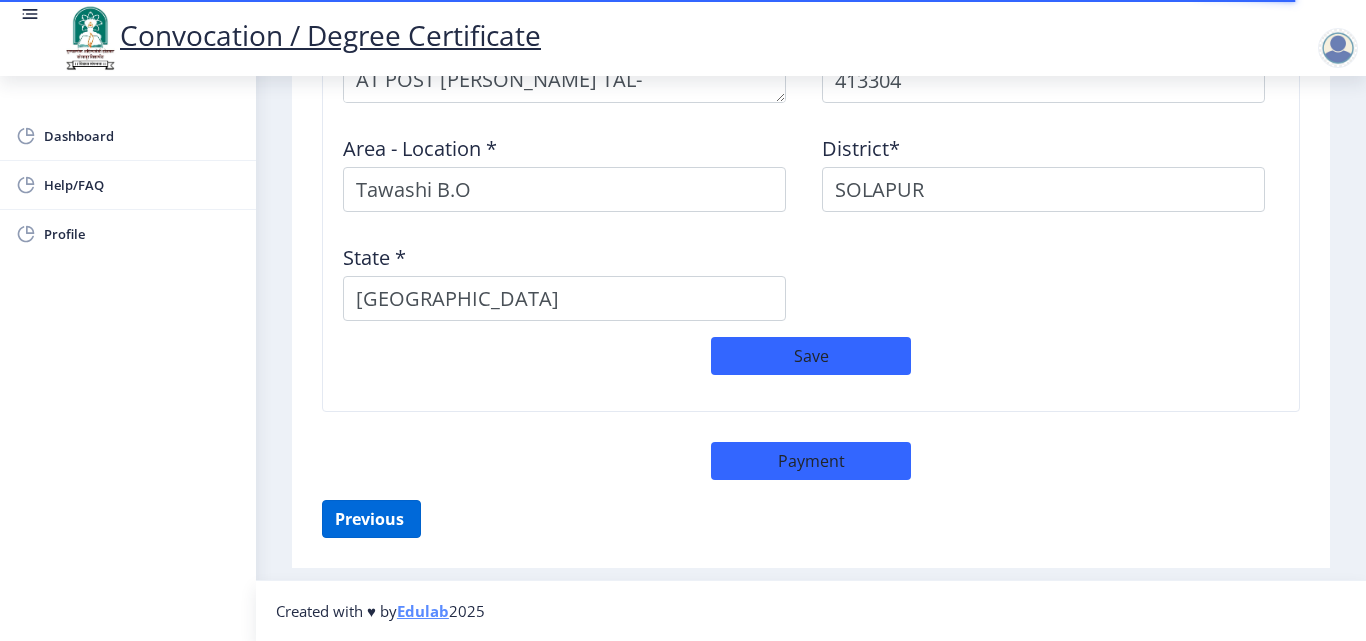 scroll, scrollTop: 369, scrollLeft: 0, axis: vertical 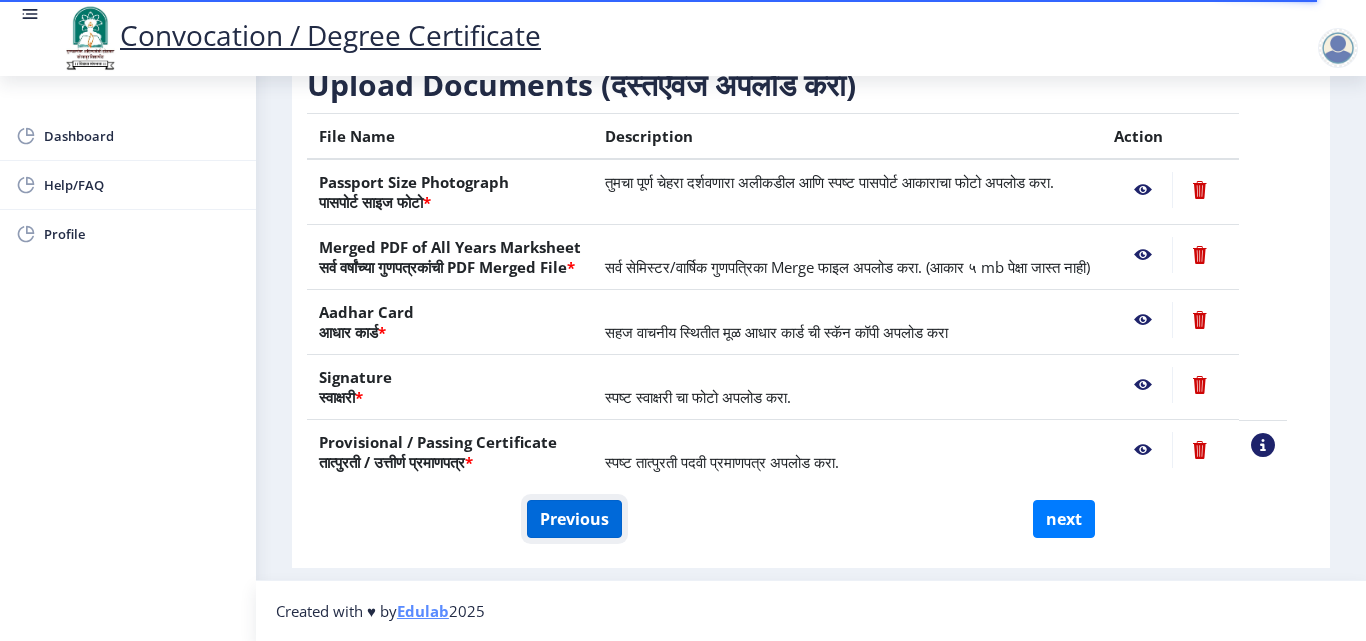 click on "Previous" 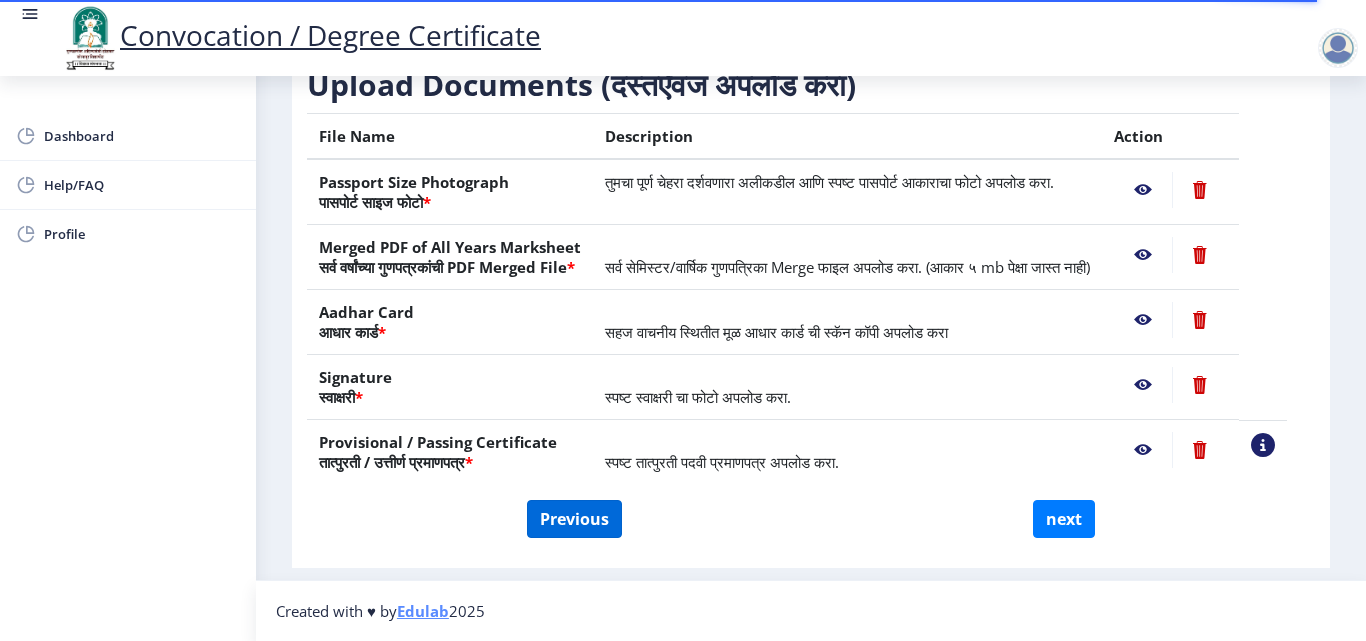 select on "Regular" 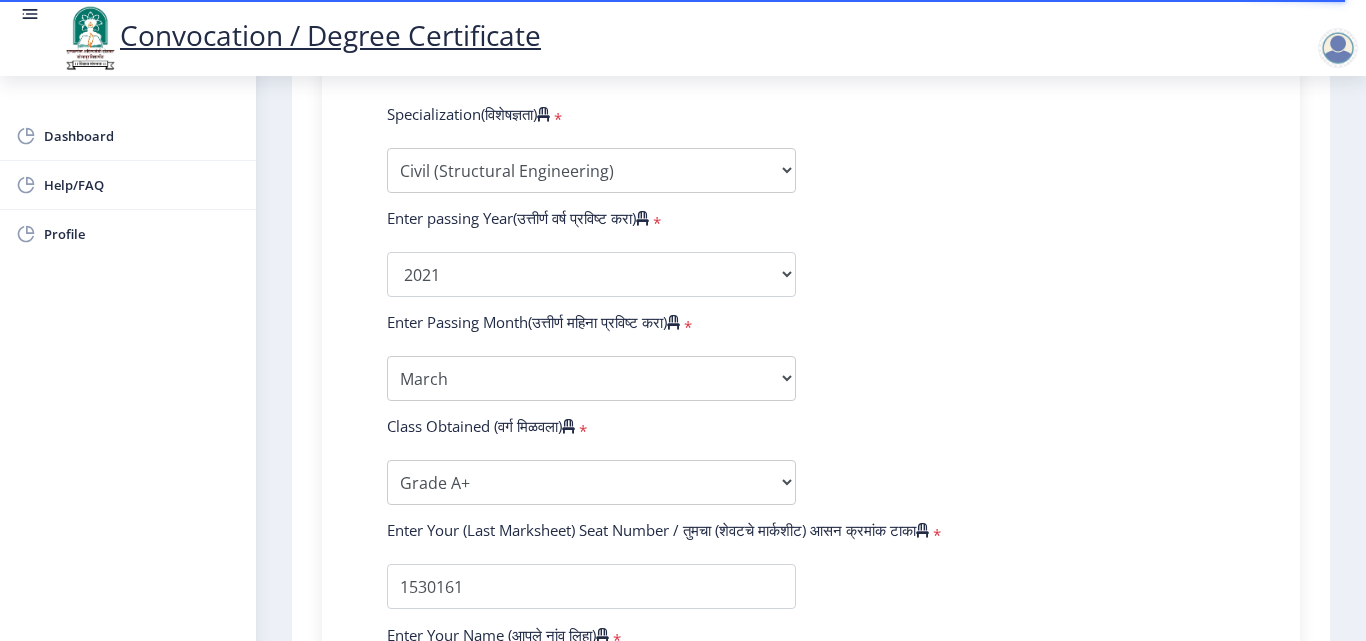 scroll, scrollTop: 914, scrollLeft: 0, axis: vertical 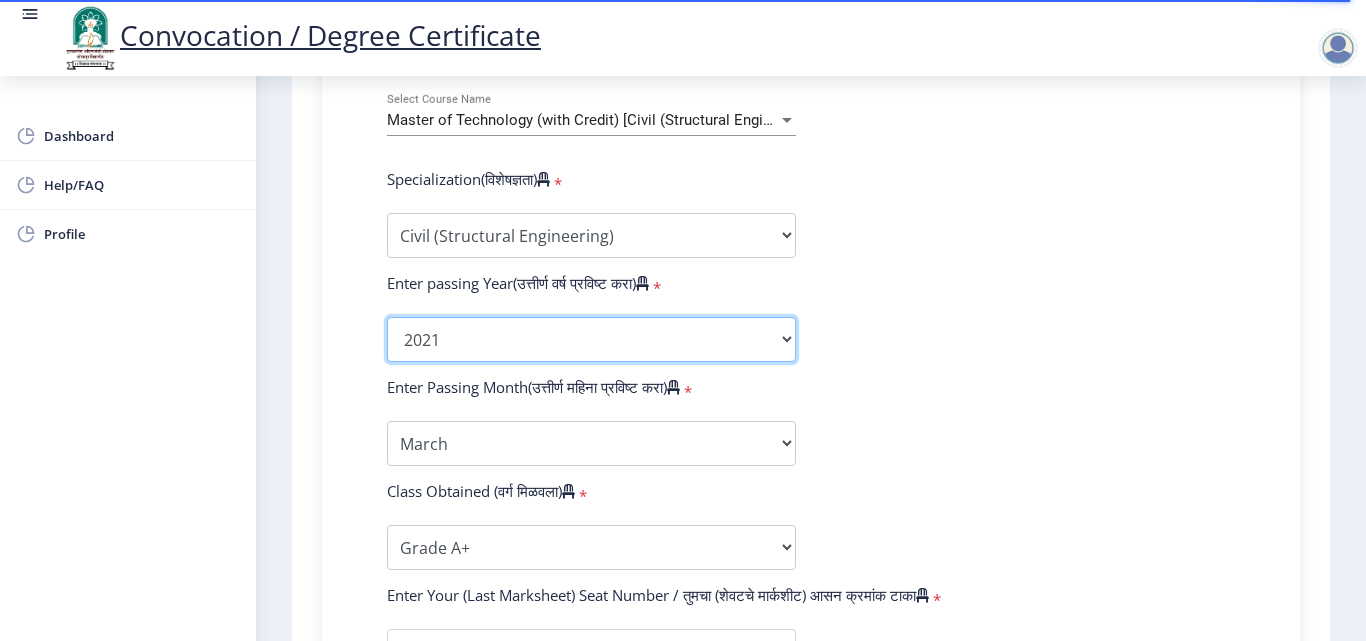 click on "2025   2024   2023   2022   2021   2020   2019   2018   2017   2016   2015   2014   2013   2012   2011   2010   2009   2008   2007   2006   2005   2004   2003   2002   2001   2000   1999   1998   1997   1996   1995   1994   1993   1992   1991   1990   1989   1988   1987   1986   1985   1984   1983   1982   1981   1980   1979   1978   1977   1976" 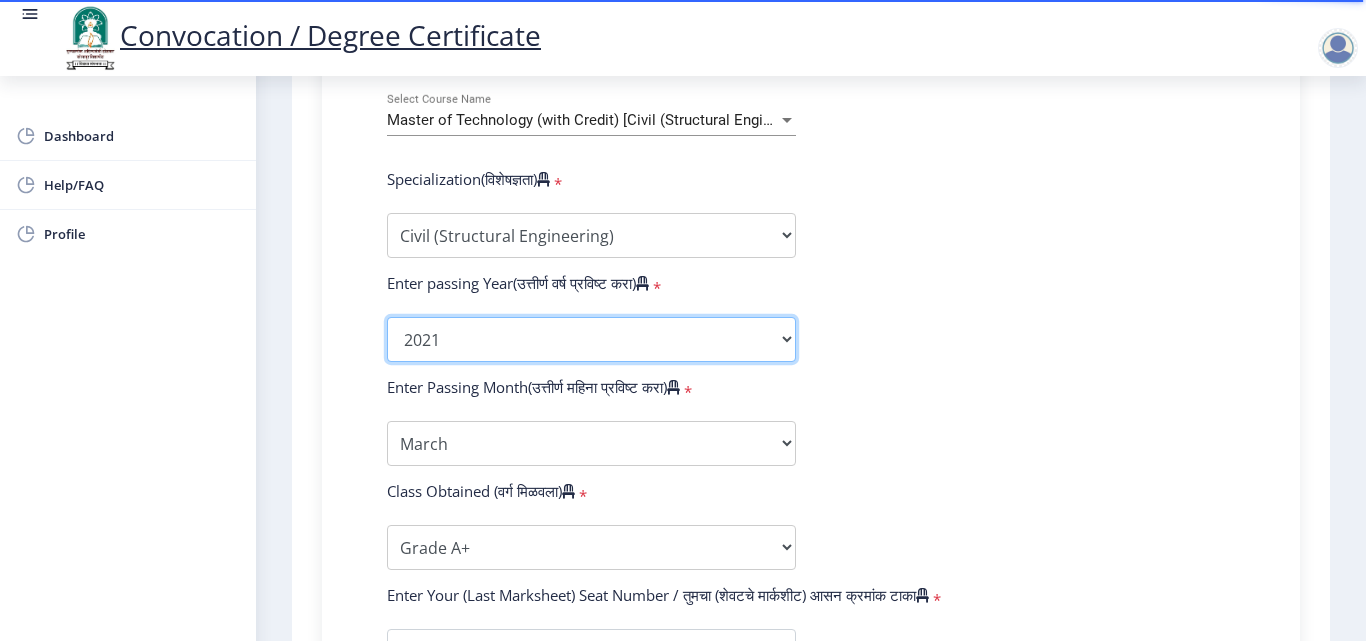select on "2022" 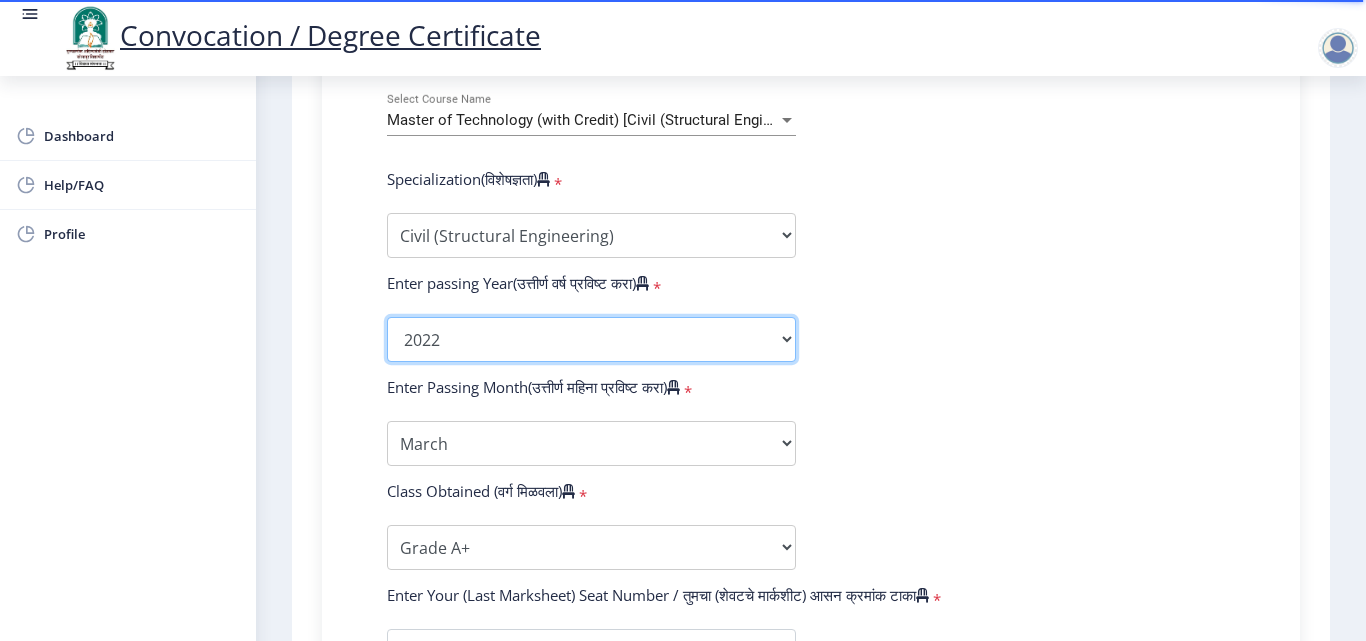 click on "2025   2024   2023   2022   2021   2020   2019   2018   2017   2016   2015   2014   2013   2012   2011   2010   2009   2008   2007   2006   2005   2004   2003   2002   2001   2000   1999   1998   1997   1996   1995   1994   1993   1992   1991   1990   1989   1988   1987   1986   1985   1984   1983   1982   1981   1980   1979   1978   1977   1976" 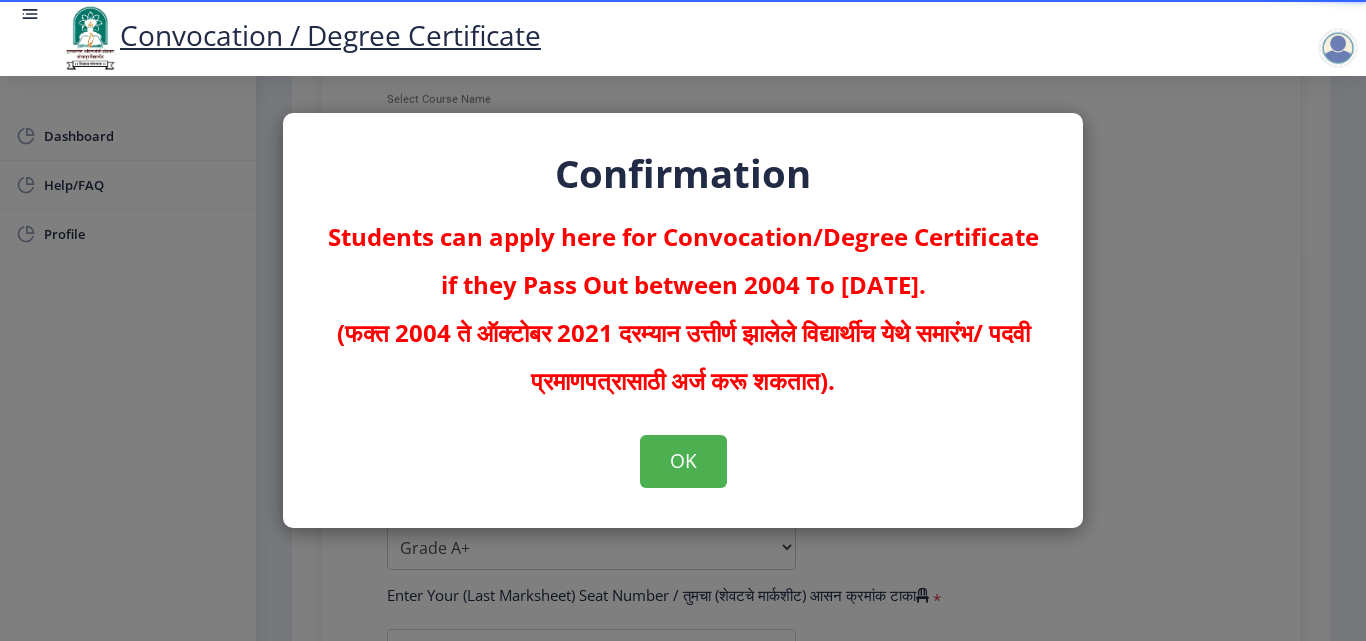 drag, startPoint x: 468, startPoint y: 338, endPoint x: 971, endPoint y: 400, distance: 506.80667 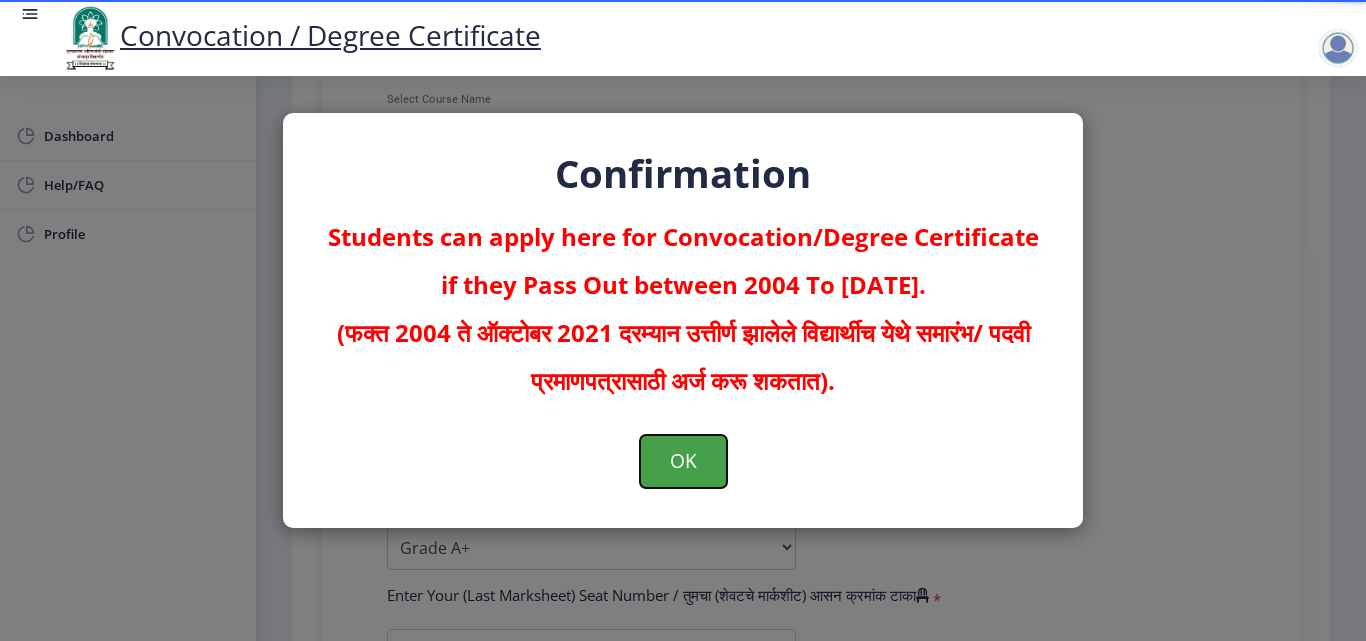 click on "OK" 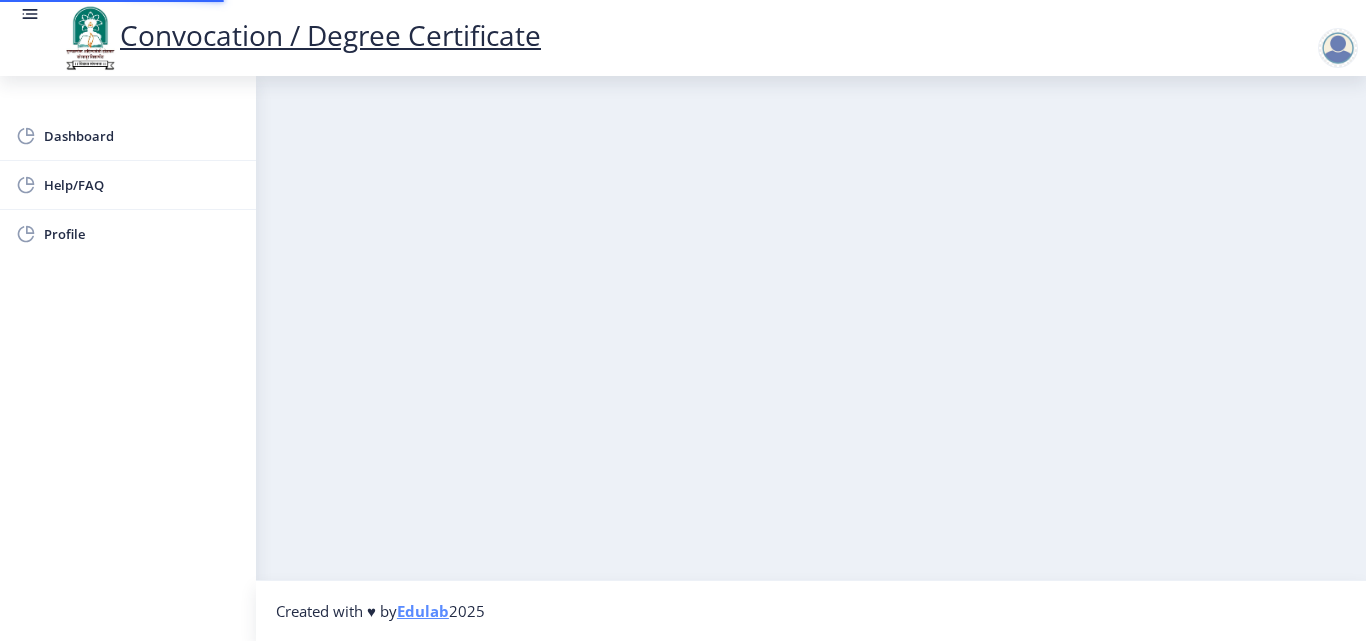 scroll, scrollTop: 0, scrollLeft: 0, axis: both 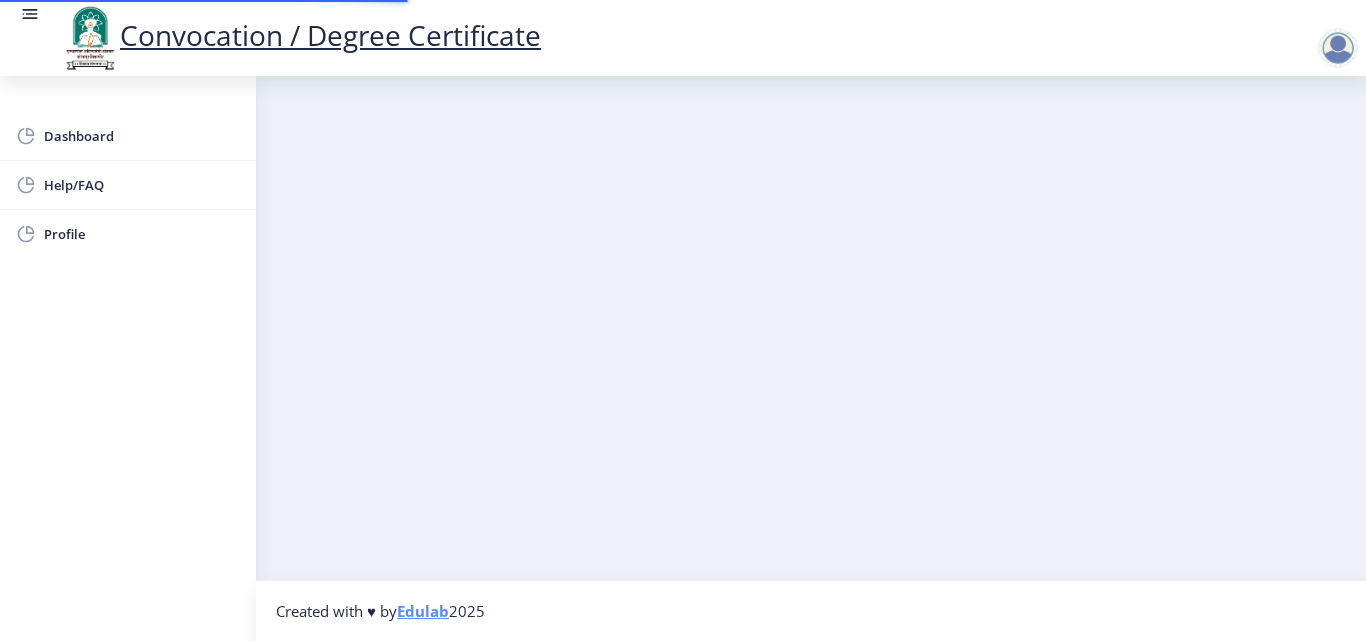 click 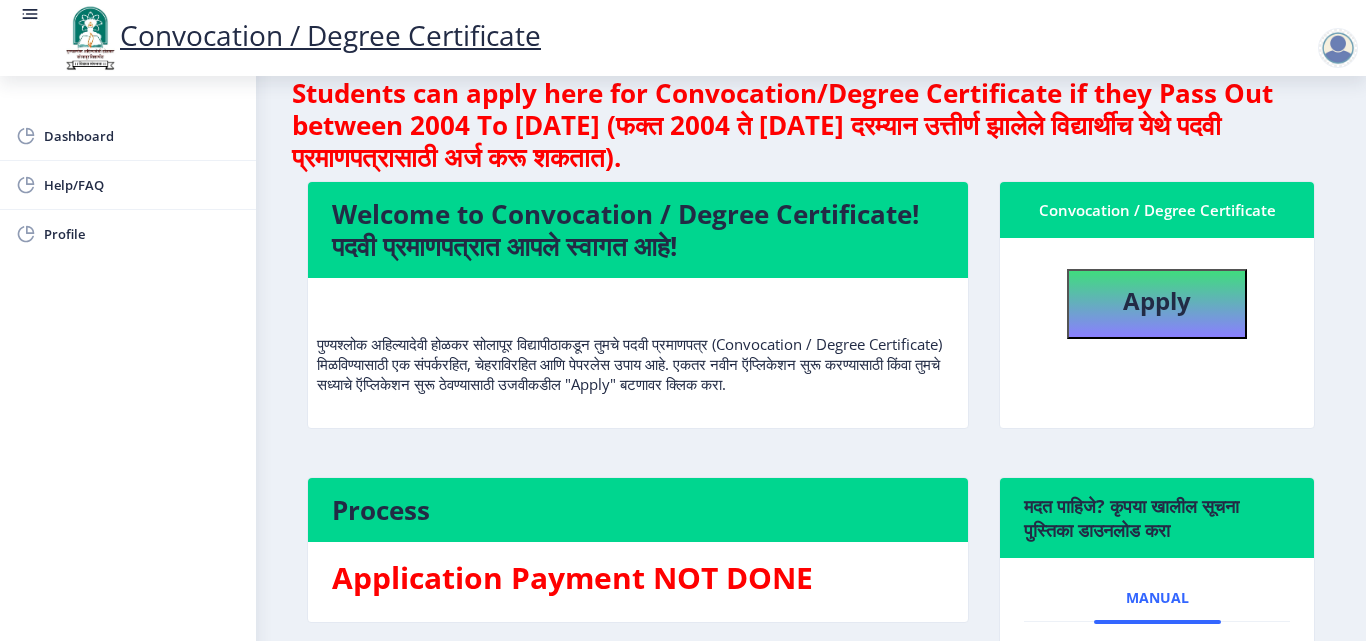 scroll, scrollTop: 0, scrollLeft: 0, axis: both 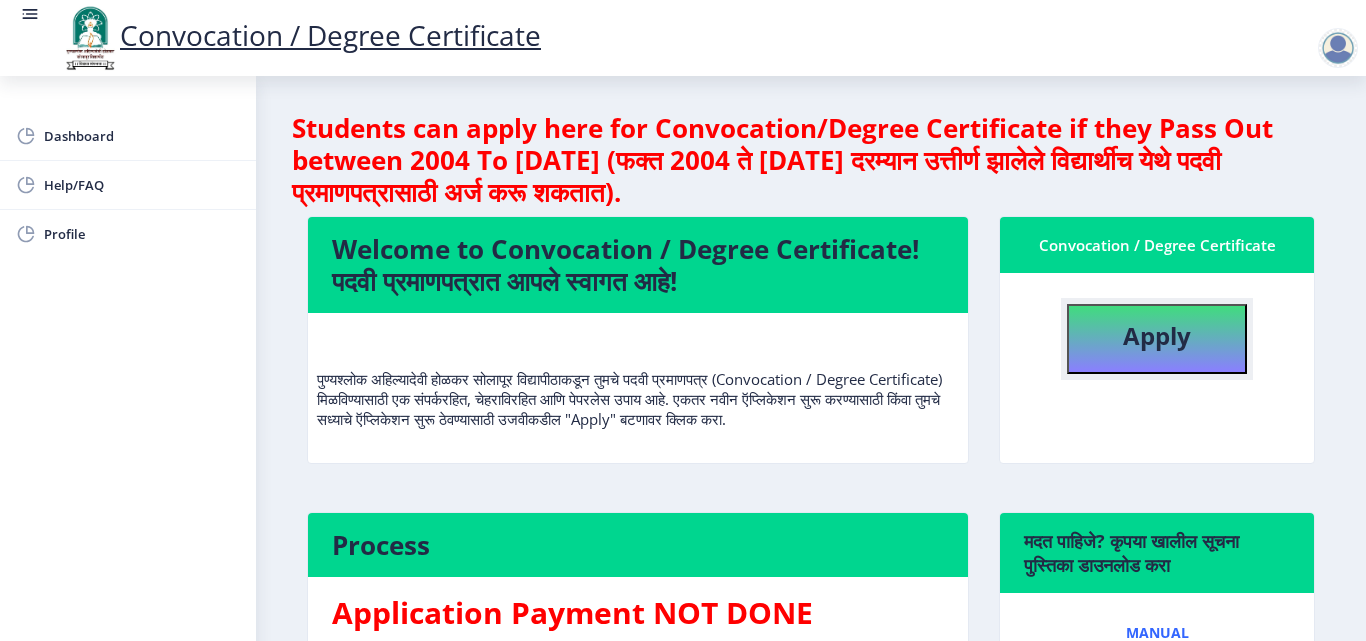 click on "Apply" 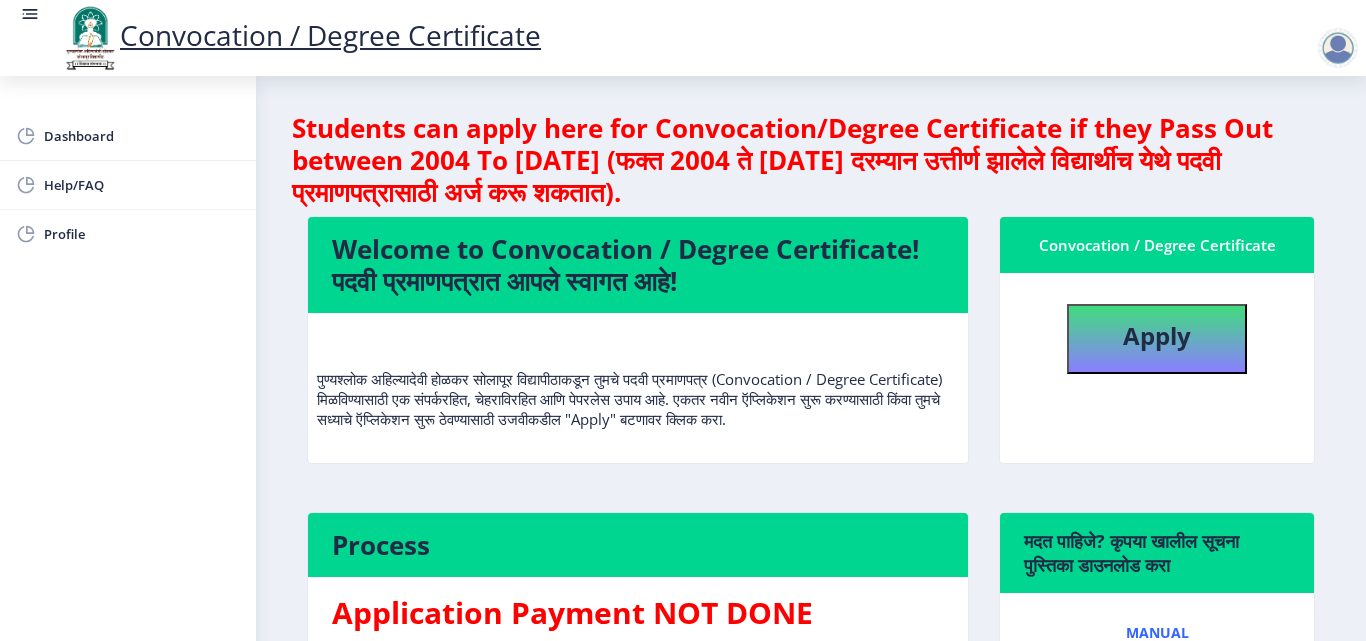 select 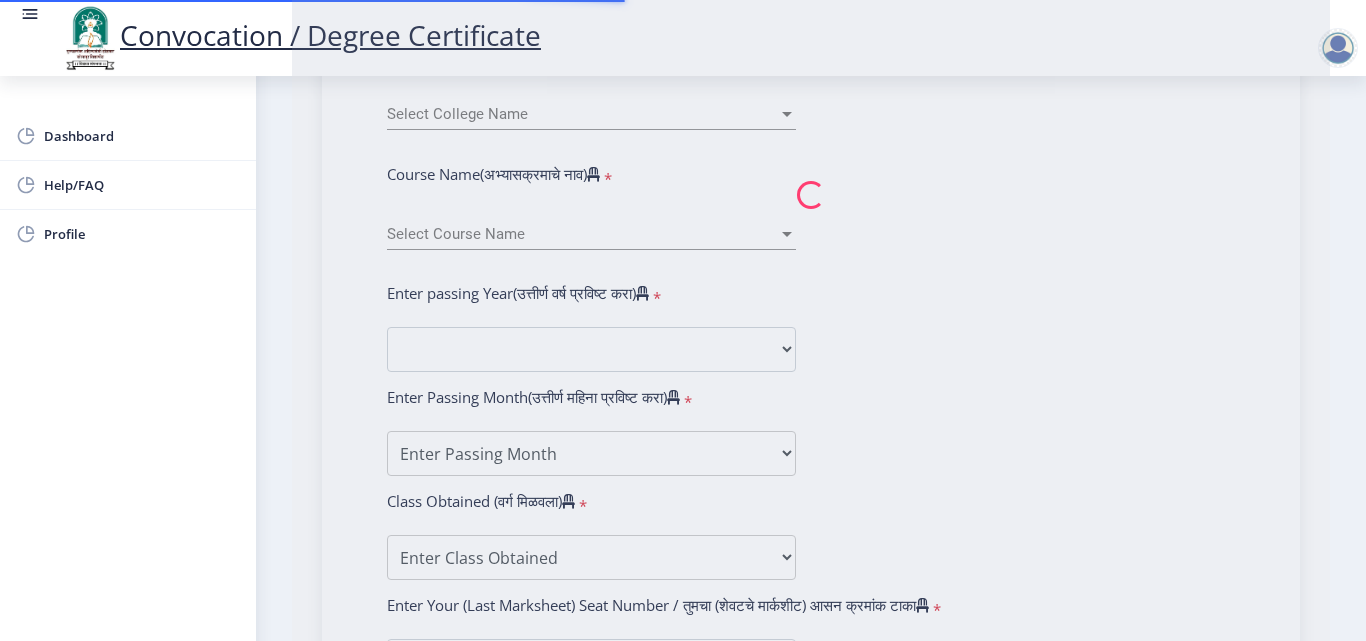 type on "TONDASE MILIND [DEMOGRAPHIC_DATA]" 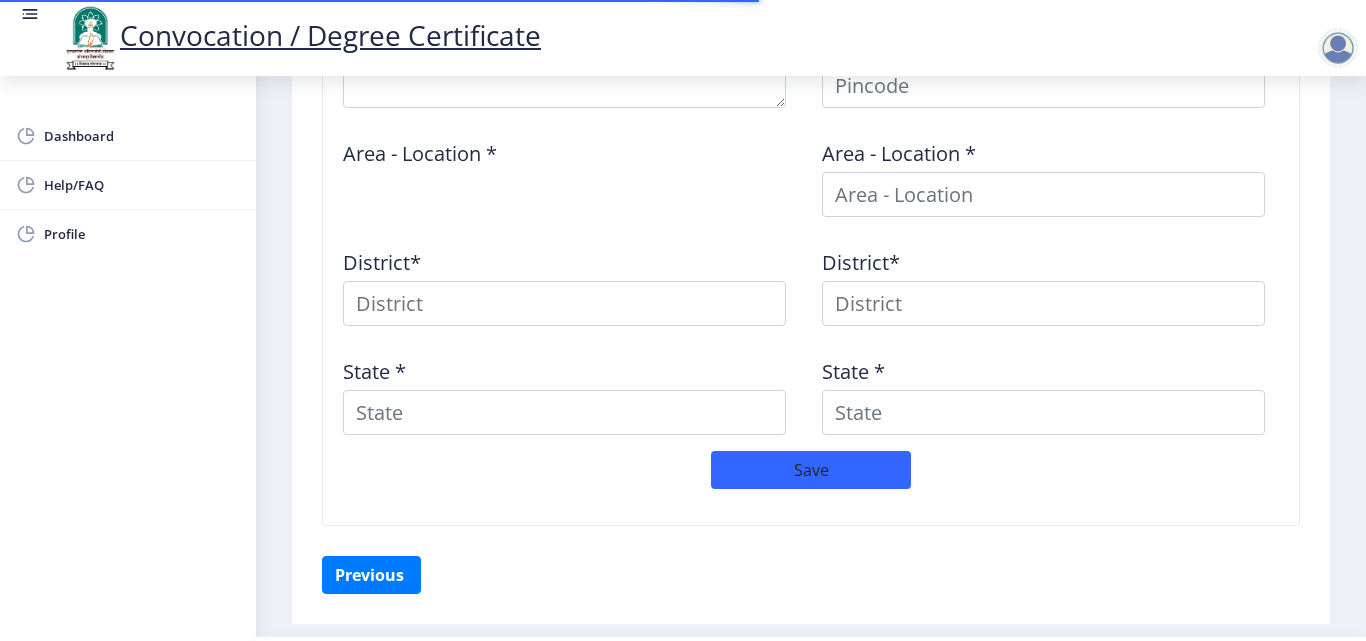 scroll, scrollTop: 964, scrollLeft: 0, axis: vertical 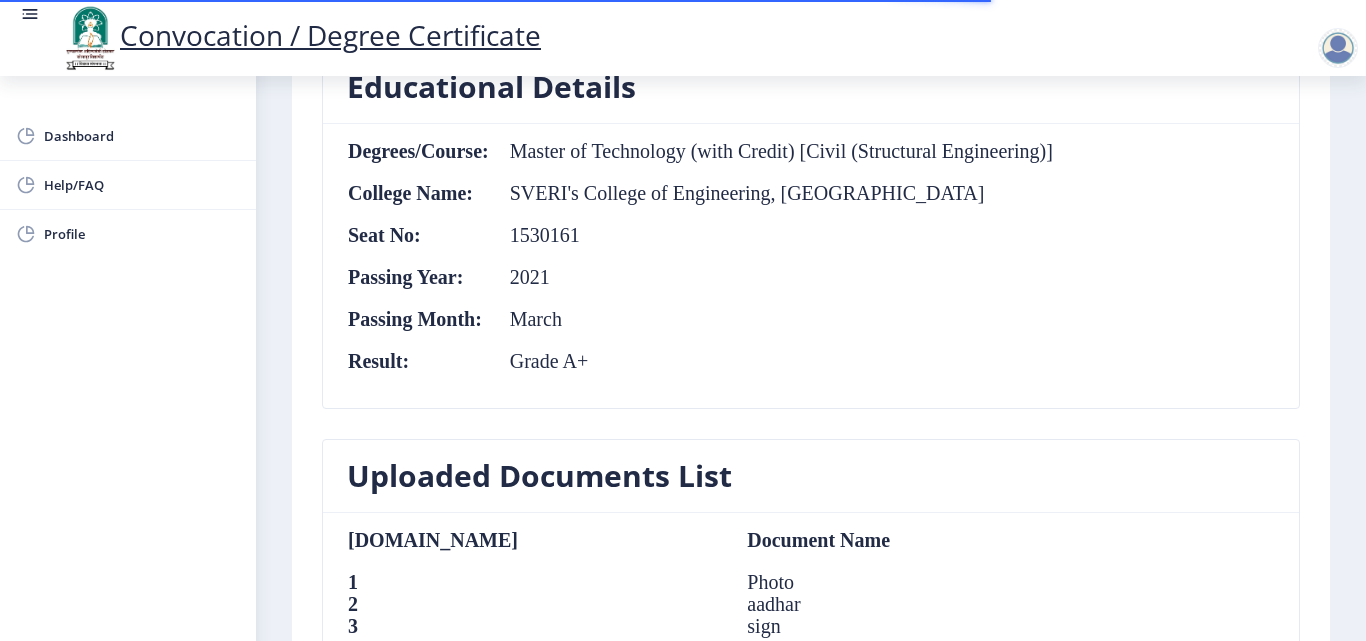 type on "AT POST [PERSON_NAME] TAL-PANDHARPUR DIST-SOLPAUR" 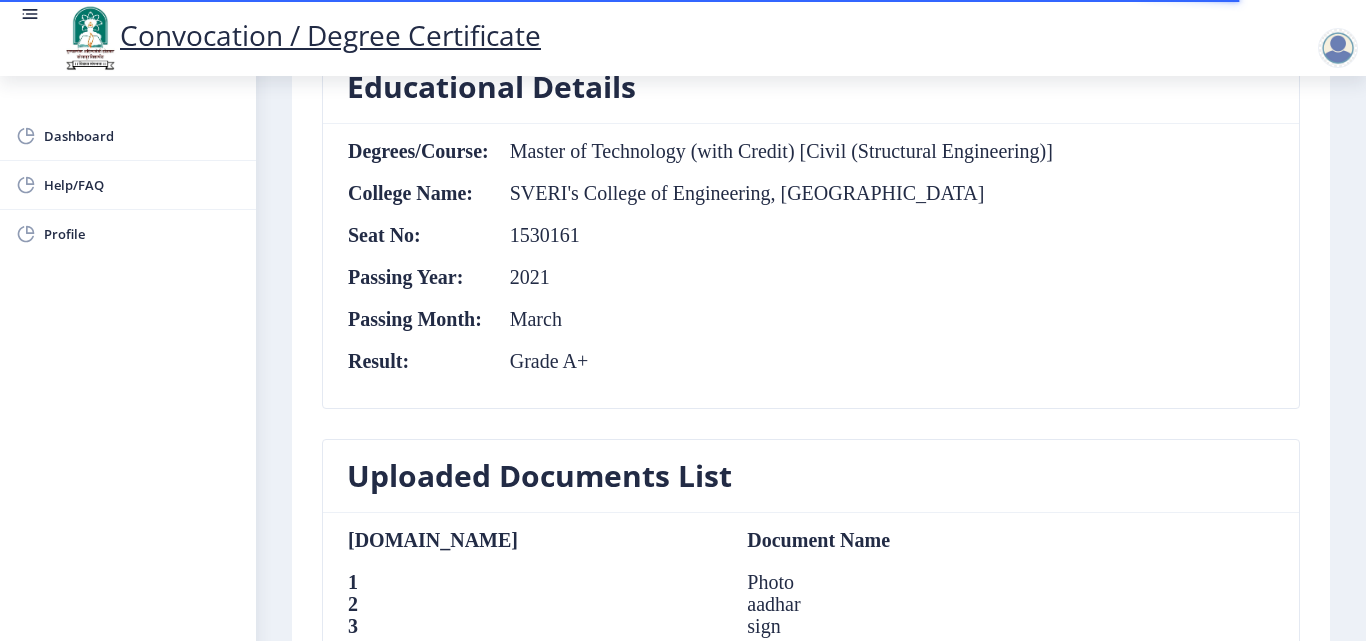 scroll, scrollTop: 864, scrollLeft: 0, axis: vertical 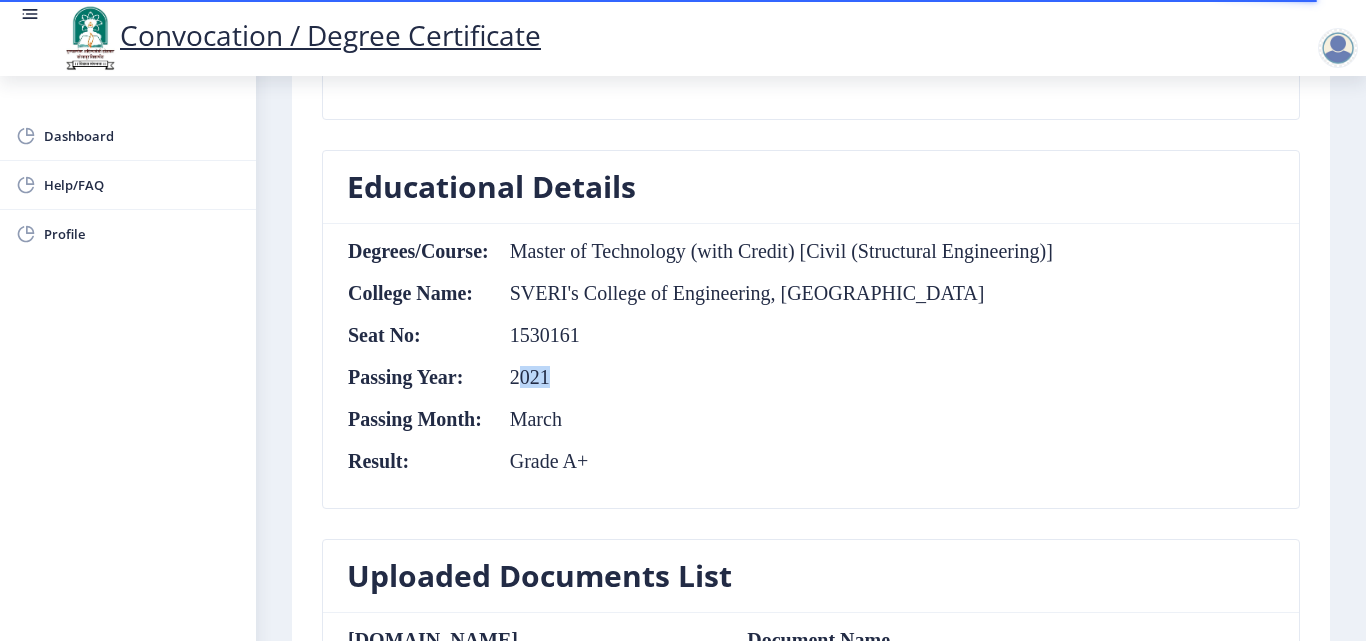 drag, startPoint x: 519, startPoint y: 375, endPoint x: 613, endPoint y: 389, distance: 95.036835 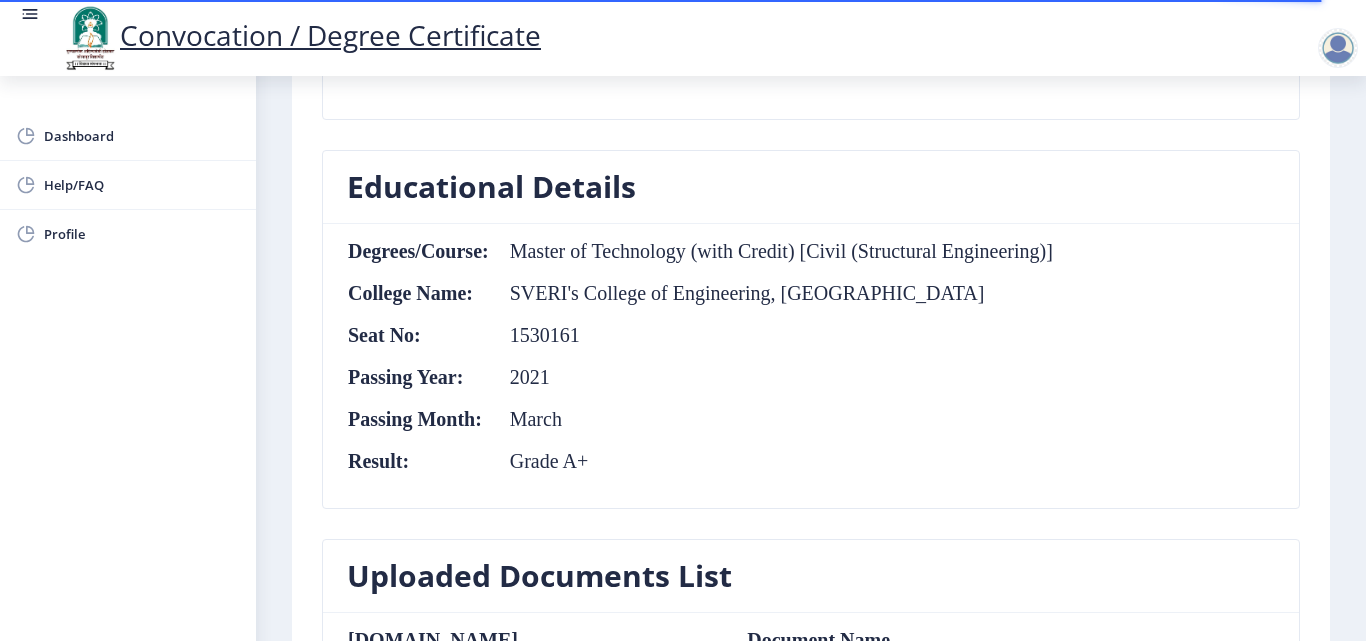 click on "March" 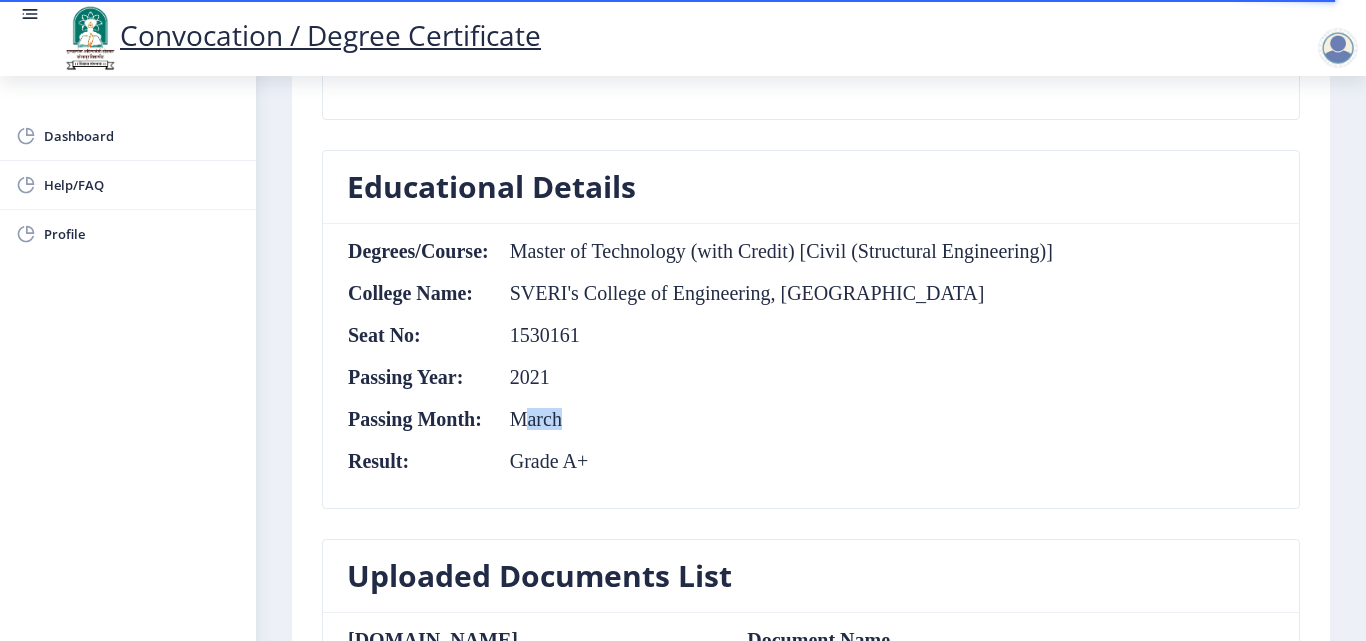 drag, startPoint x: 526, startPoint y: 416, endPoint x: 657, endPoint y: 482, distance: 146.68674 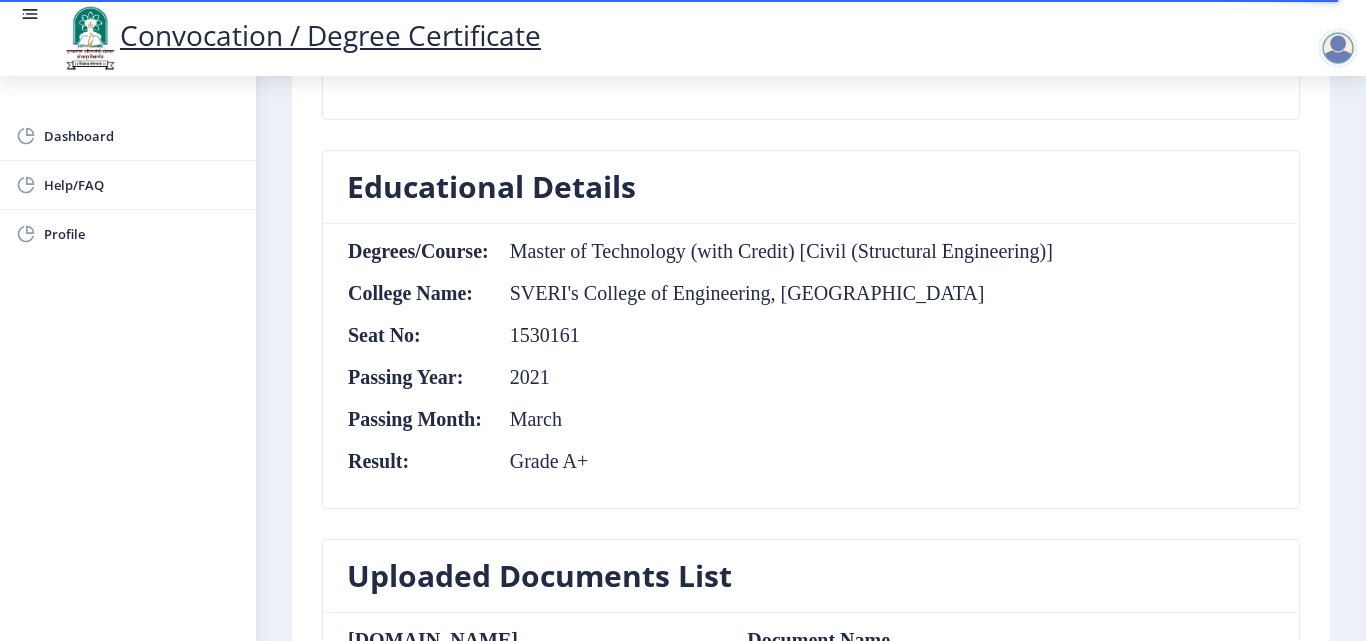 click on "Degrees/Course:  Master of Technology (with Credit) [Civil (Structural Engineering)]  College Name:  SVERI's College of Engineering, Pandharpur Seat No:  1530161 Passing Year:  2021 Passing Month:  March  Result:  Grade A+" 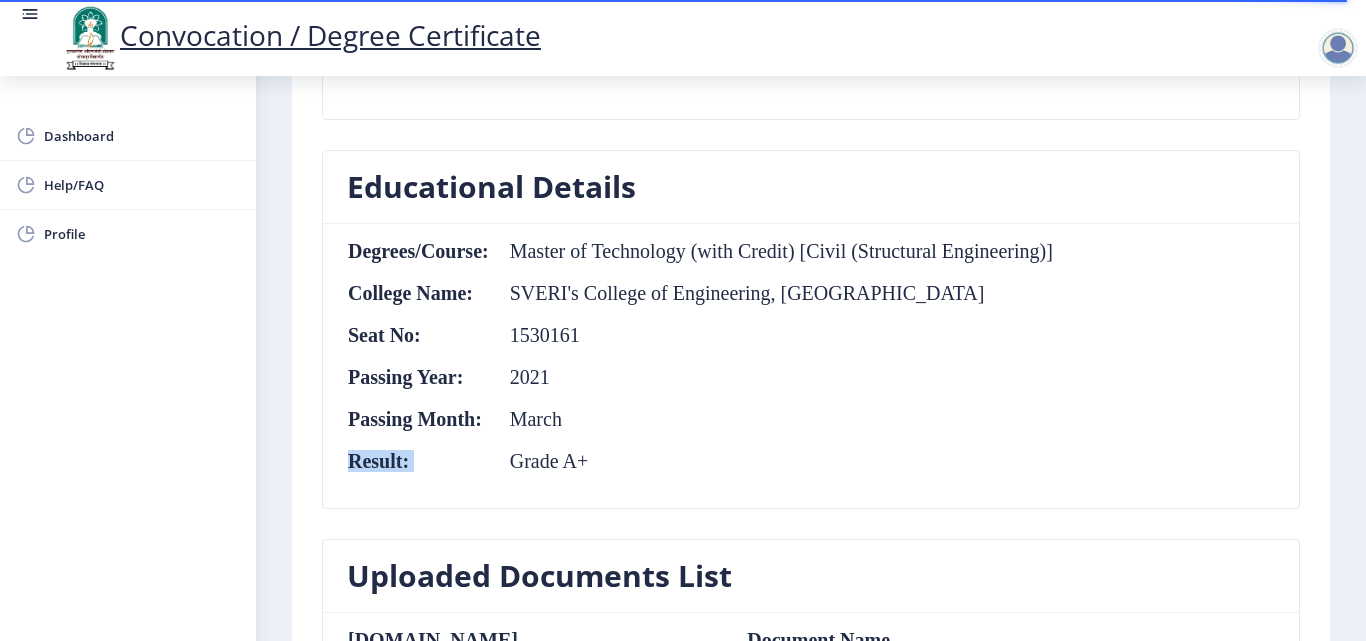 drag, startPoint x: 511, startPoint y: 453, endPoint x: 650, endPoint y: 472, distance: 140.29256 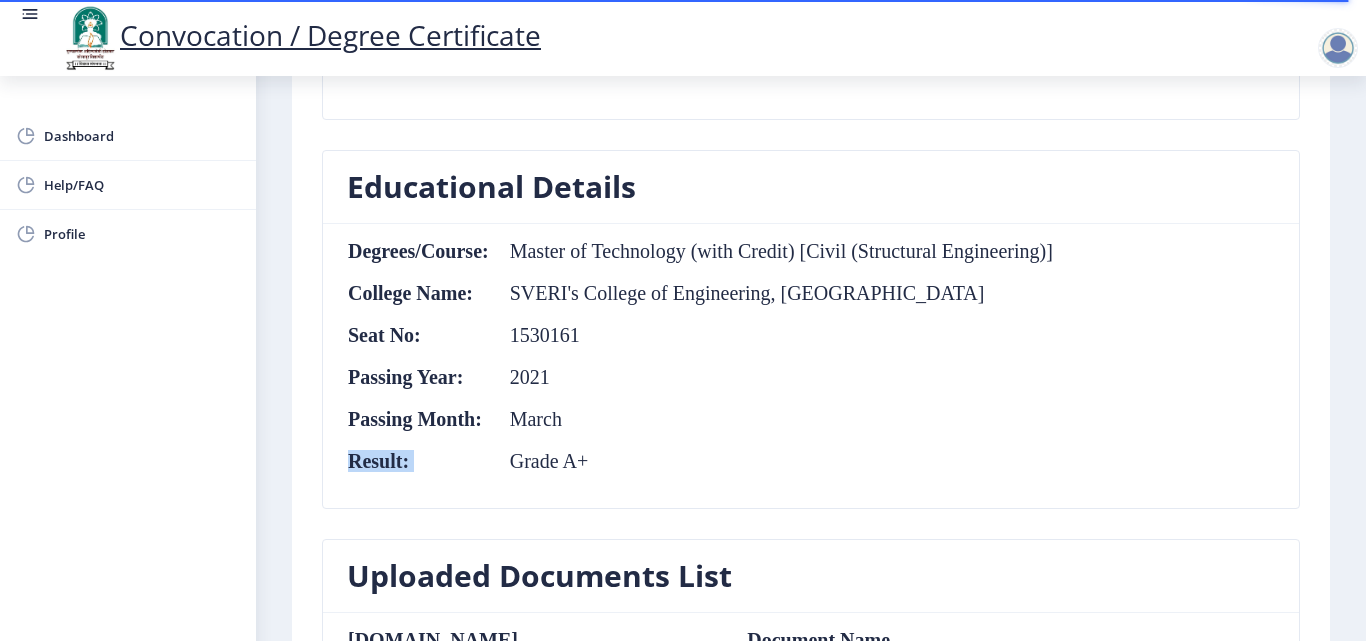 click on "Degrees/Course:  Master of Technology (with Credit) [Civil (Structural Engineering)]  College Name:  SVERI's College of Engineering, Pandharpur Seat No:  1530161 Passing Year:  2021 Passing Month:  March  Result:  Grade A+" 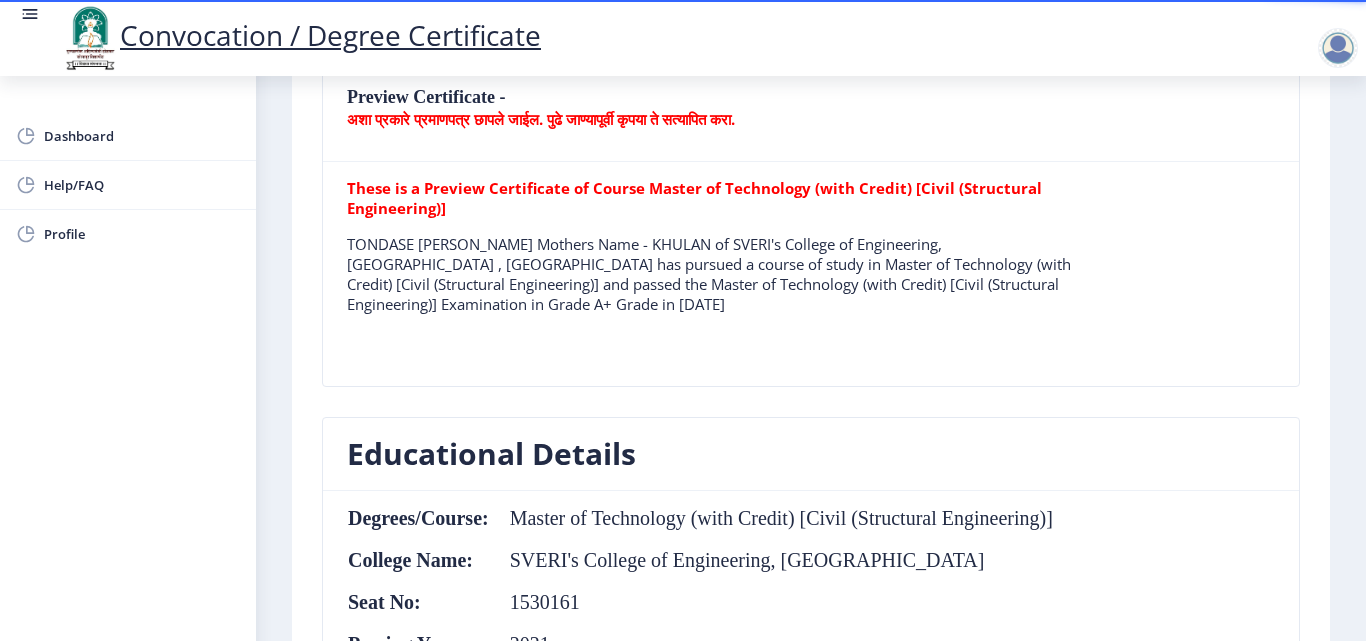 scroll, scrollTop: 600, scrollLeft: 0, axis: vertical 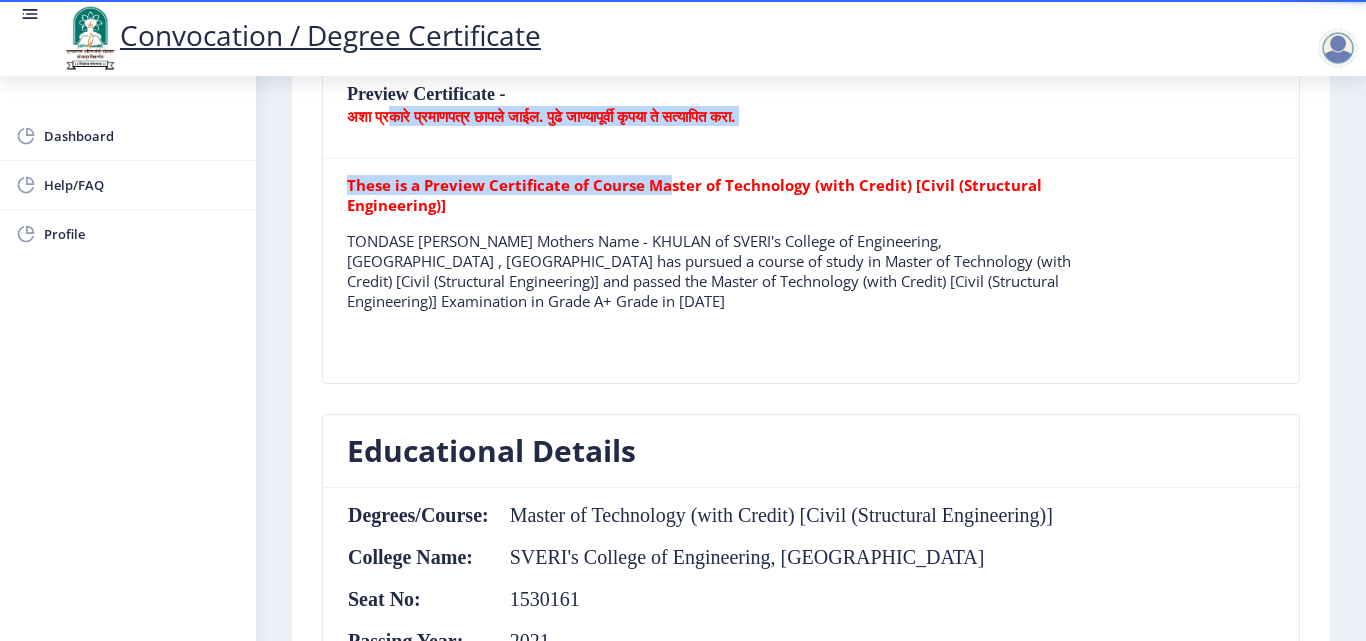 drag, startPoint x: 397, startPoint y: 127, endPoint x: 724, endPoint y: 198, distance: 334.6192 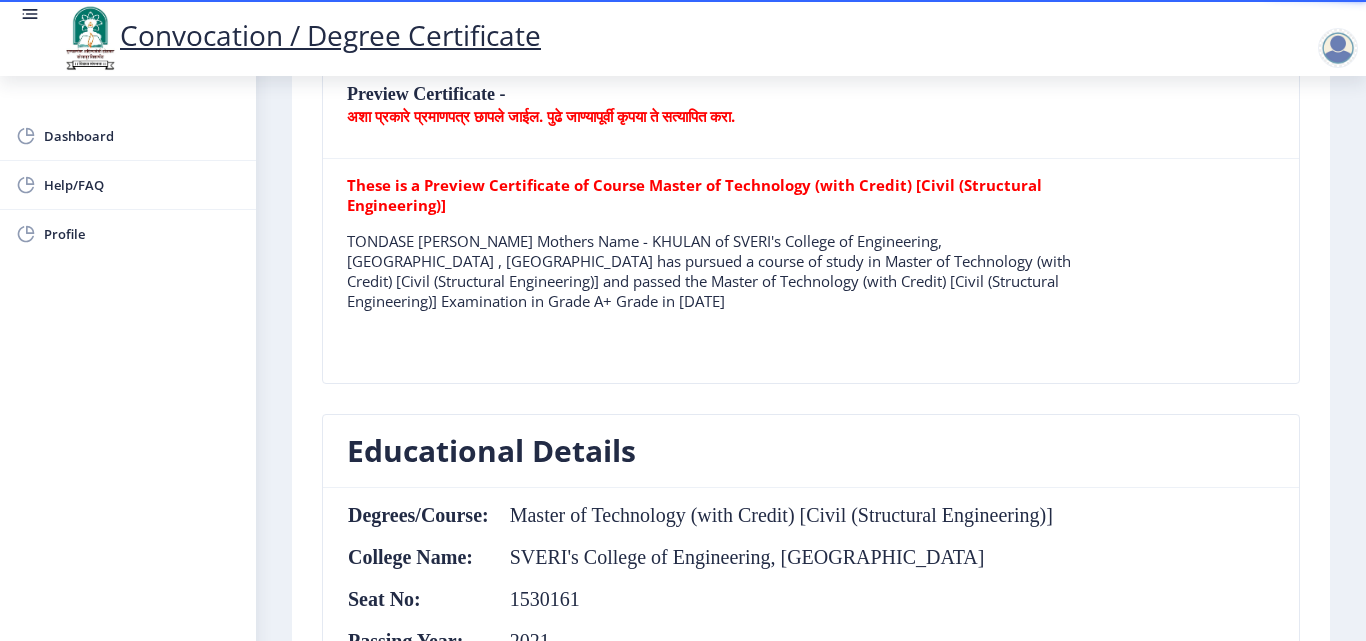 click on "These is a Preview Certificate of Course Master of Technology (with Credit) [Civil (Structural Engineering)]" 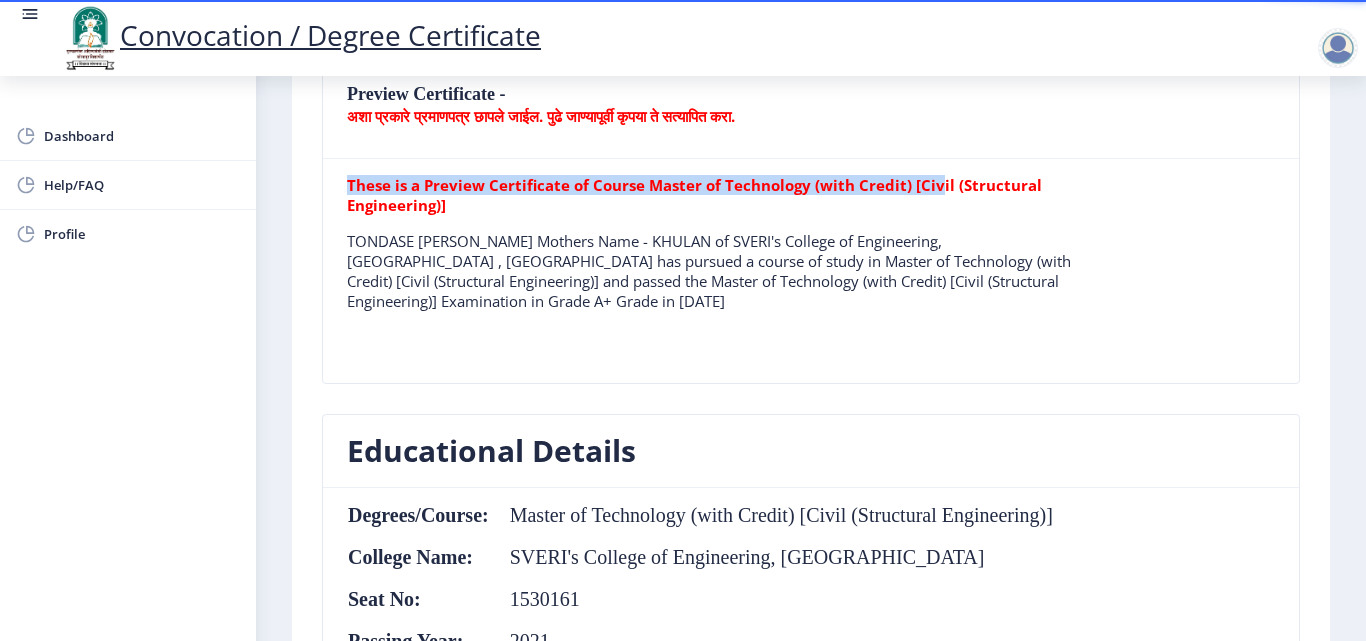 drag, startPoint x: 933, startPoint y: 181, endPoint x: 1070, endPoint y: 215, distance: 141.15594 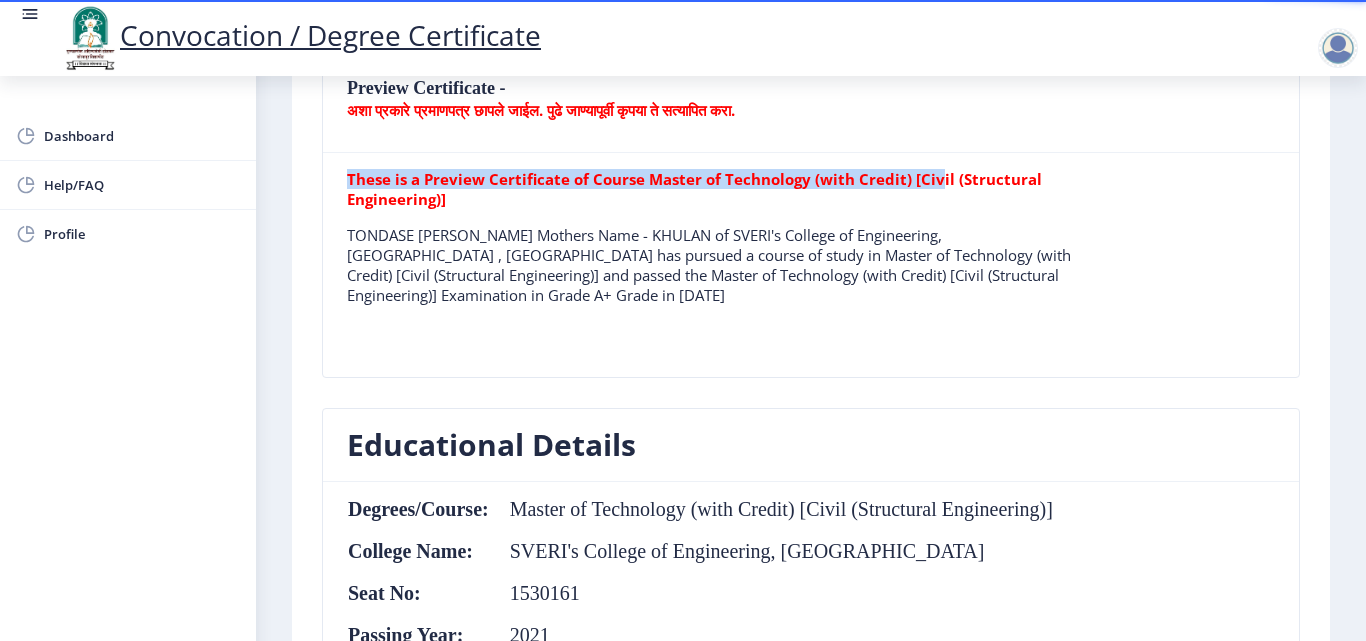 scroll, scrollTop: 600, scrollLeft: 0, axis: vertical 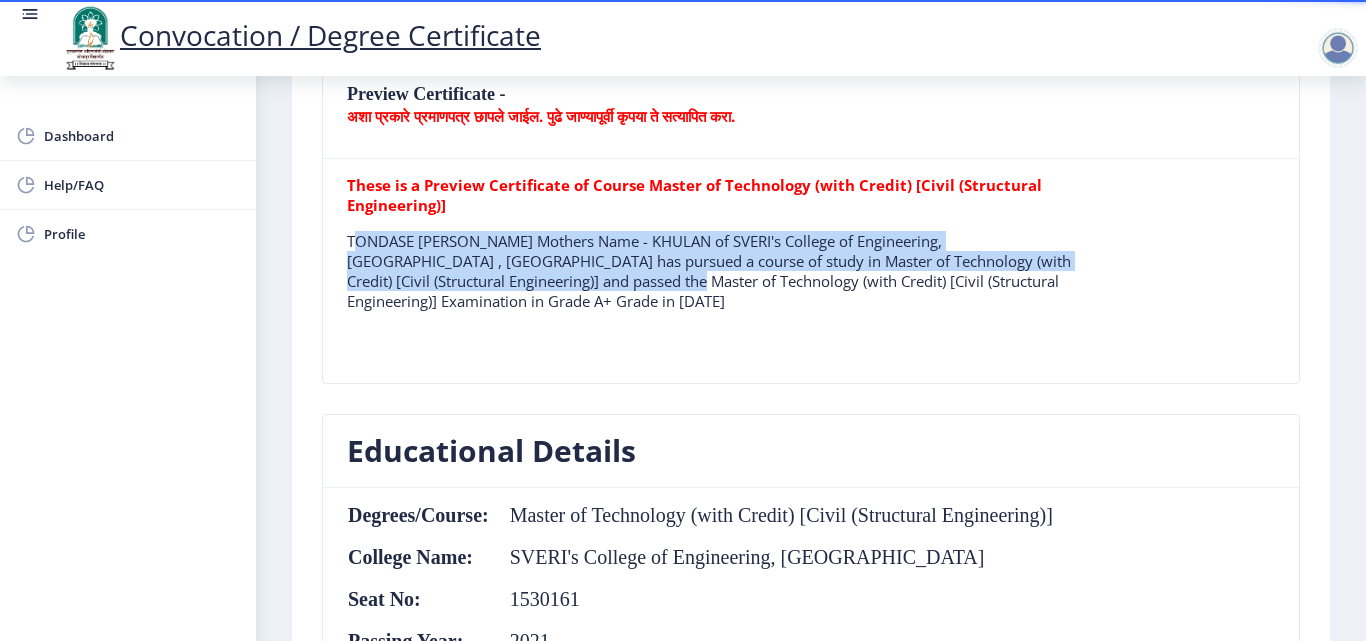 drag, startPoint x: 354, startPoint y: 239, endPoint x: 667, endPoint y: 282, distance: 315.93988 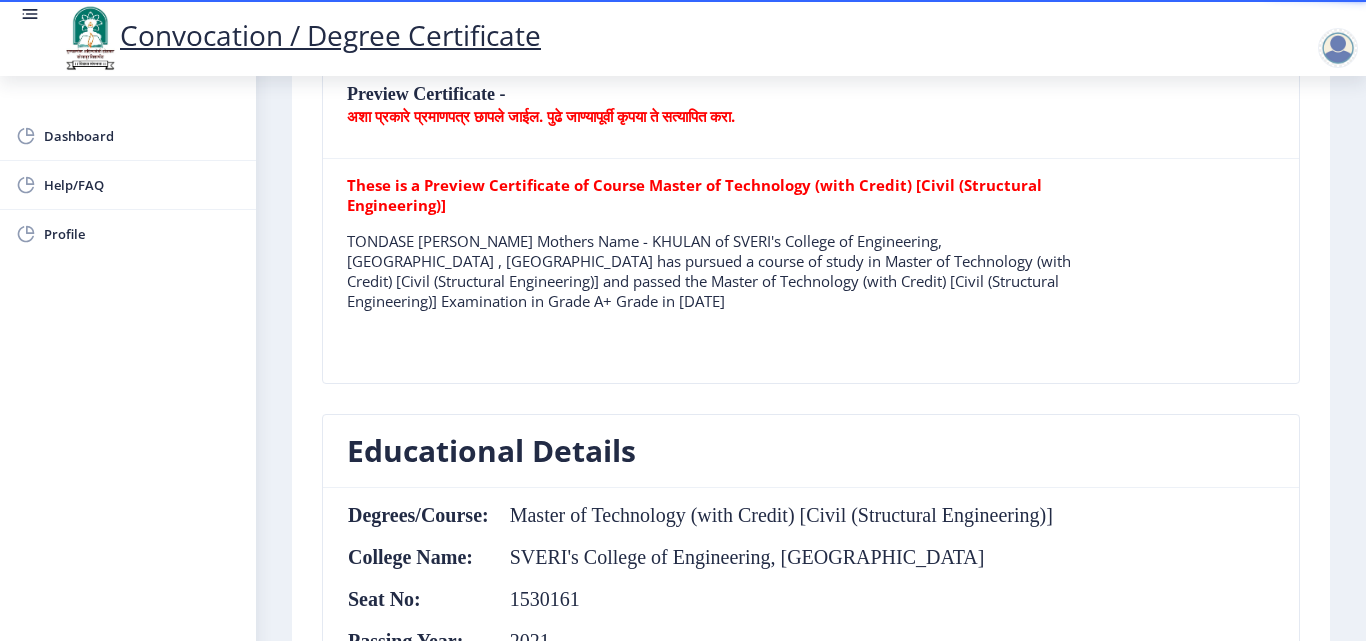 click on "These is a Preview Certificate of Course Master of Technology (with Credit) [Civil (Structural Engineering)]  TONDASE MILIND VISHNU Mothers Name - KHULAN of SVERI's College of Engineering, Pandharpur , Solapur has pursued a course of study in Master of Technology (with Credit) [Civil (Structural Engineering)] and passed the Master of Technology (with Credit) [Civil (Structural Engineering)] Examination in Grade A+ Grade in March 2021" 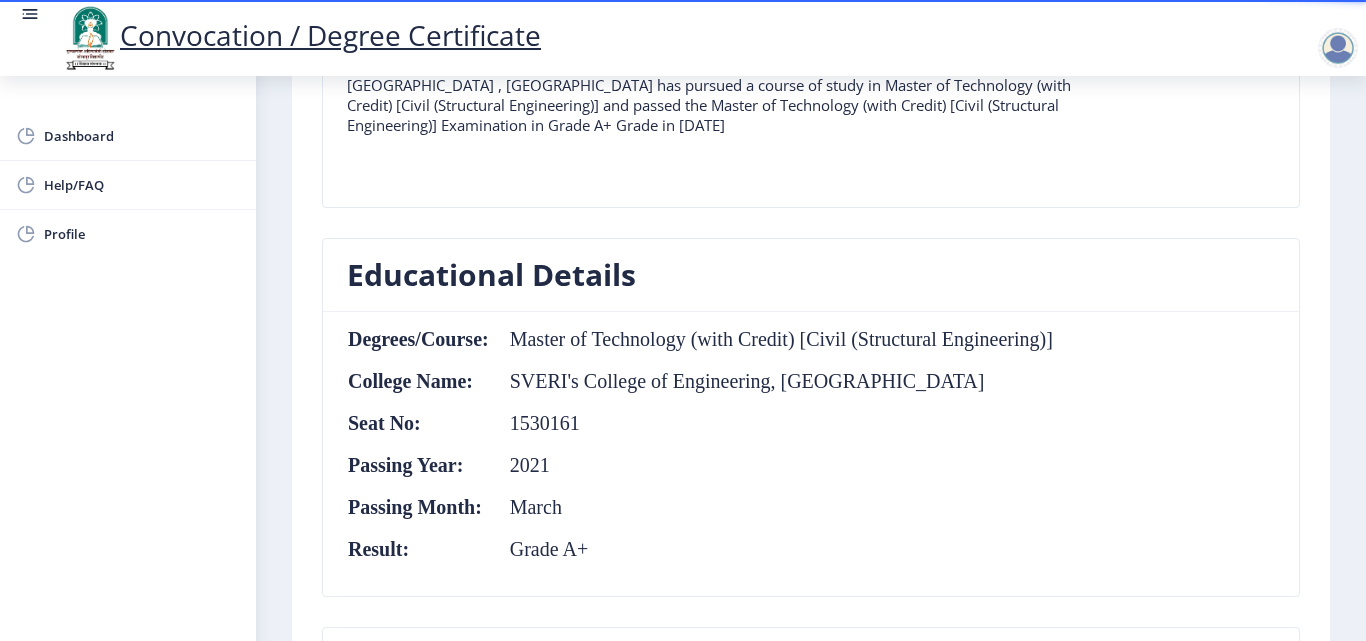 scroll, scrollTop: 892, scrollLeft: 0, axis: vertical 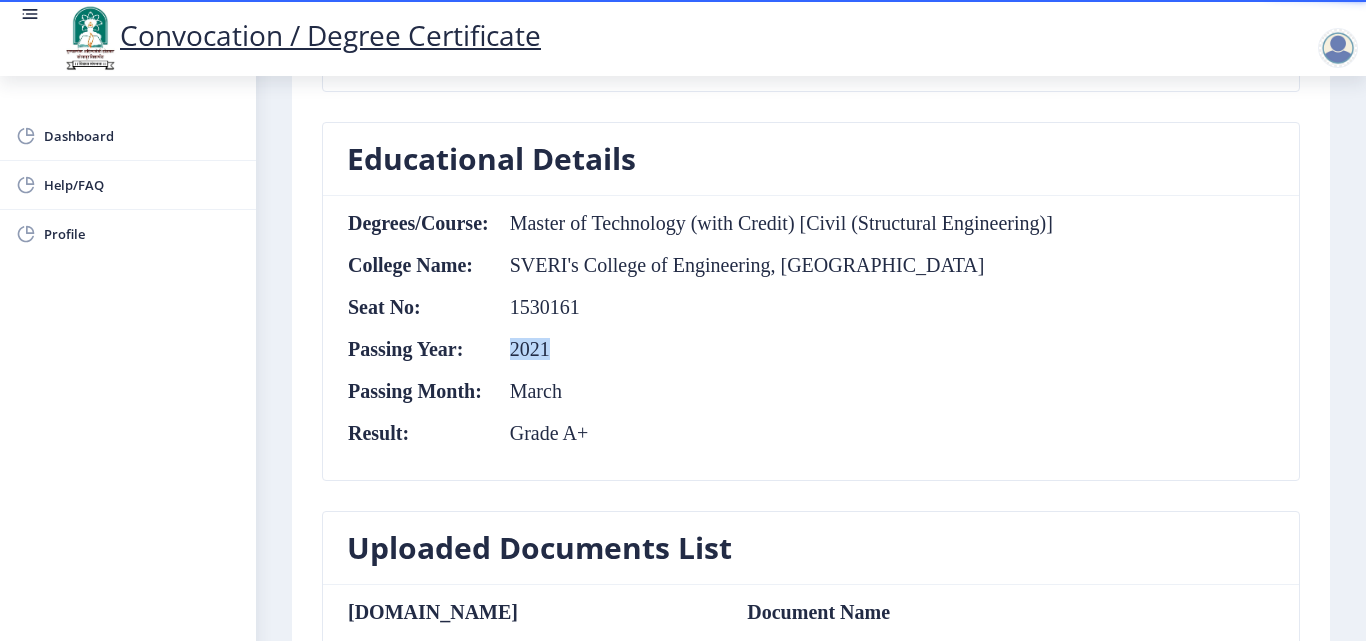 drag, startPoint x: 508, startPoint y: 352, endPoint x: 568, endPoint y: 348, distance: 60.133186 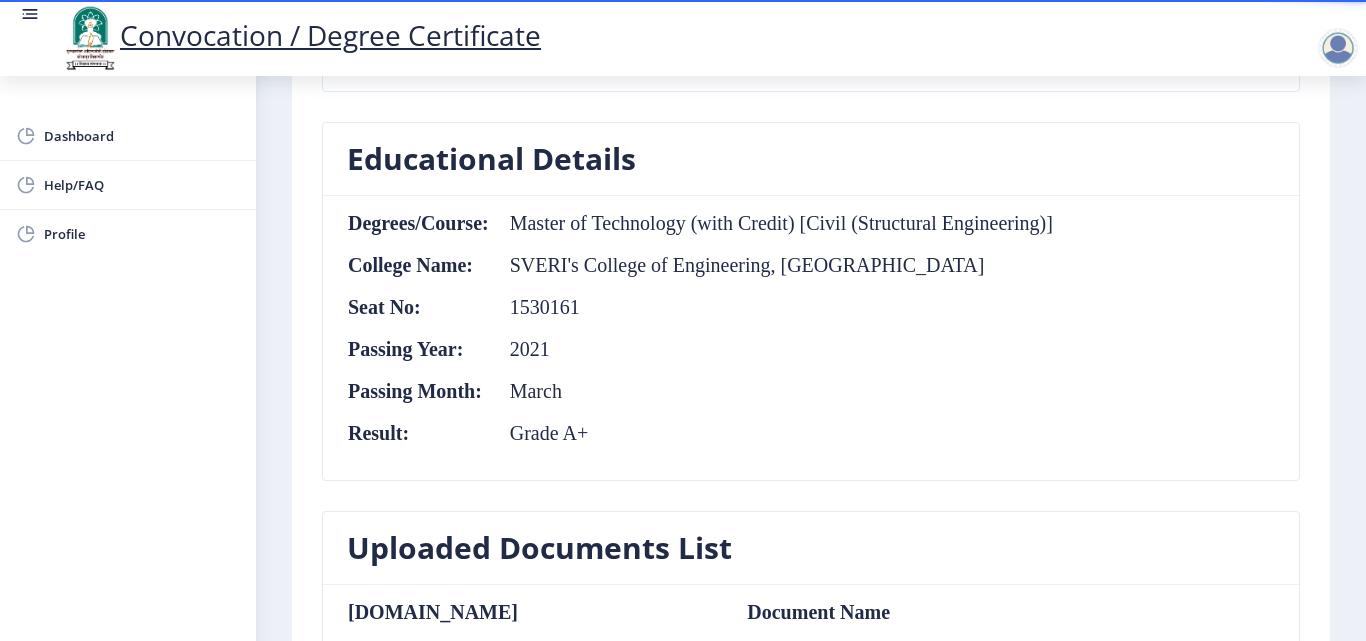 click on "Degrees/Course:  Master of Technology (with Credit) [Civil (Structural Engineering)]  College Name:  SVERI's College of Engineering, Pandharpur Seat No:  1530161 Passing Year:  2021 Passing Month:  March  Result:  Grade A+" 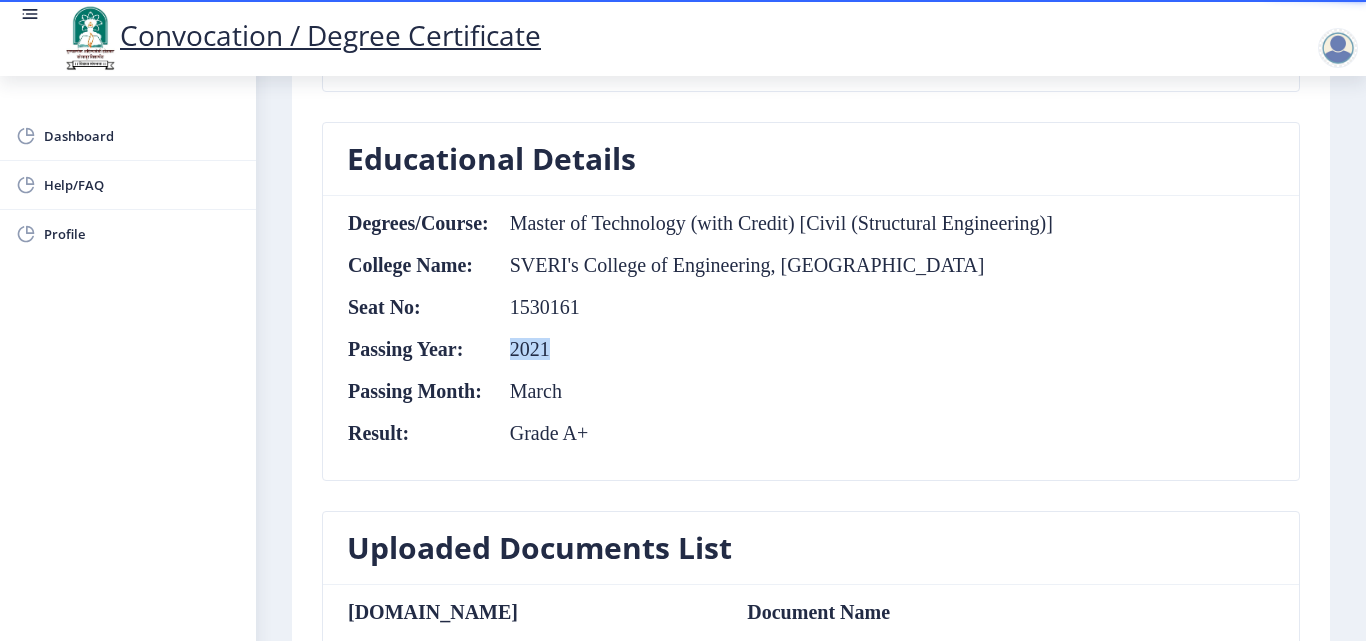 drag, startPoint x: 505, startPoint y: 348, endPoint x: 701, endPoint y: 363, distance: 196.57314 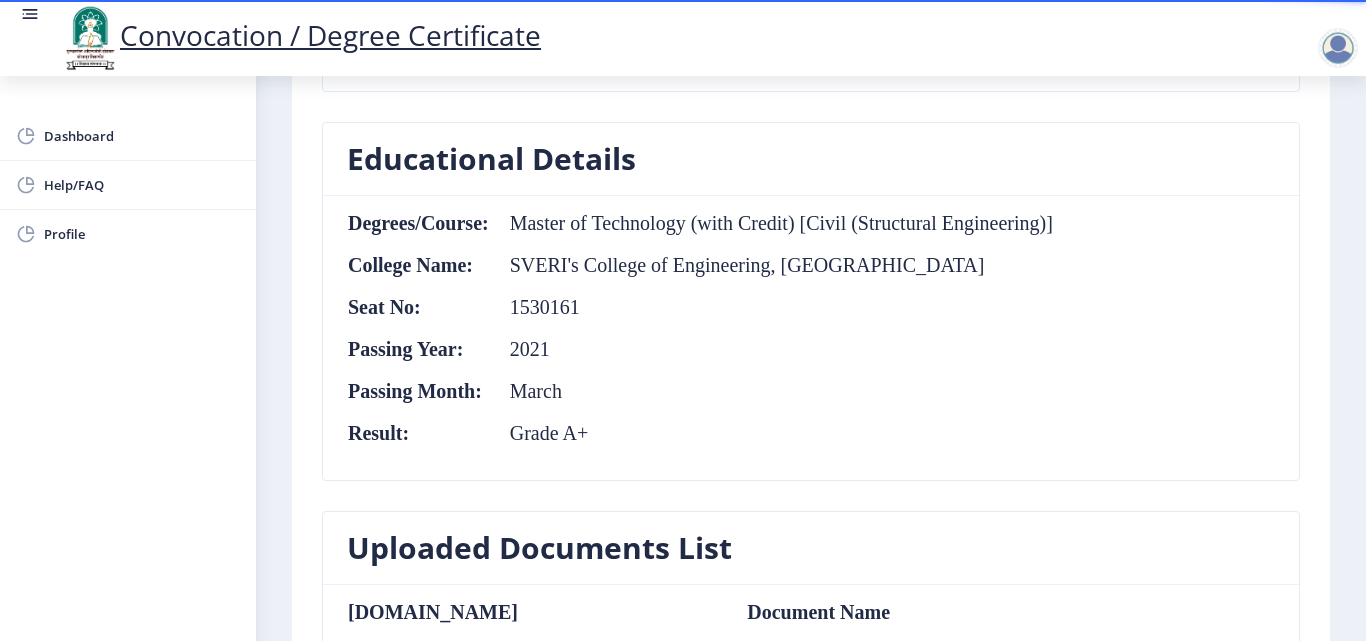click on "Degrees/Course:  Master of Technology (with Credit) [Civil (Structural Engineering)]  College Name:  SVERI's College of Engineering, Pandharpur Seat No:  1530161 Passing Year:  2021 Passing Month:  March  Result:  Grade A+" 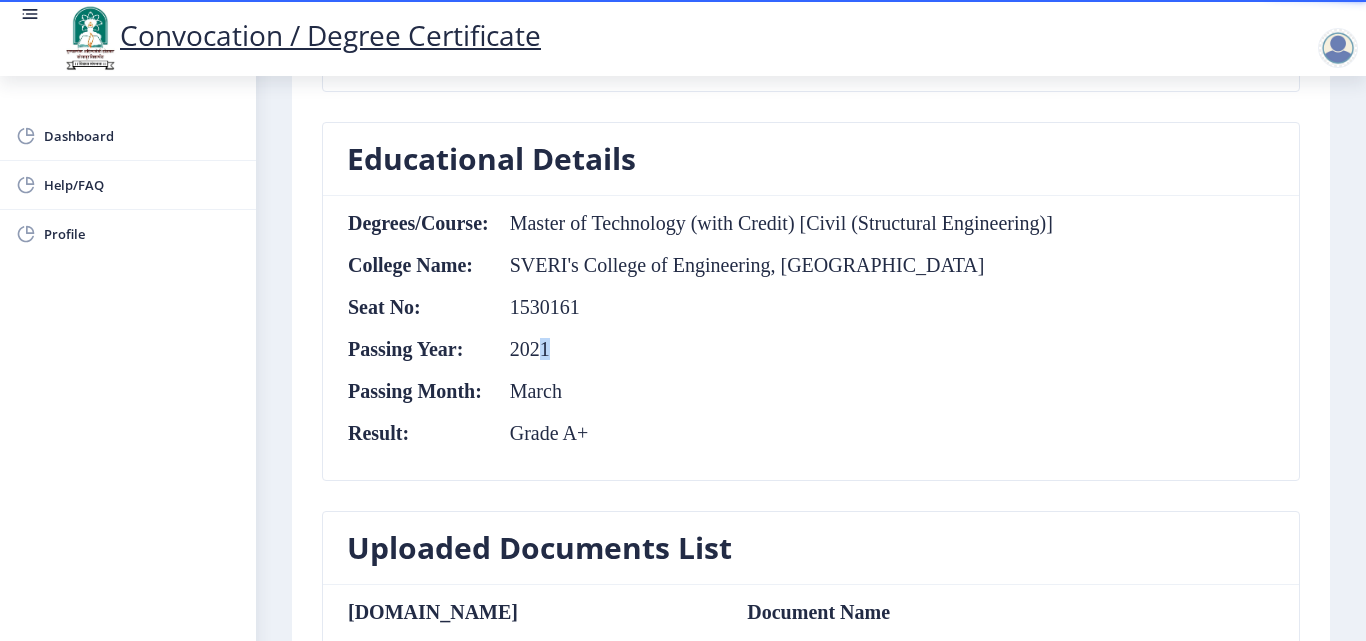 drag, startPoint x: 542, startPoint y: 346, endPoint x: 636, endPoint y: 350, distance: 94.08507 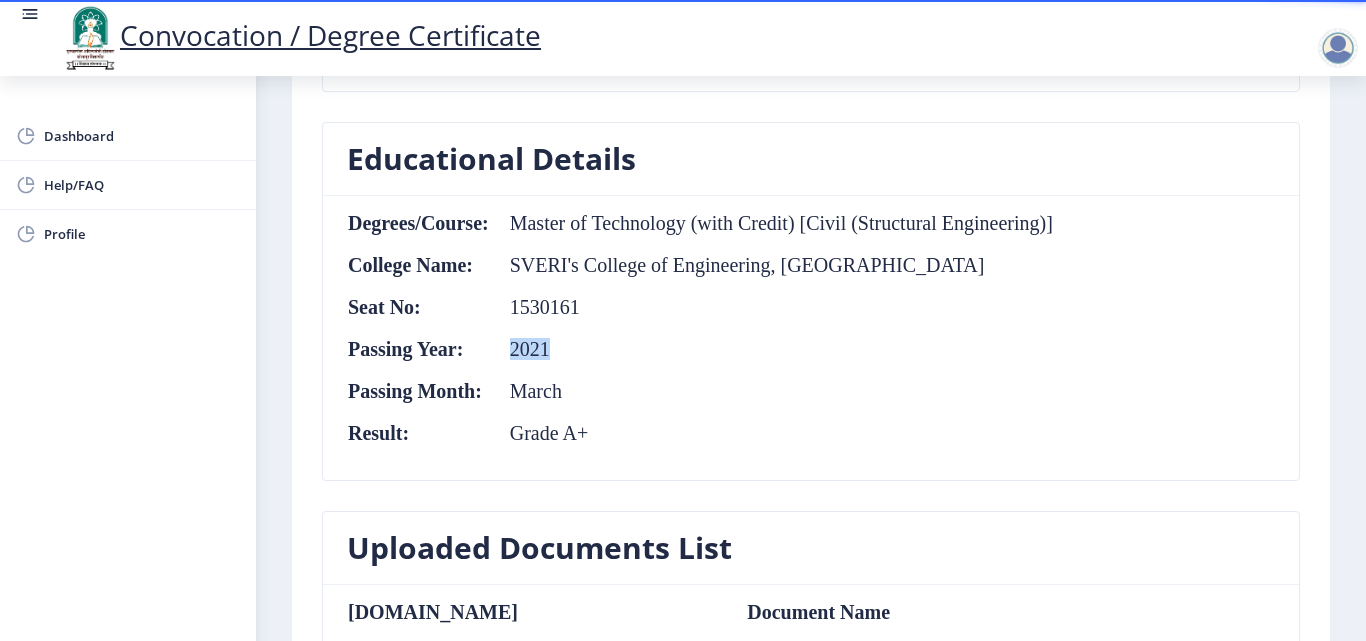 drag, startPoint x: 511, startPoint y: 353, endPoint x: 640, endPoint y: 356, distance: 129.03488 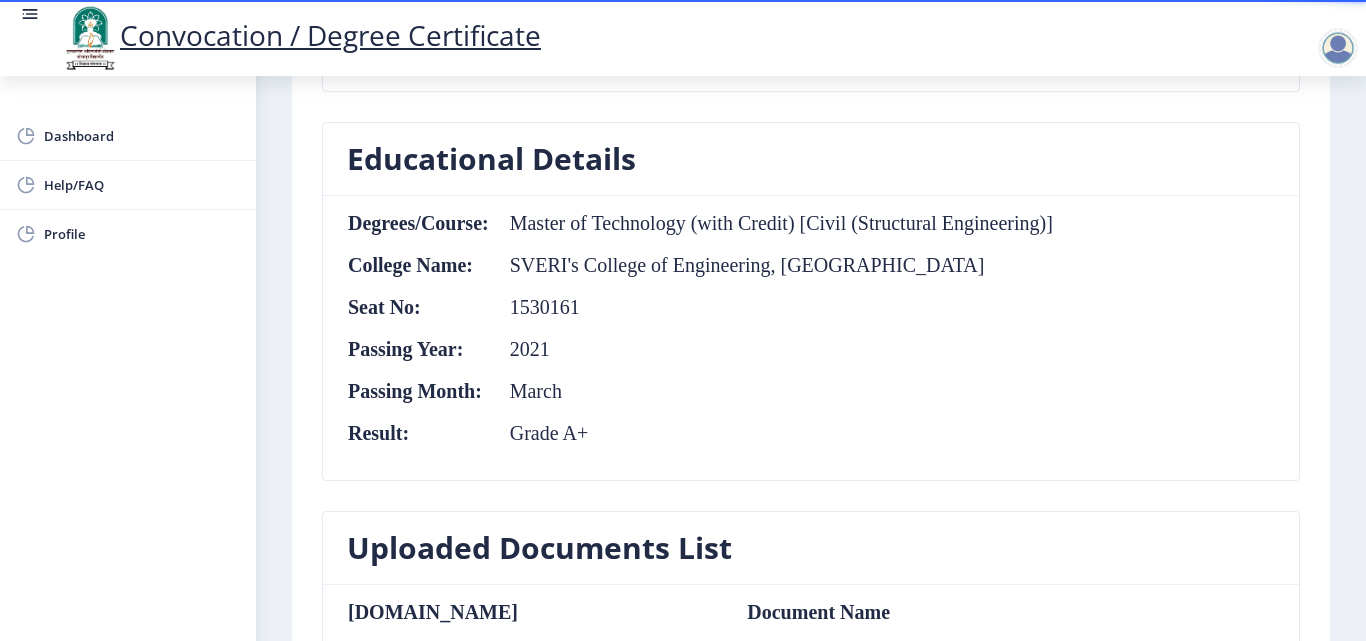 click on "2021" 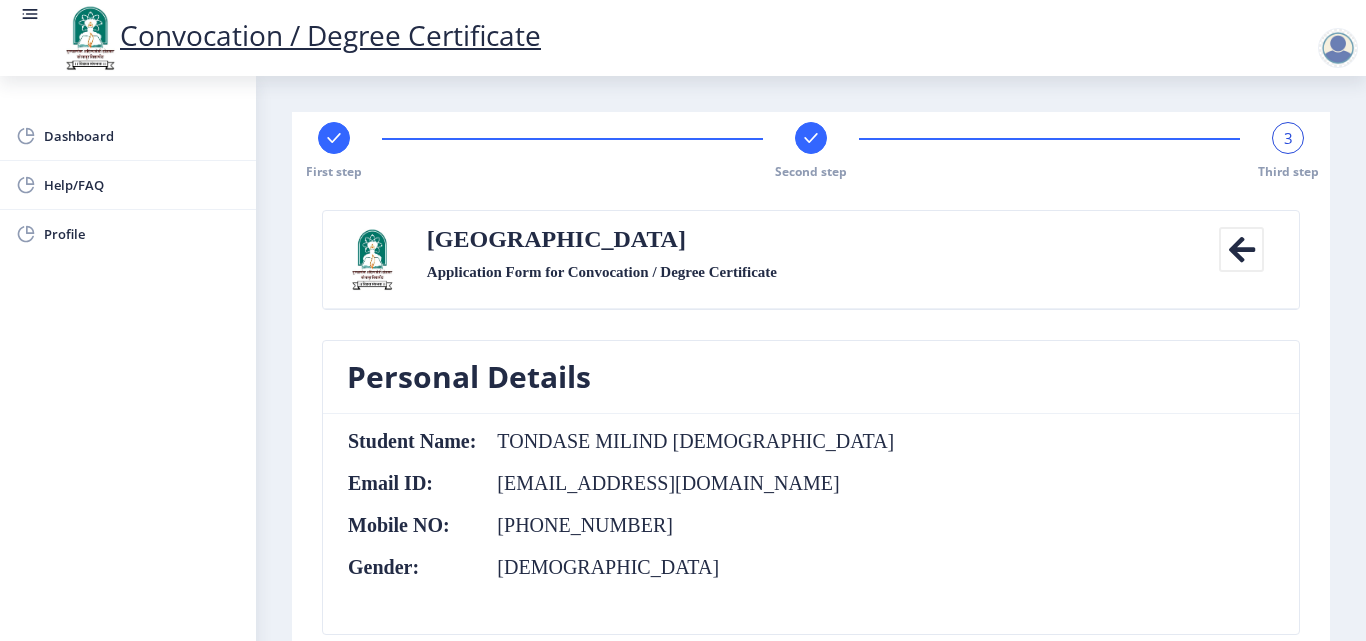 scroll, scrollTop: 100, scrollLeft: 0, axis: vertical 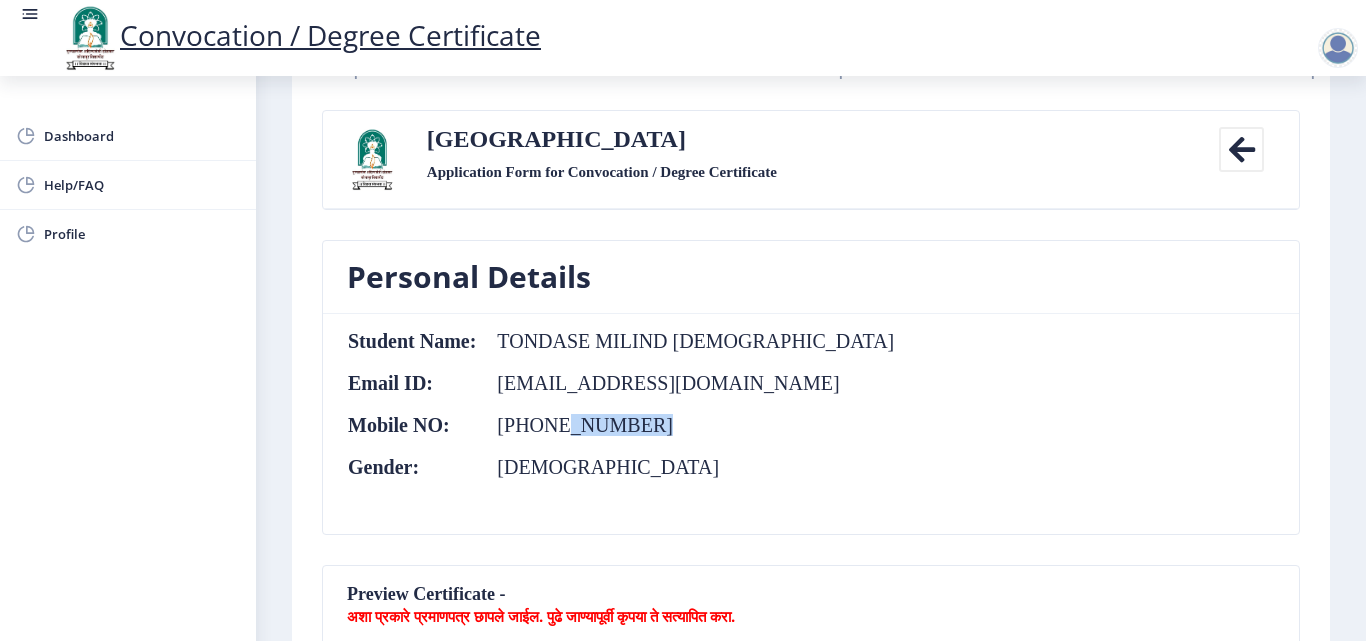 drag, startPoint x: 562, startPoint y: 421, endPoint x: 712, endPoint y: 421, distance: 150 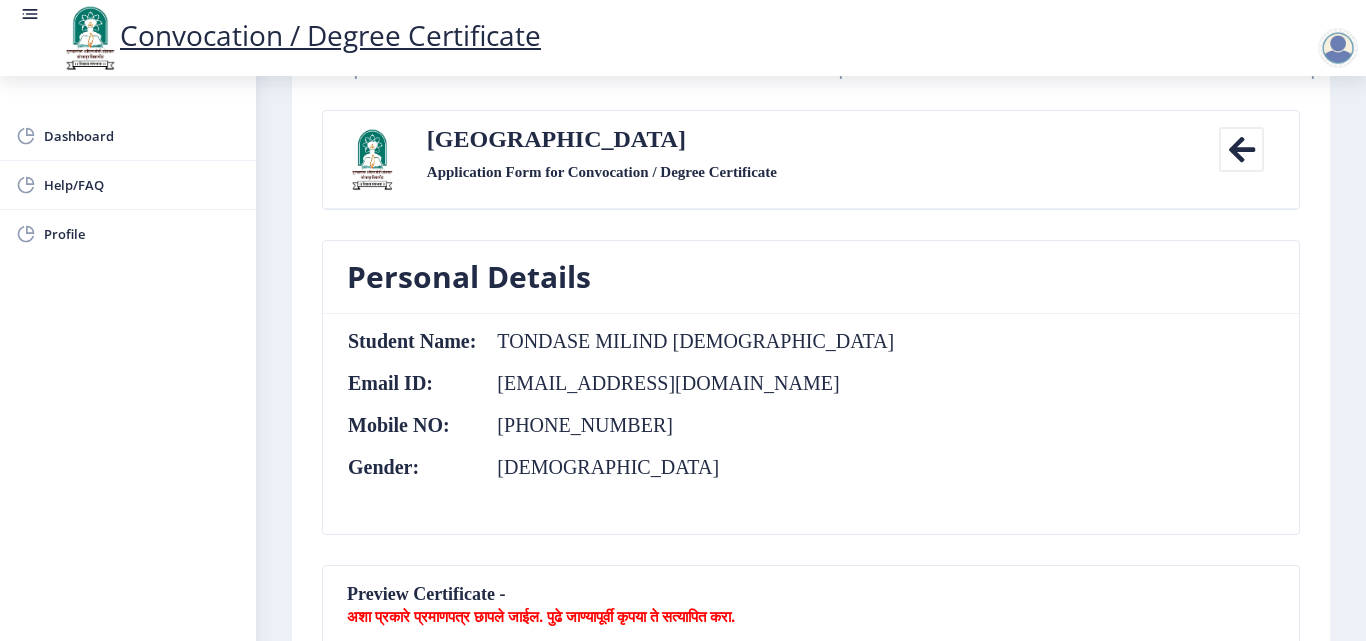 click on "Student Name:  TONDASE MILIND VISHNU Email ID:  milindtondase@gmail.com Mobile NO:  +91 9146289247 Gender:  Male" 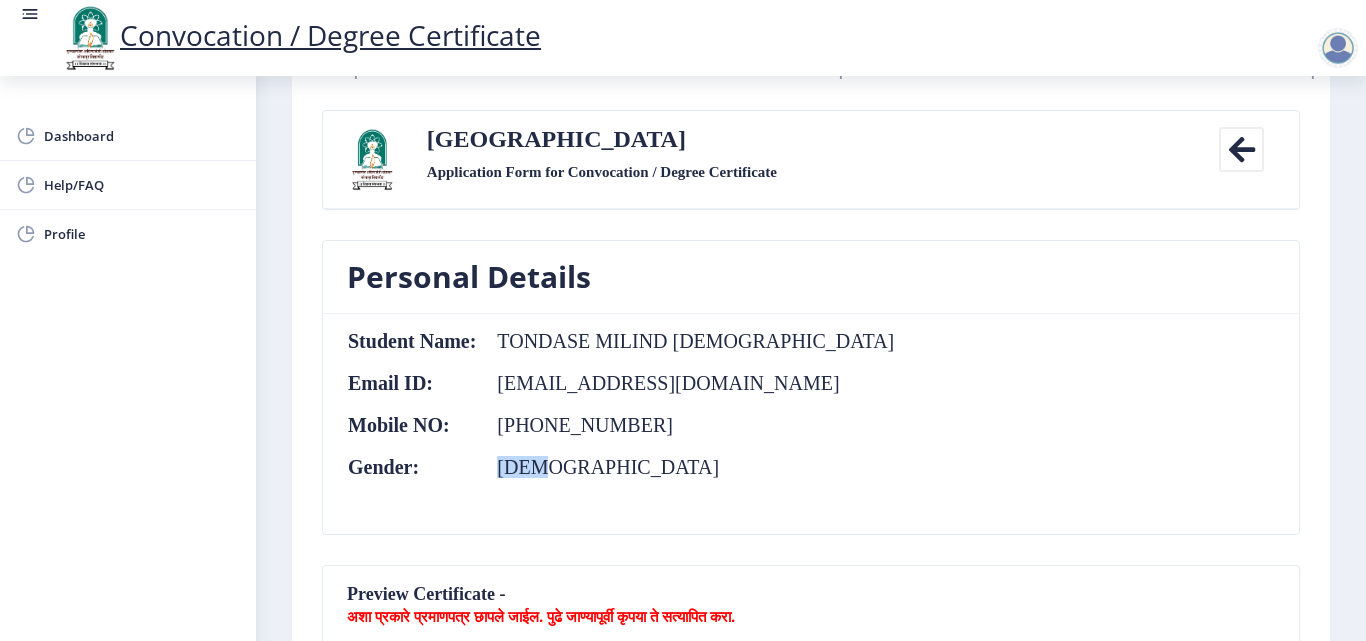 drag, startPoint x: 502, startPoint y: 472, endPoint x: 625, endPoint y: 472, distance: 123 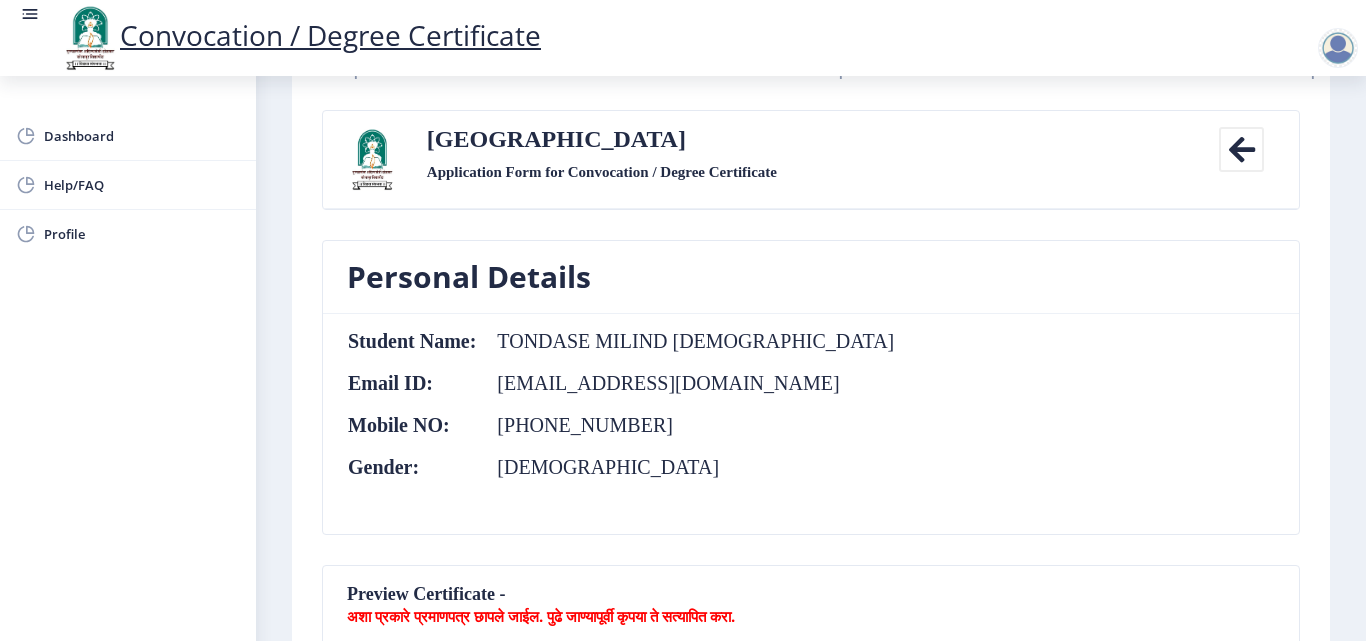 click on "Student Name:  TONDASE MILIND VISHNU Email ID:  milindtondase@gmail.com Mobile NO:  +91 9146289247 Gender:  Male" 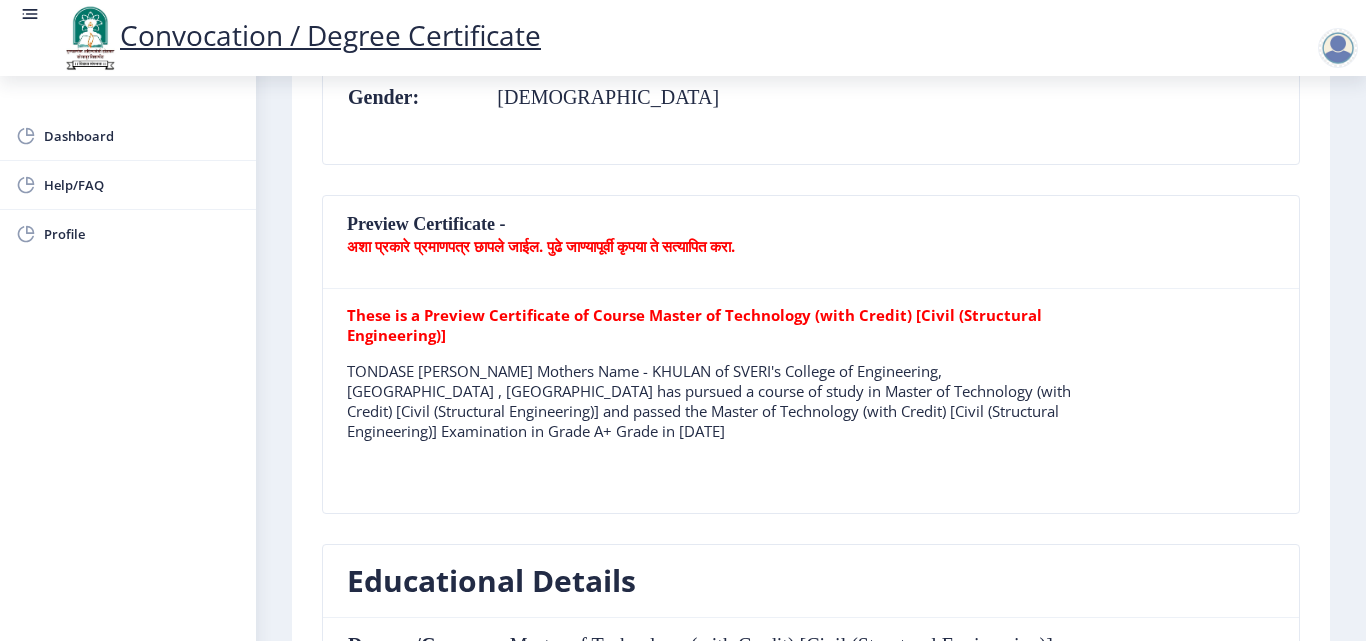 scroll, scrollTop: 500, scrollLeft: 0, axis: vertical 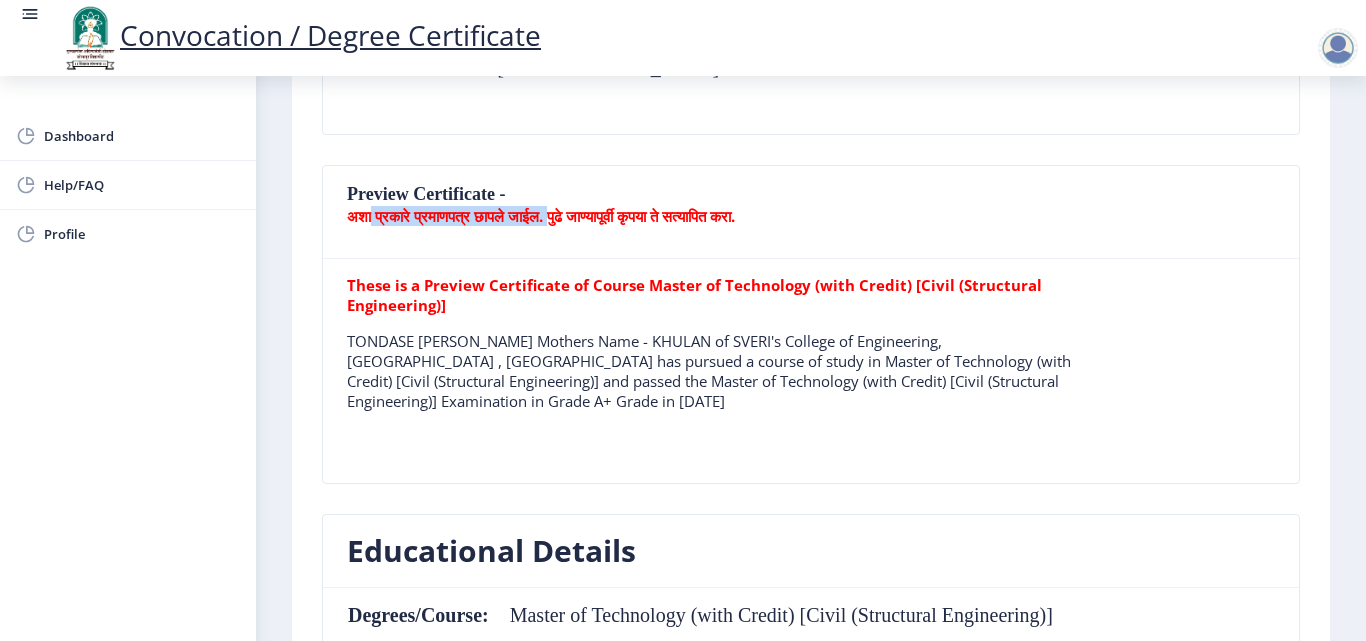 drag, startPoint x: 380, startPoint y: 216, endPoint x: 568, endPoint y: 216, distance: 188 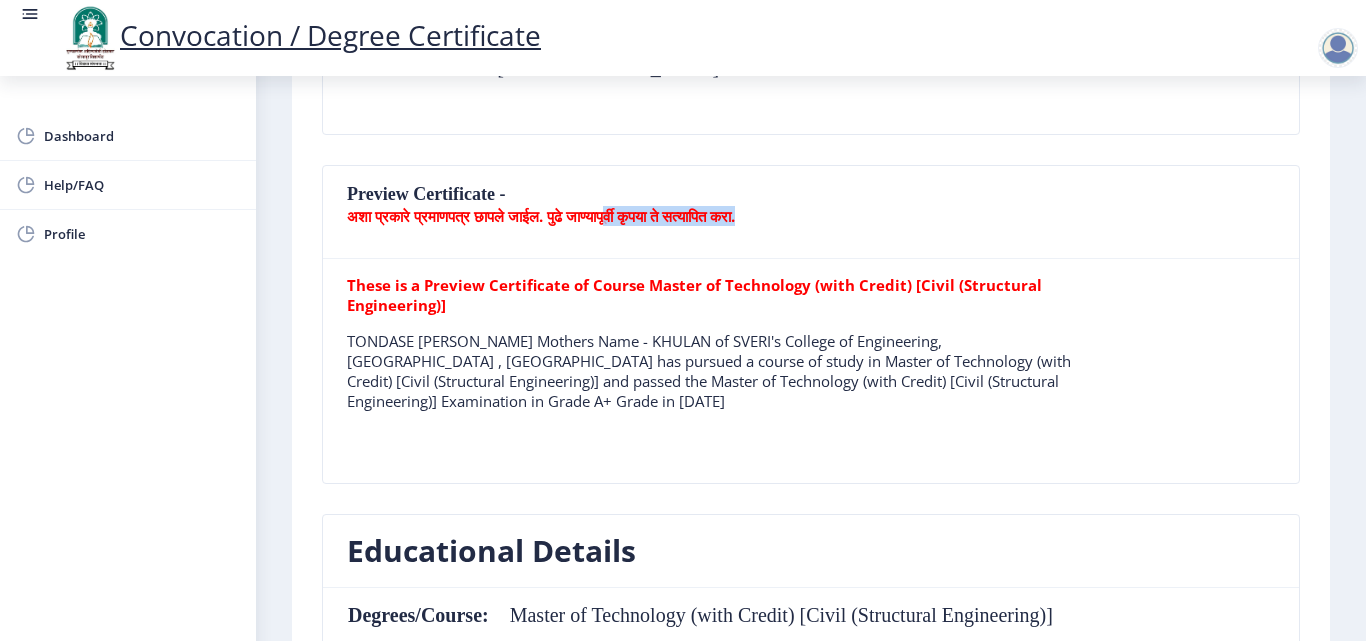 drag, startPoint x: 648, startPoint y: 216, endPoint x: 810, endPoint y: 216, distance: 162 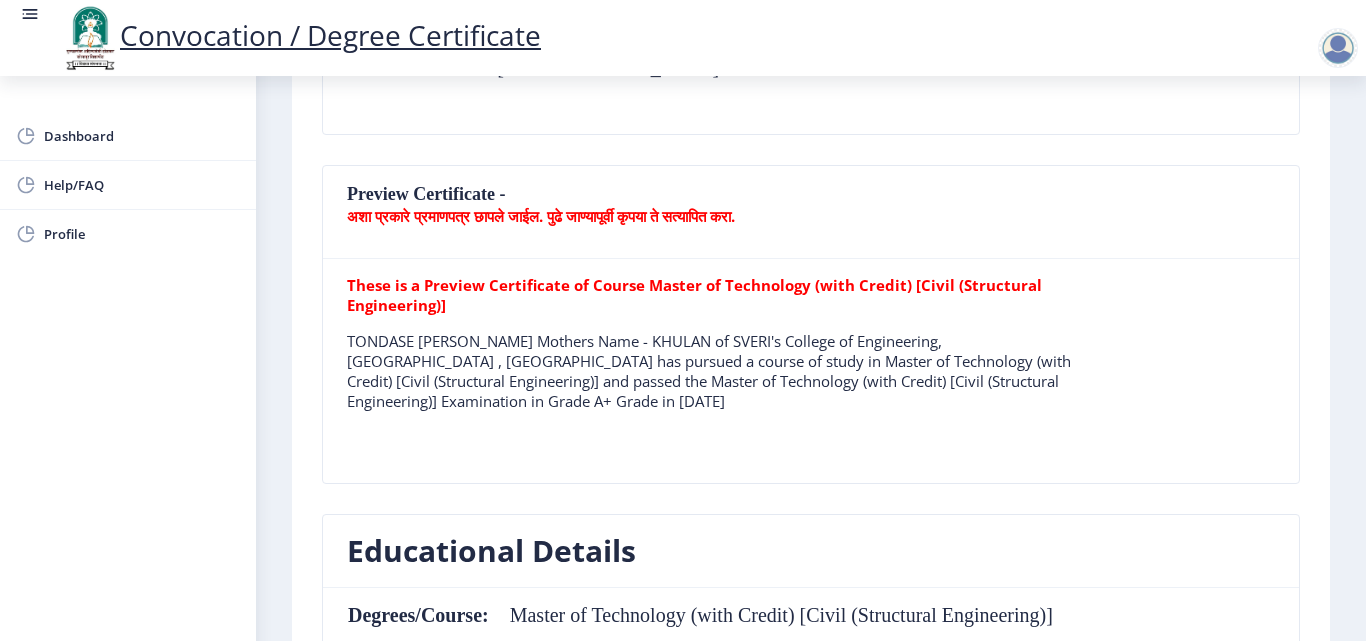 click on "Preview Certificate -  अशा प्रकारे प्रमाणपत्र छापले जाईल. पुढे जाण्यापूर्वी कृपया ते सत्यापित करा." 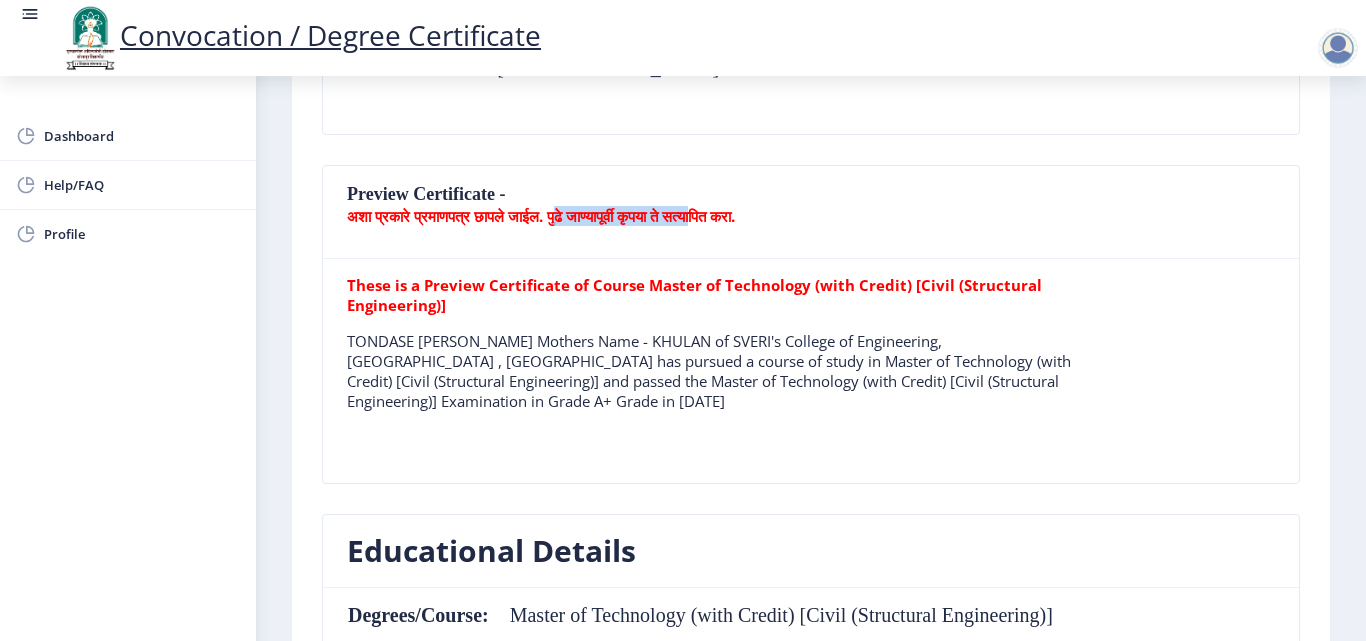 drag, startPoint x: 576, startPoint y: 216, endPoint x: 752, endPoint y: 223, distance: 176.13914 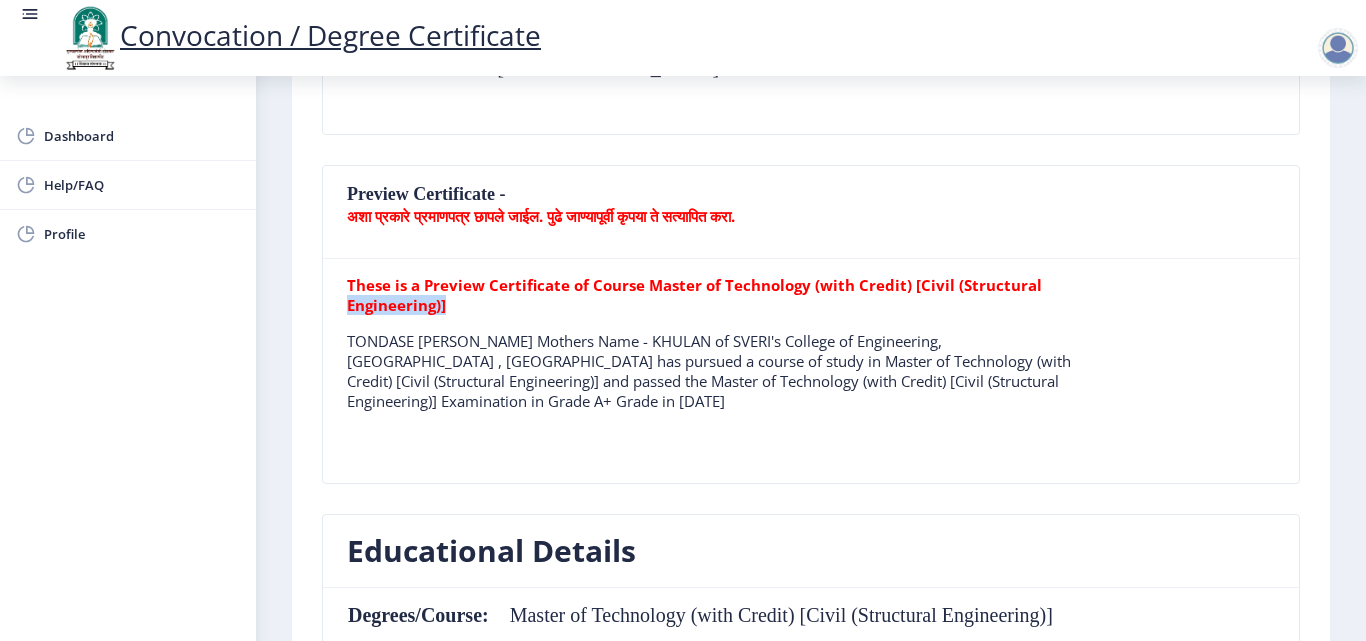 drag, startPoint x: 347, startPoint y: 301, endPoint x: 468, endPoint y: 301, distance: 121 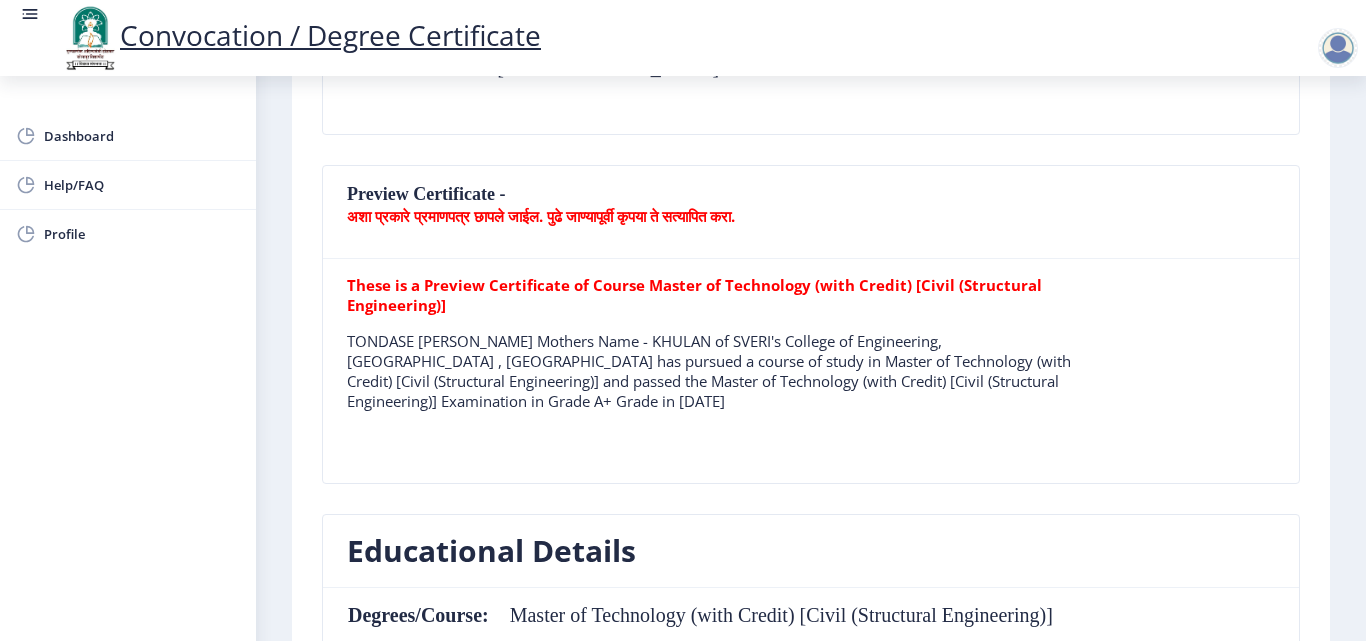 click on "These is a Preview Certificate of Course Master of Technology (with Credit) [Civil (Structural Engineering)]  TONDASE MILIND VISHNU Mothers Name - KHULAN of SVERI's College of Engineering, Pandharpur , Solapur has pursued a course of study in Master of Technology (with Credit) [Civil (Structural Engineering)] and passed the Master of Technology (with Credit) [Civil (Structural Engineering)] Examination in Grade A+ Grade in March 2021" 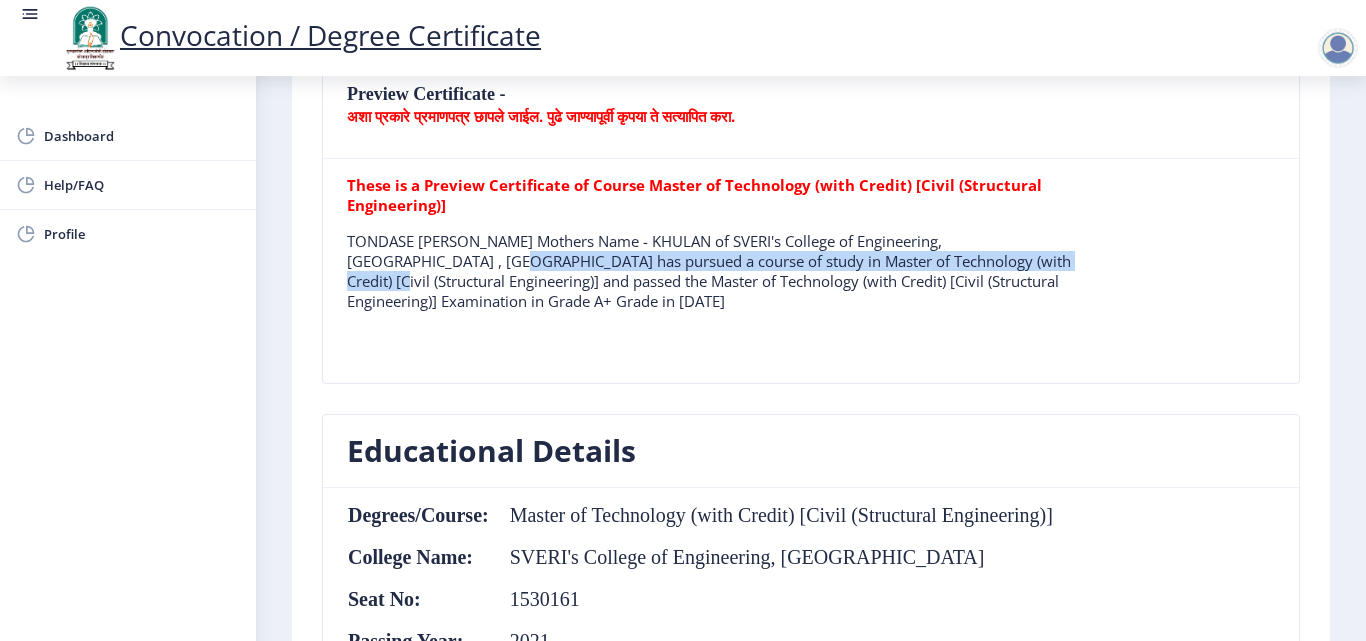 drag, startPoint x: 415, startPoint y: 264, endPoint x: 807, endPoint y: 272, distance: 392.08163 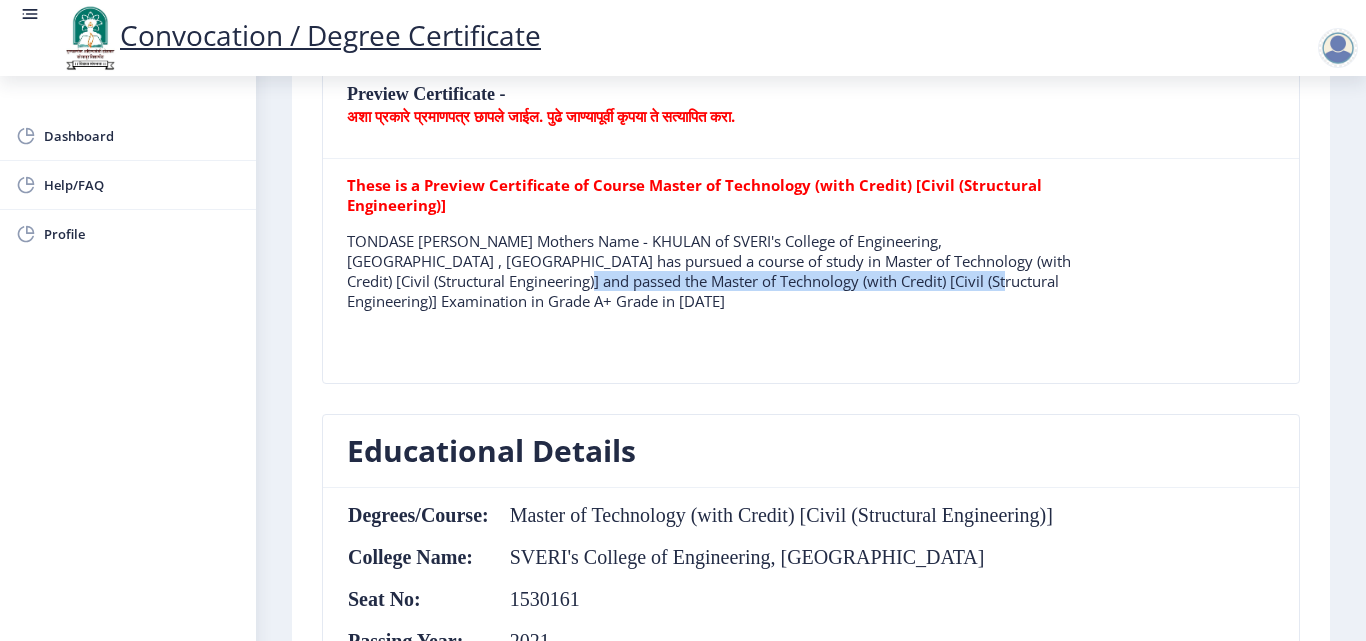 drag, startPoint x: 549, startPoint y: 277, endPoint x: 965, endPoint y: 290, distance: 416.20306 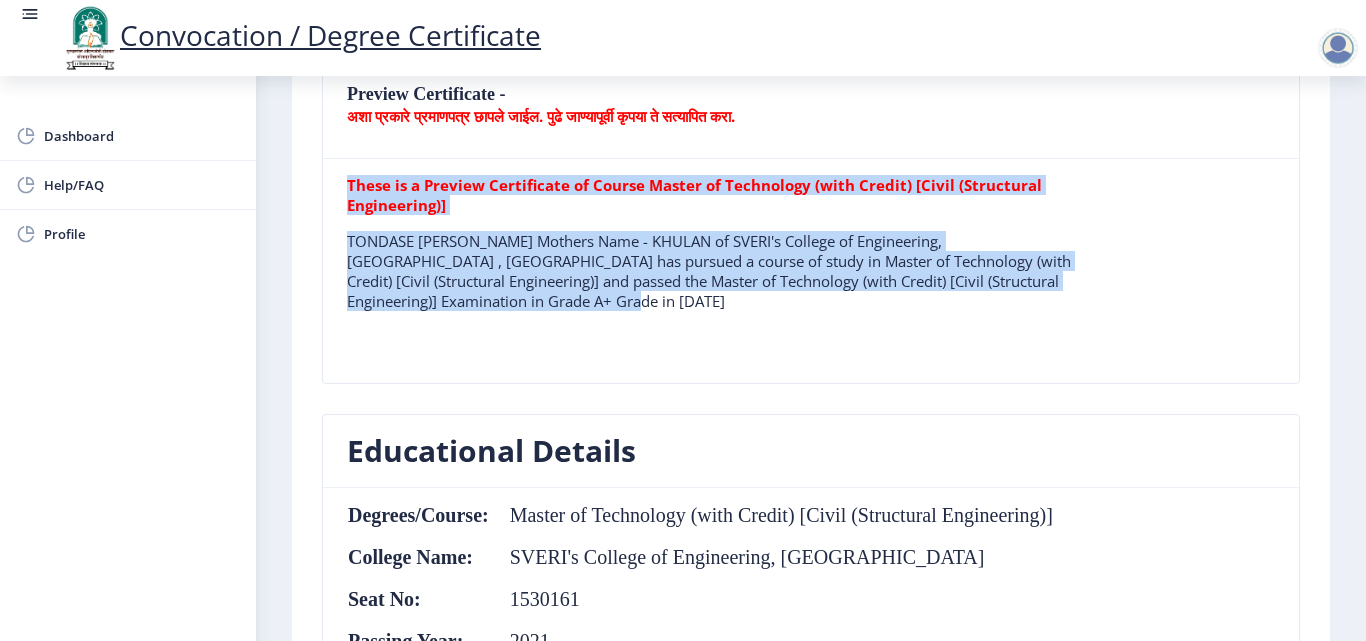 drag, startPoint x: 345, startPoint y: 306, endPoint x: 822, endPoint y: 309, distance: 477.00943 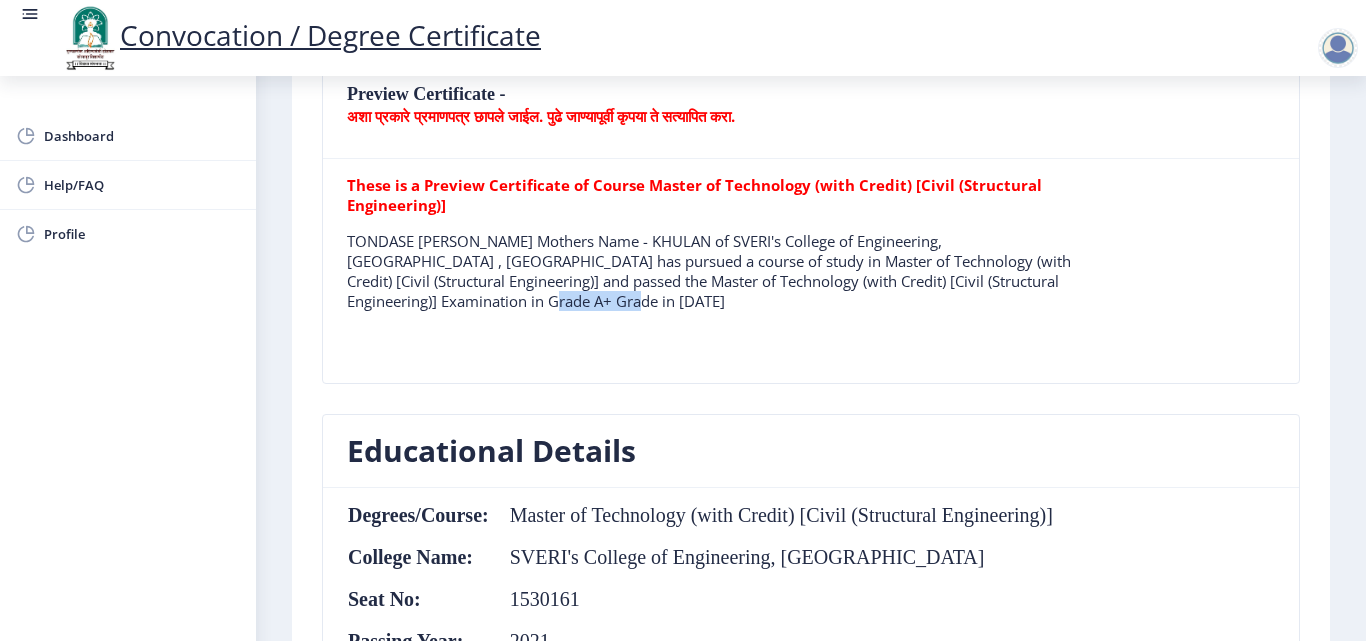drag, startPoint x: 583, startPoint y: 300, endPoint x: 822, endPoint y: 300, distance: 239 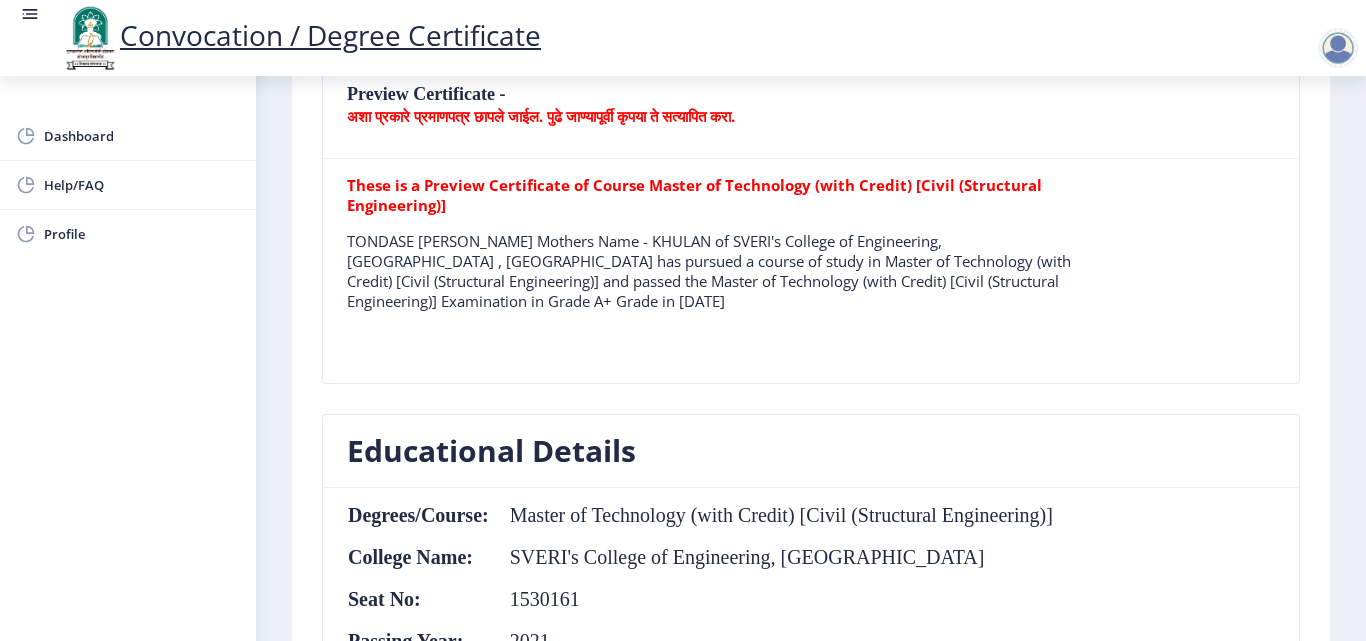 click on "These is a Preview Certificate of Course Master of Technology (with Credit) [Civil (Structural Engineering)]  TONDASE MILIND VISHNU Mothers Name - KHULAN of SVERI's College of Engineering, Pandharpur , Solapur has pursued a course of study in Master of Technology (with Credit) [Civil (Structural Engineering)] and passed the Master of Technology (with Credit) [Civil (Structural Engineering)] Examination in Grade A+ Grade in March 2021" 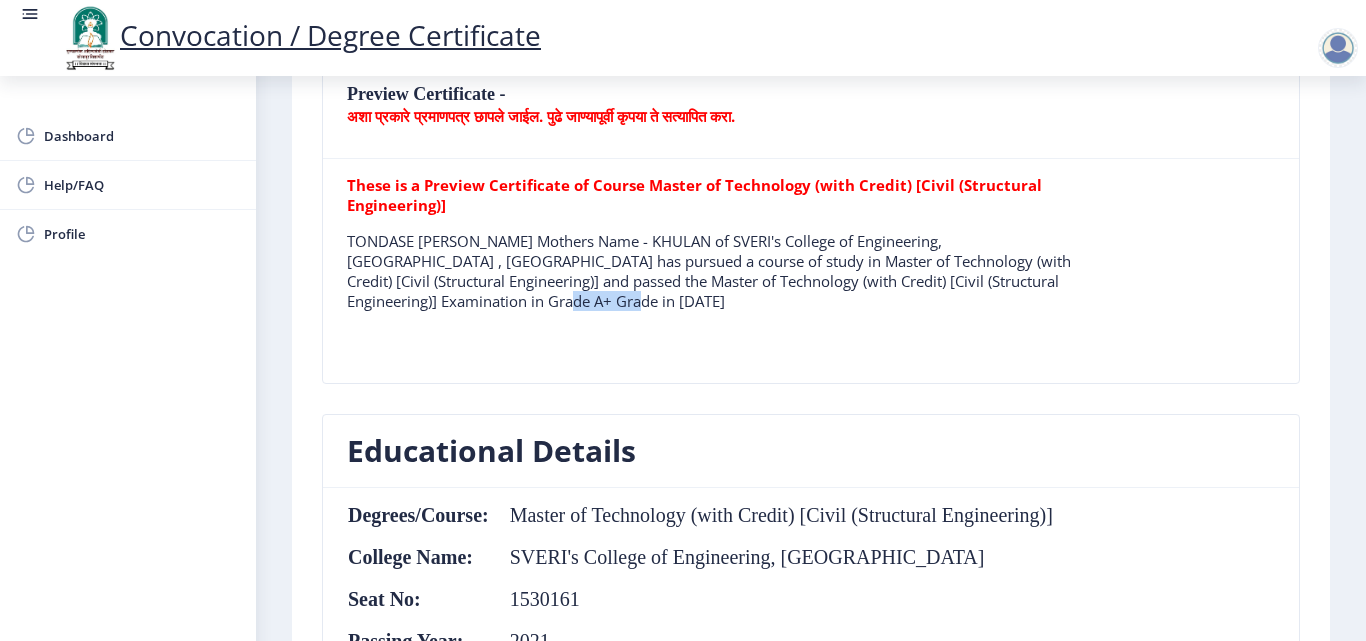 drag, startPoint x: 595, startPoint y: 304, endPoint x: 691, endPoint y: 306, distance: 96.02083 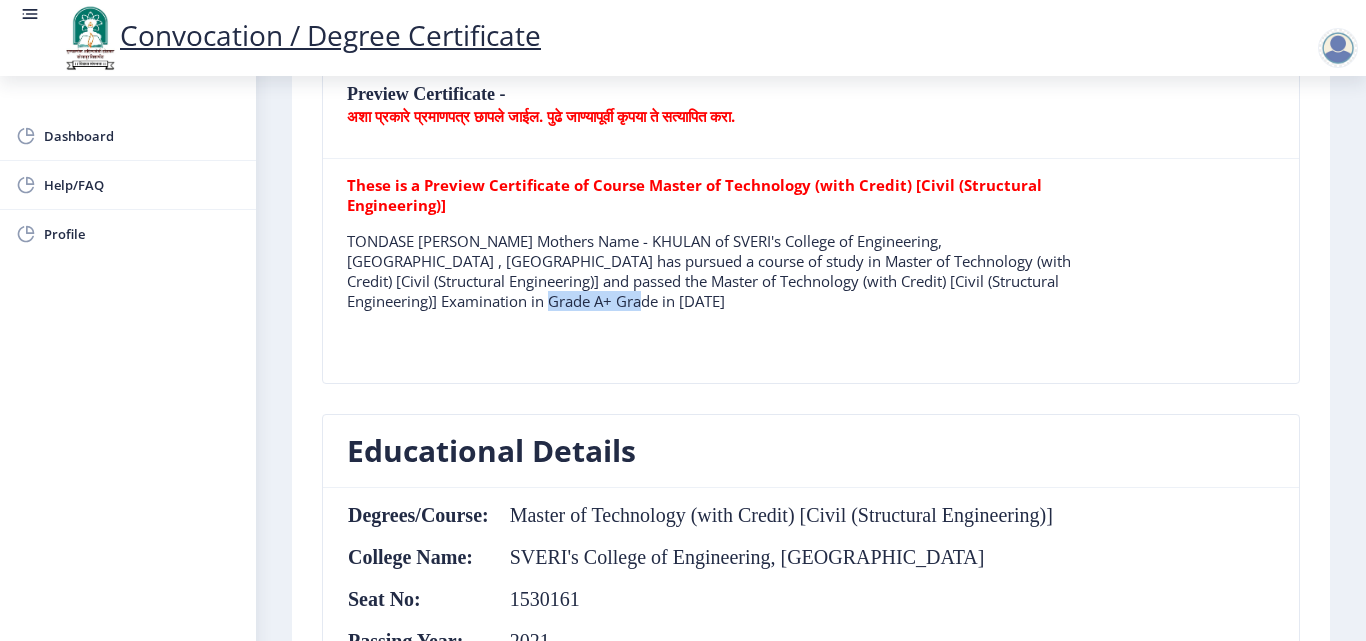 drag, startPoint x: 577, startPoint y: 303, endPoint x: 802, endPoint y: 303, distance: 225 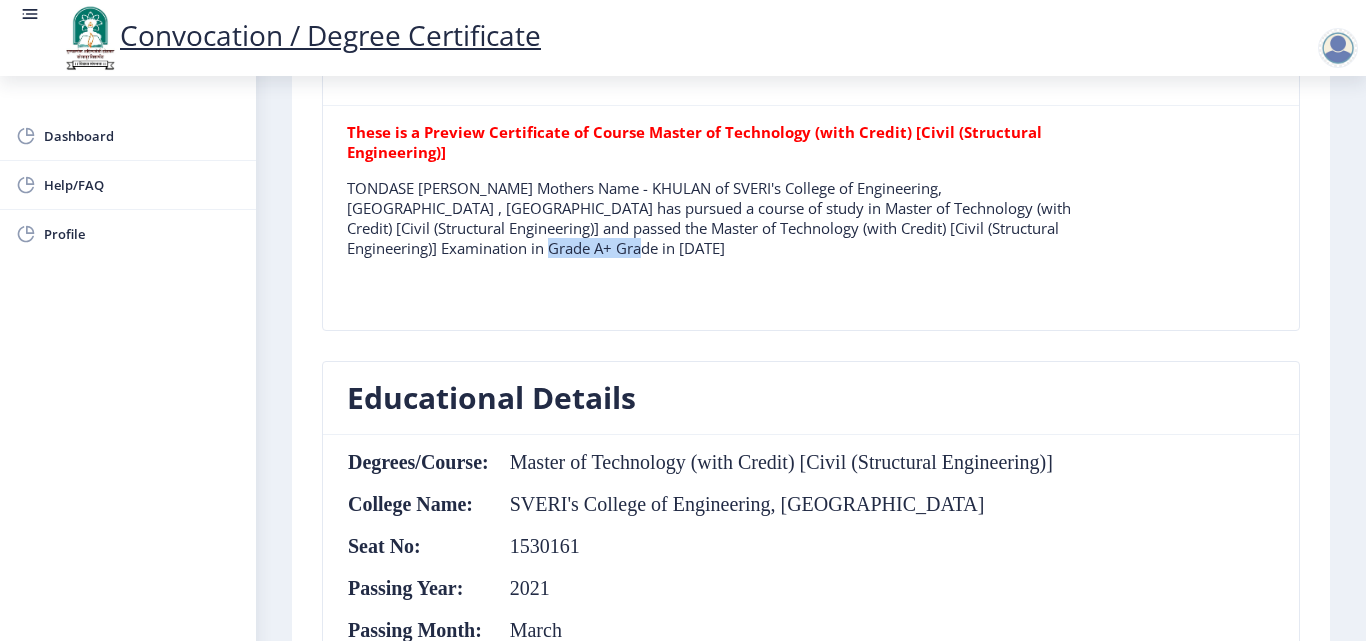 scroll, scrollTop: 700, scrollLeft: 0, axis: vertical 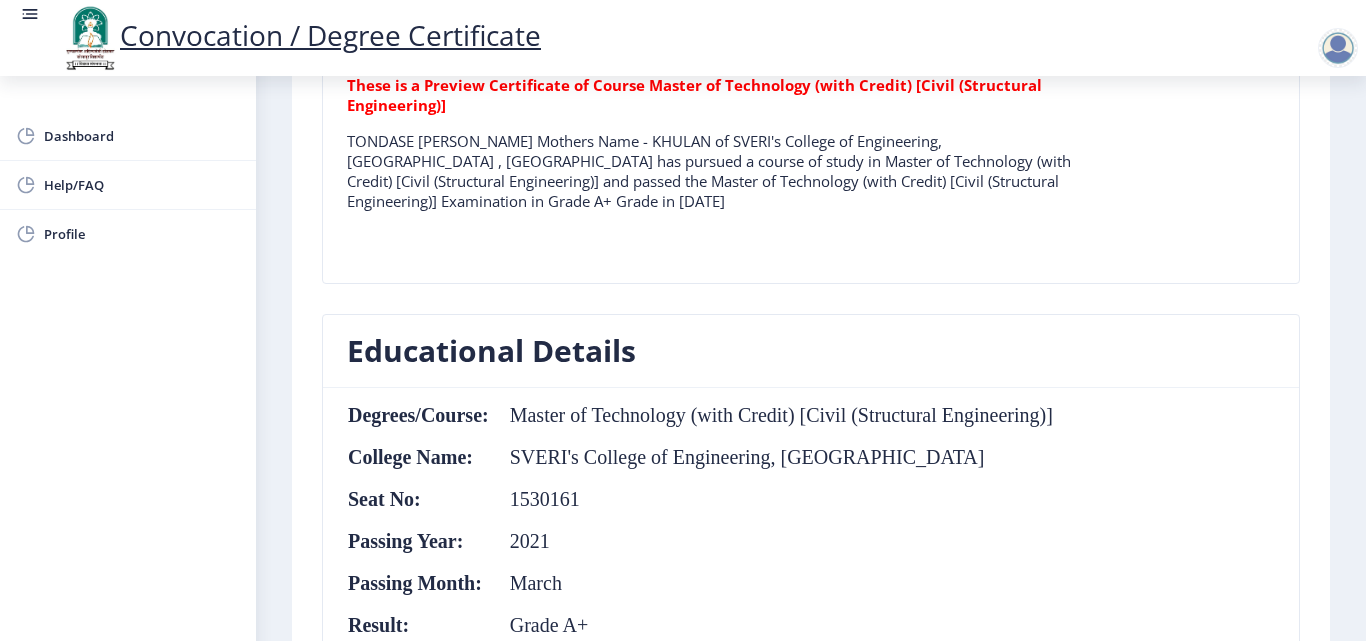 click on "These is a Preview Certificate of Course Master of Technology (with Credit) [Civil (Structural Engineering)]  TONDASE MILIND VISHNU Mothers Name - KHULAN of SVERI's College of Engineering, Pandharpur , Solapur has pursued a course of study in Master of Technology (with Credit) [Civil (Structural Engineering)] and passed the Master of Technology (with Credit) [Civil (Structural Engineering)] Examination in Grade A+ Grade in March 2021" 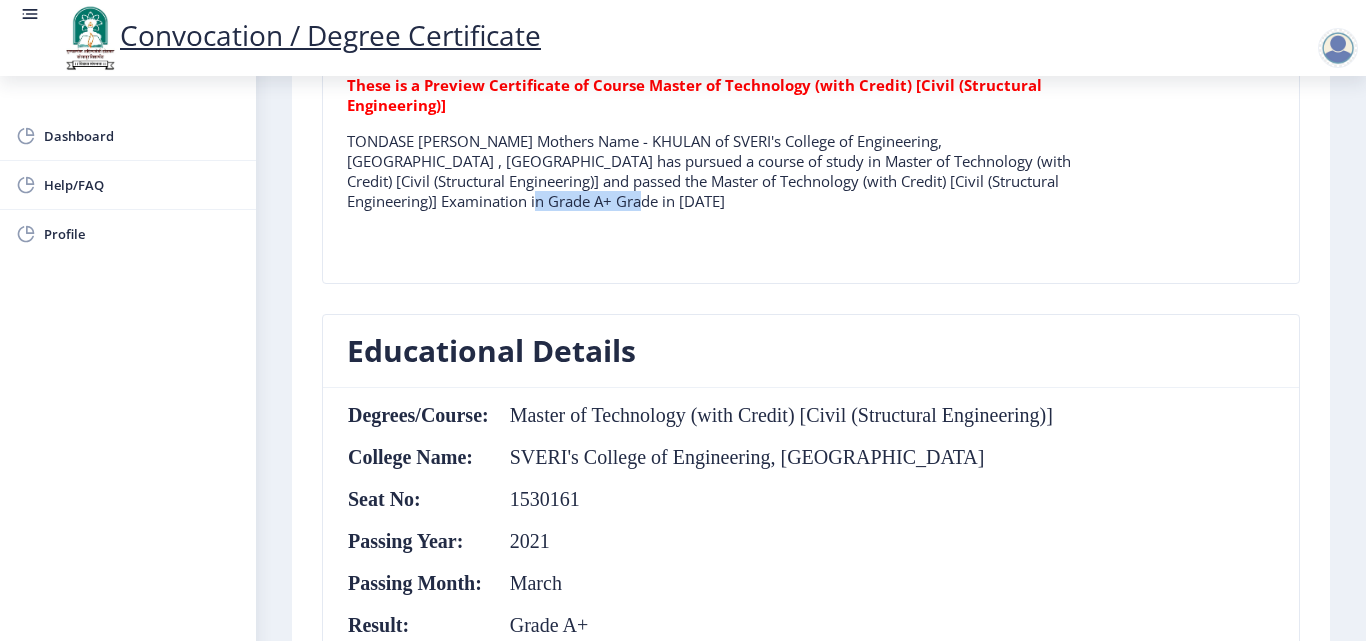 drag, startPoint x: 565, startPoint y: 207, endPoint x: 703, endPoint y: 207, distance: 138 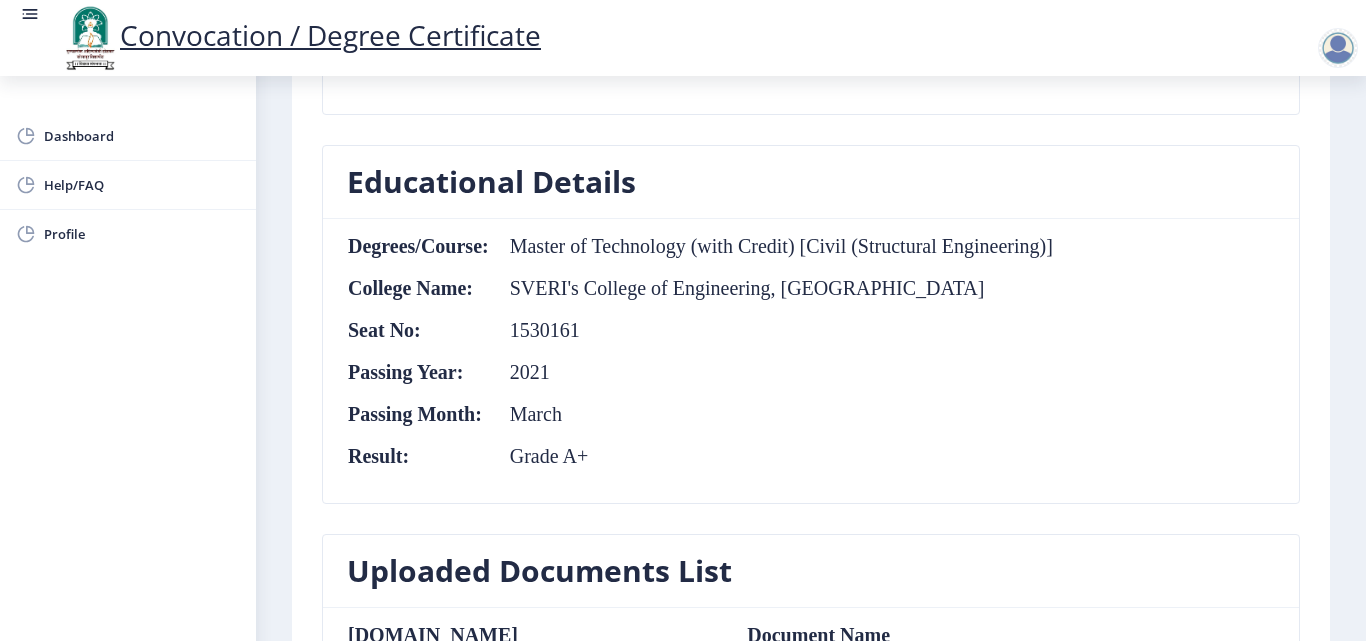 scroll, scrollTop: 900, scrollLeft: 0, axis: vertical 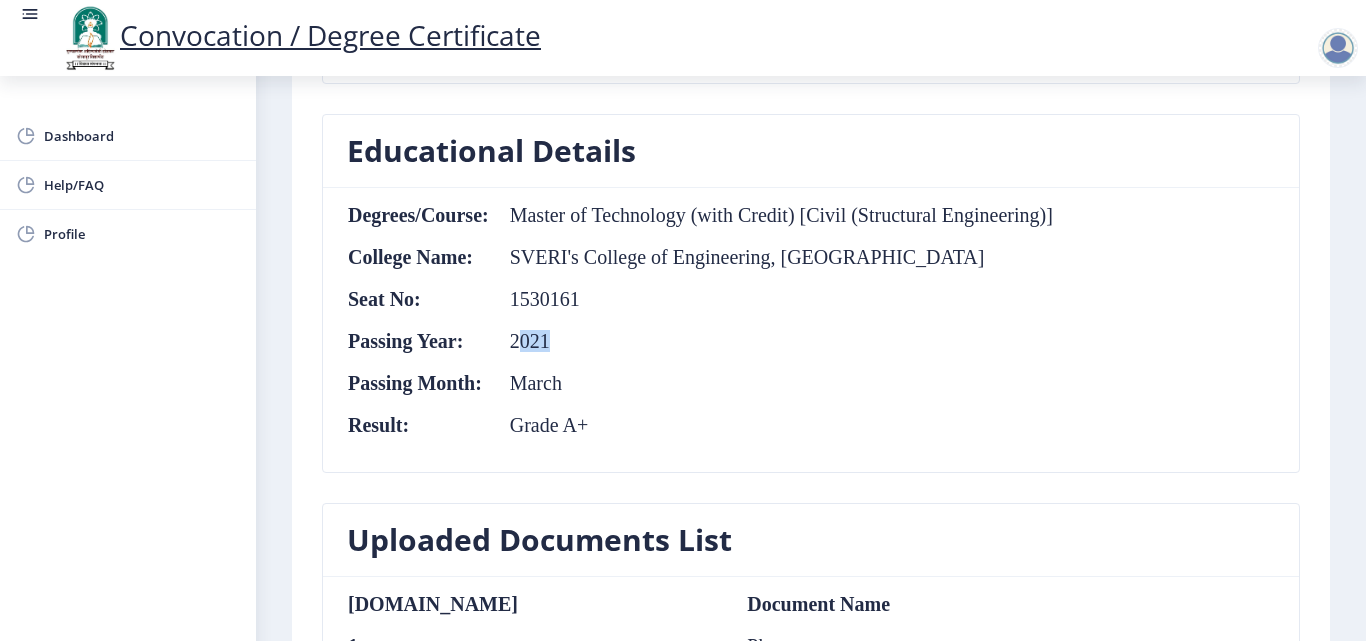 drag, startPoint x: 521, startPoint y: 339, endPoint x: 706, endPoint y: 341, distance: 185.0108 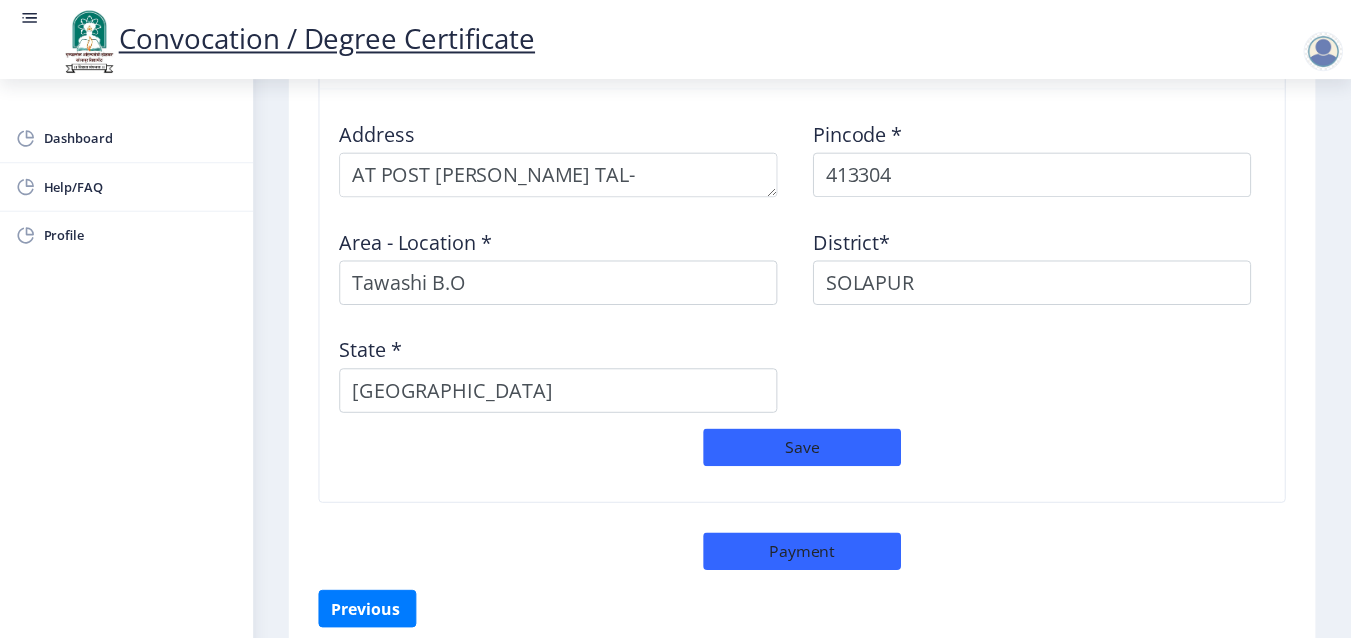 scroll, scrollTop: 1792, scrollLeft: 0, axis: vertical 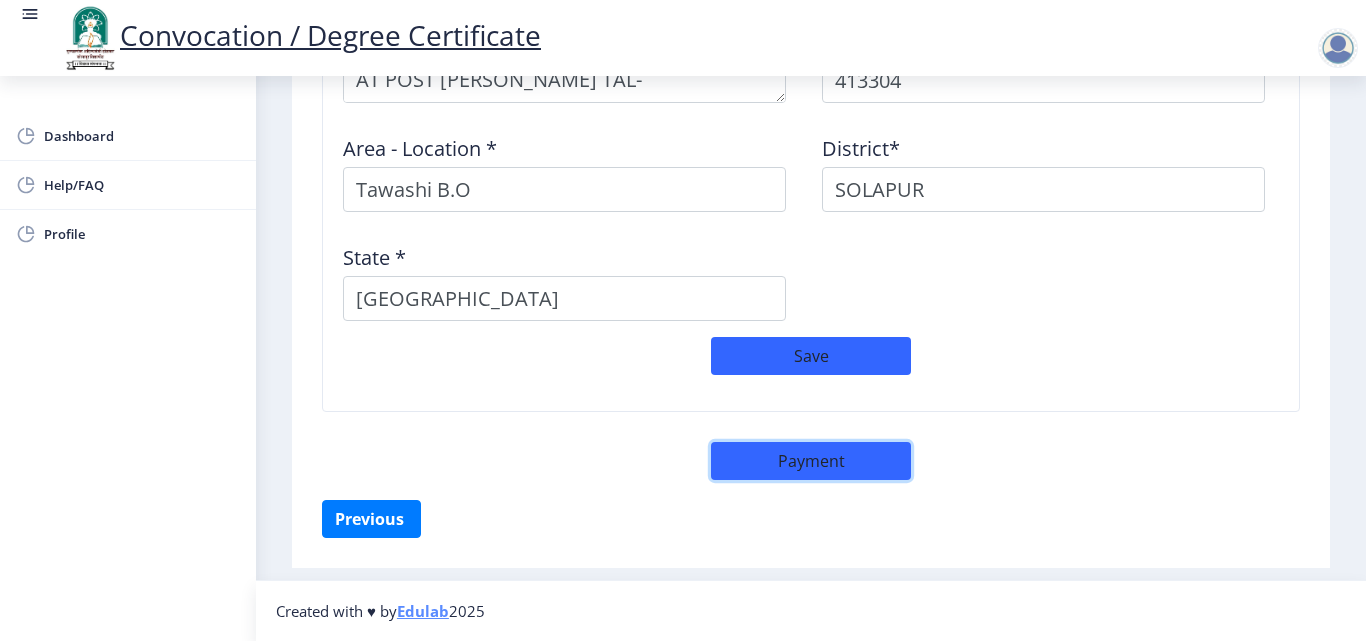 click on "Payment" 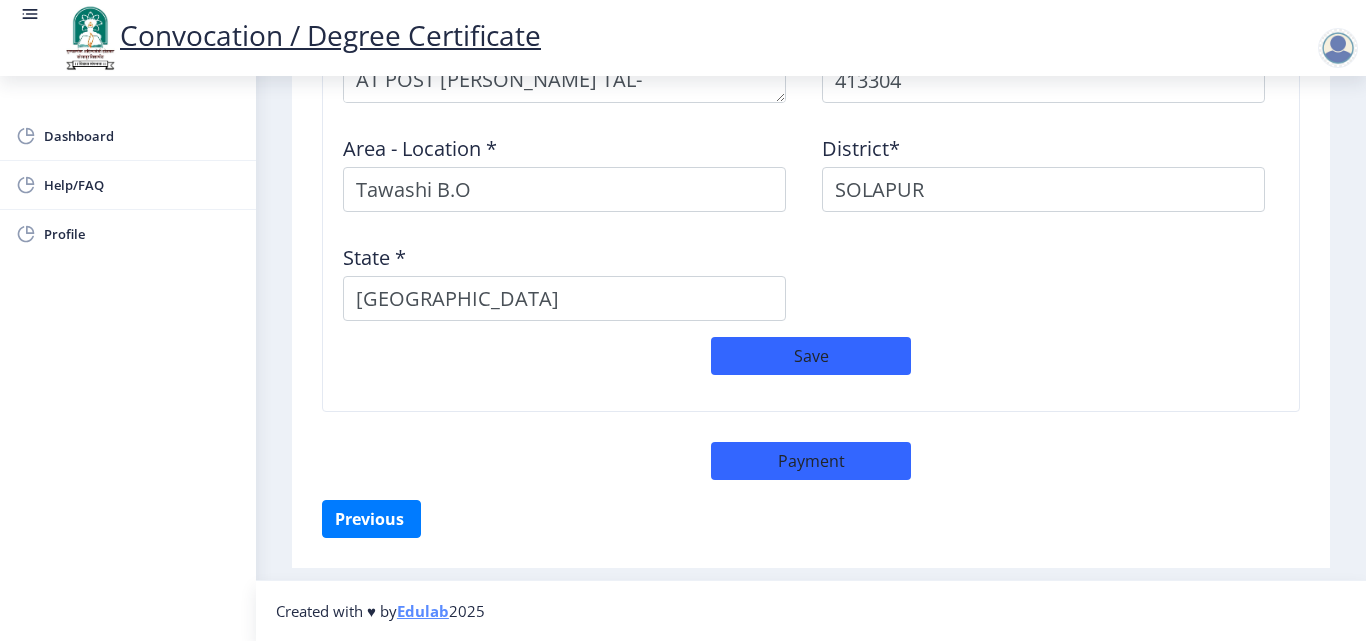 select on "sealed" 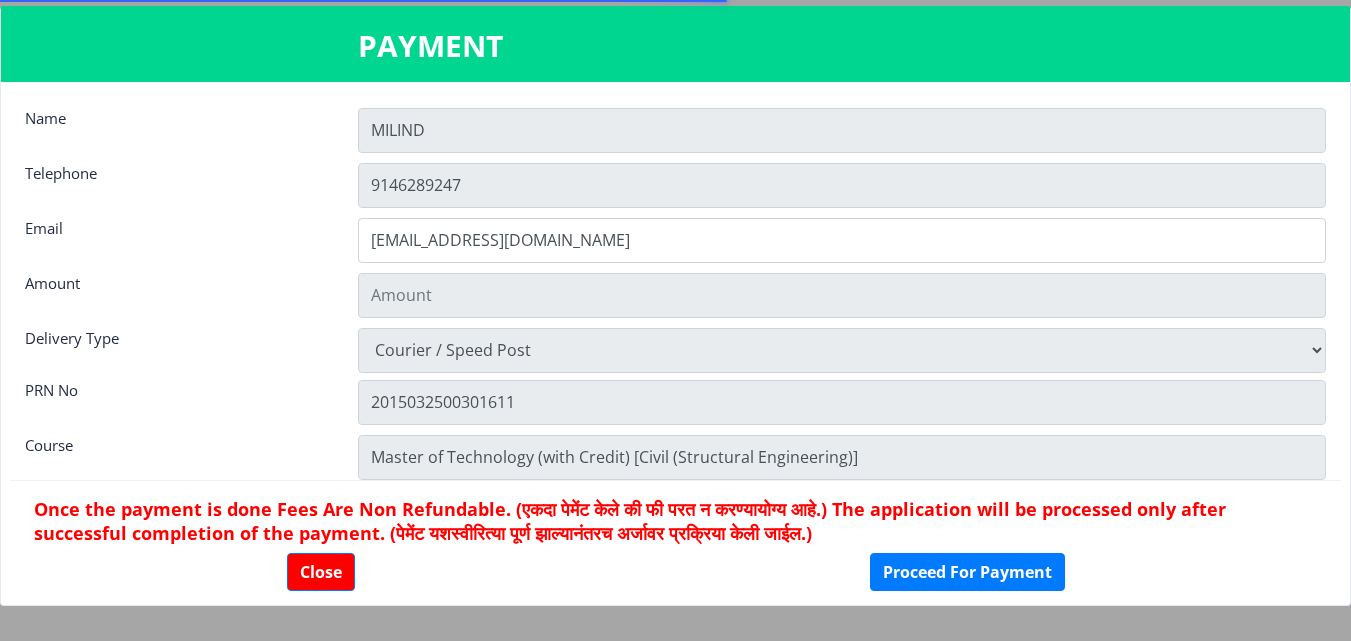 type on "600" 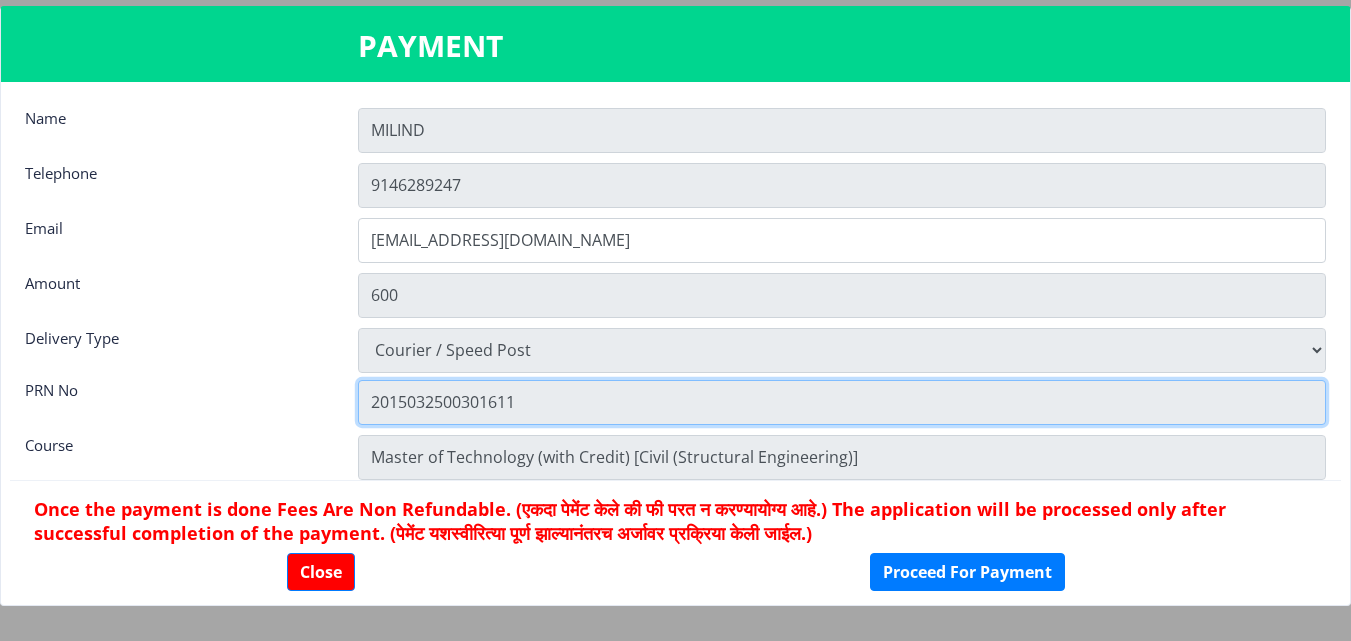 click on "2015032500301611" 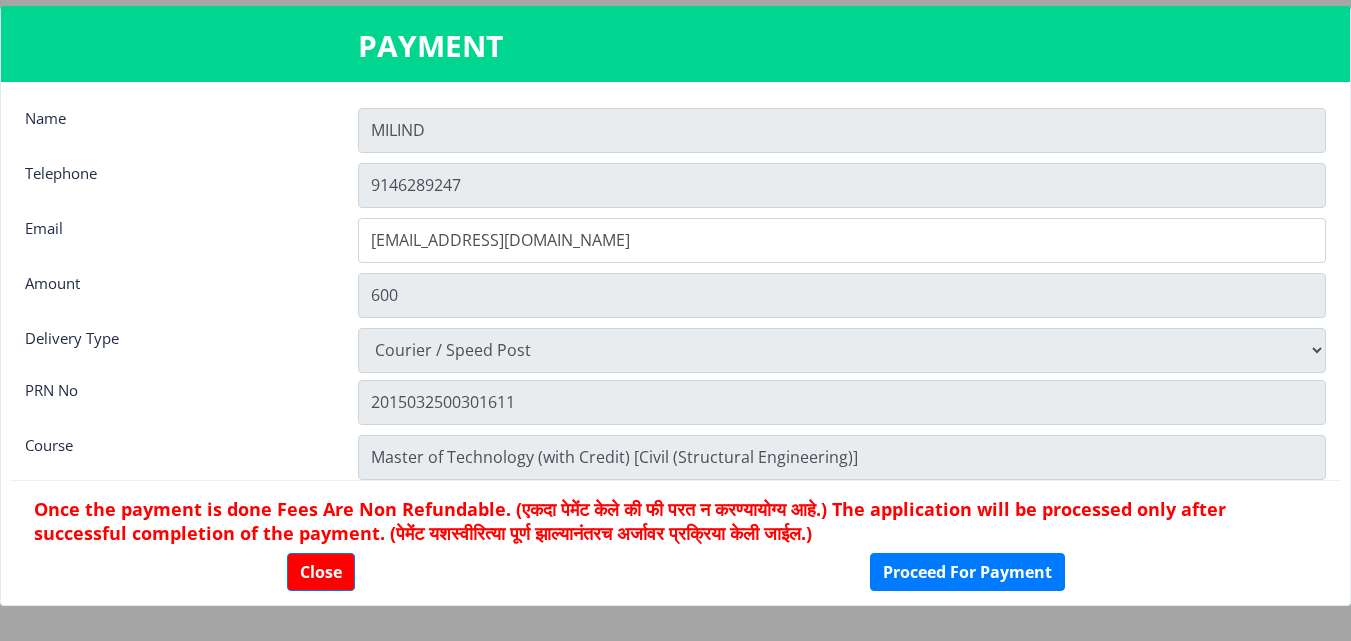click on "Name MILIND Telephone 9146289247 Email milindtondase@gmail.com Amount 600 Delivery Type Physically Attending Courier / Speed Post PRN No 2015032500301611 Course Master of Technology (with Credit) [Civil (Structural Engineering)] Once the payment is done Fees Are Non Refundable. (एकदा पेमेंट केले की फी परत न करण्यायोग्य आहे.) The application will be processed only after successful completion of the payment. (पेमेंट यशस्वीरित्या पूर्ण झाल्यानंतरच अर्जावर प्रक्रिया केली जाईल.)  Close Proceed For Payment" 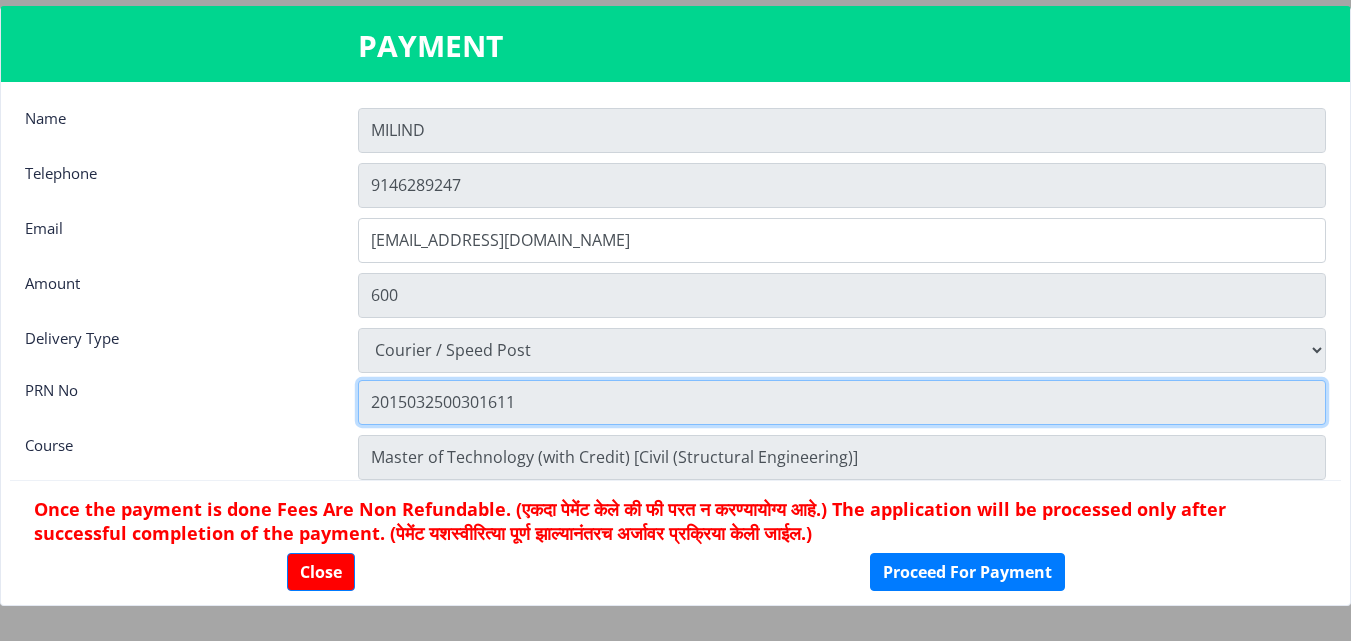 click on "2015032500301611" 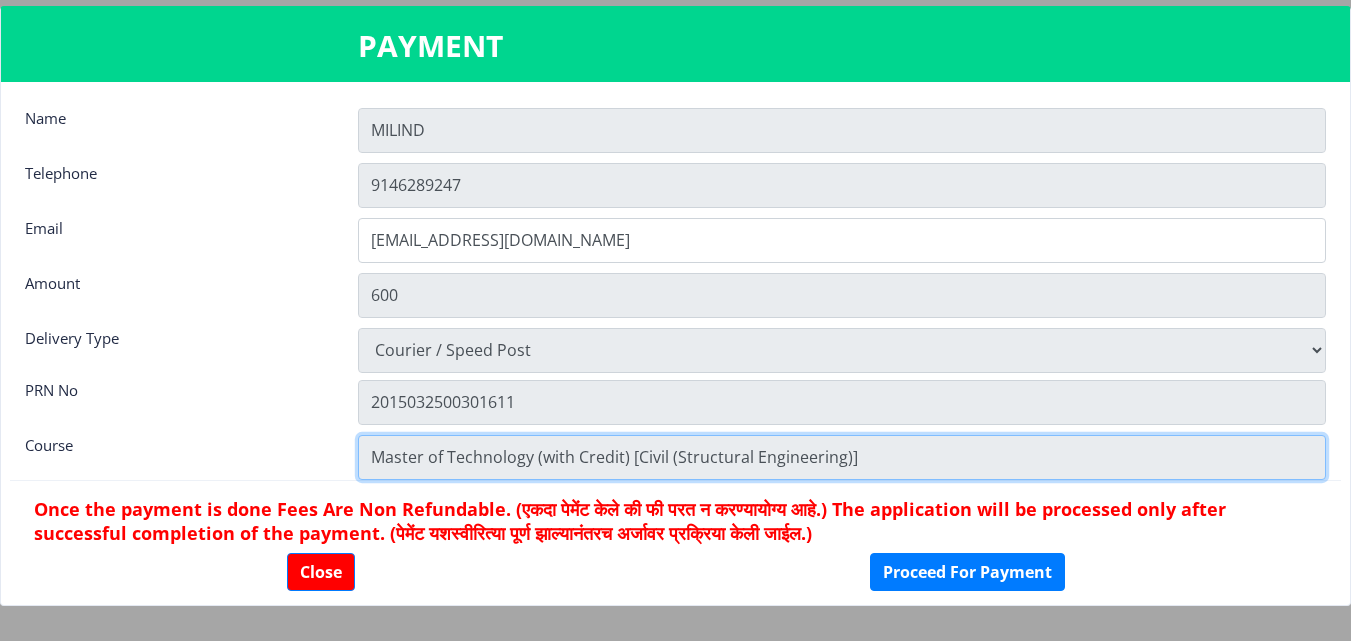 click on "Master of Technology (with Credit) [Civil (Structural Engineering)]" 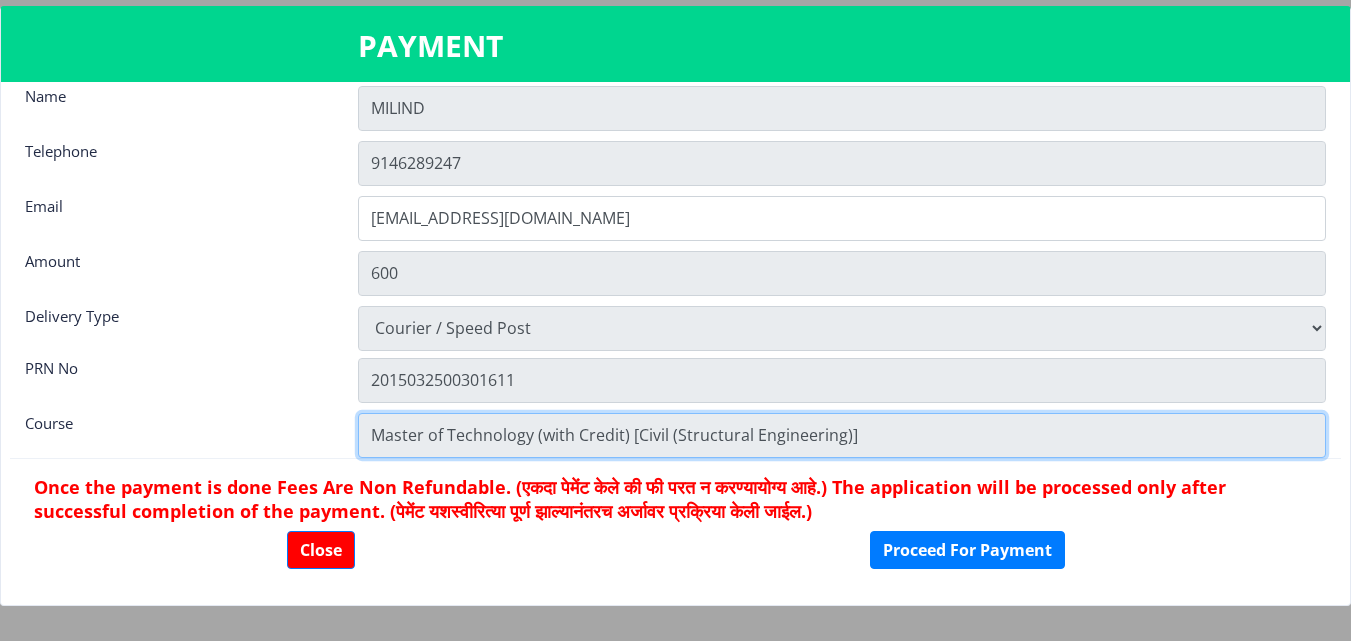 scroll, scrollTop: 28, scrollLeft: 0, axis: vertical 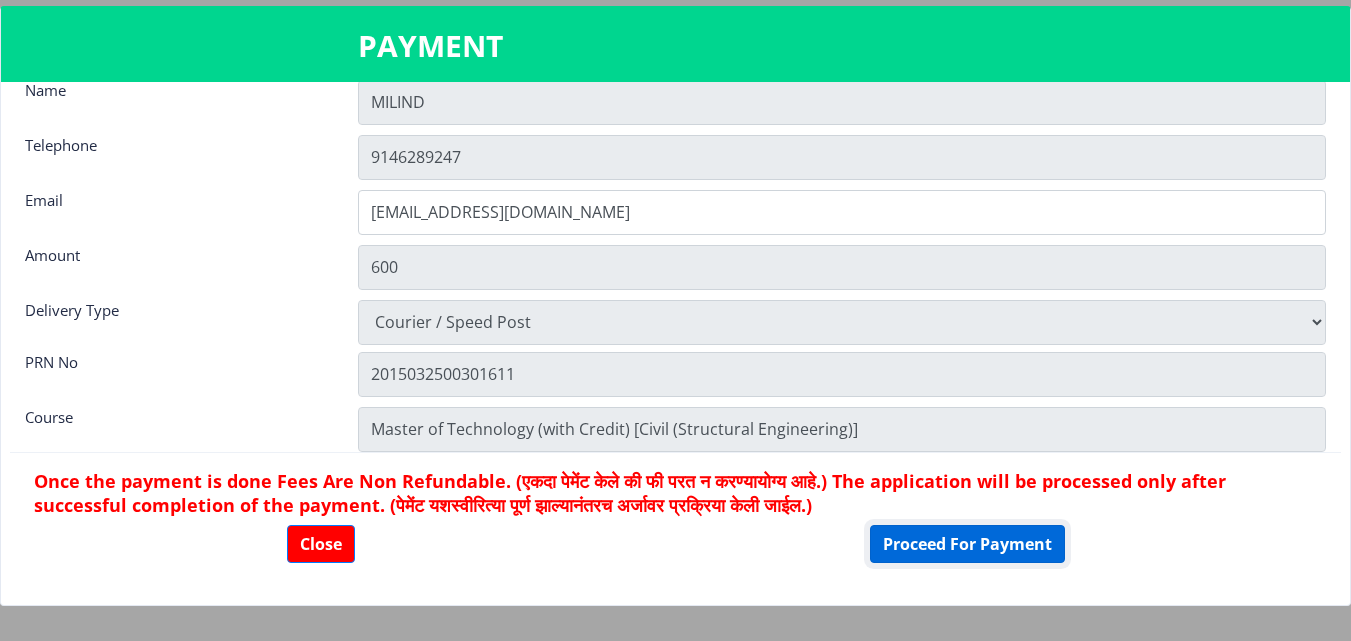 click on "Proceed For Payment" 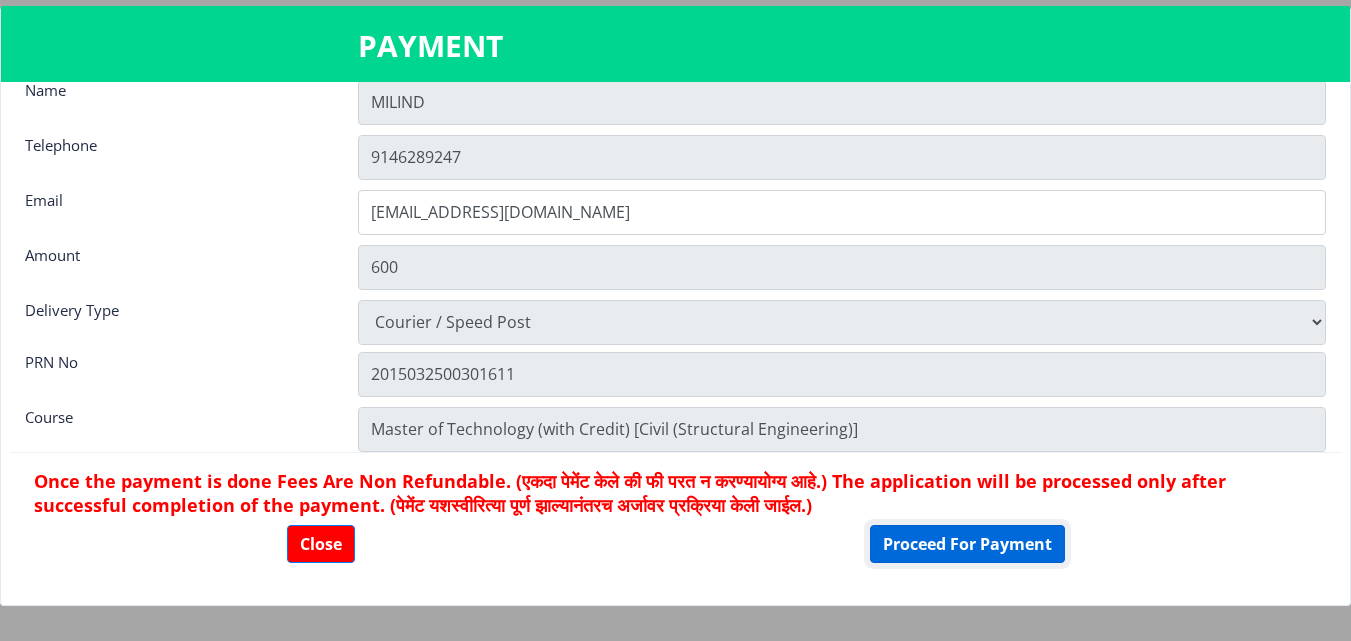 scroll, scrollTop: 0, scrollLeft: 0, axis: both 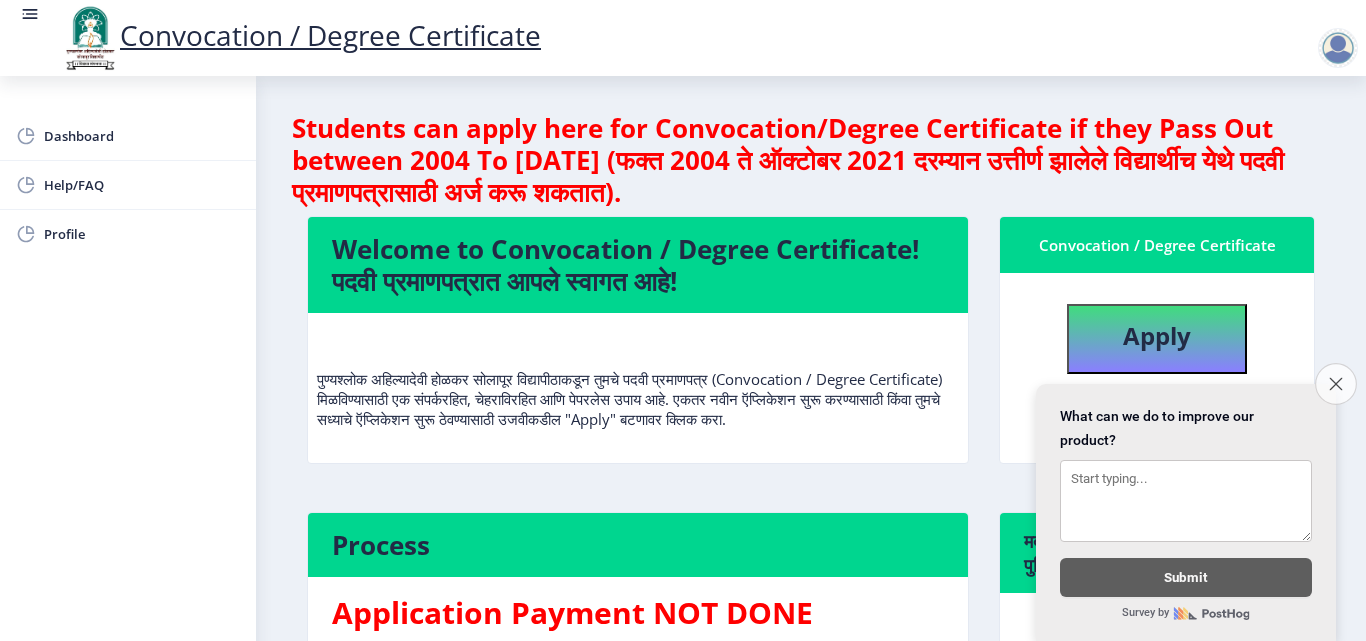 click on "Close survey" 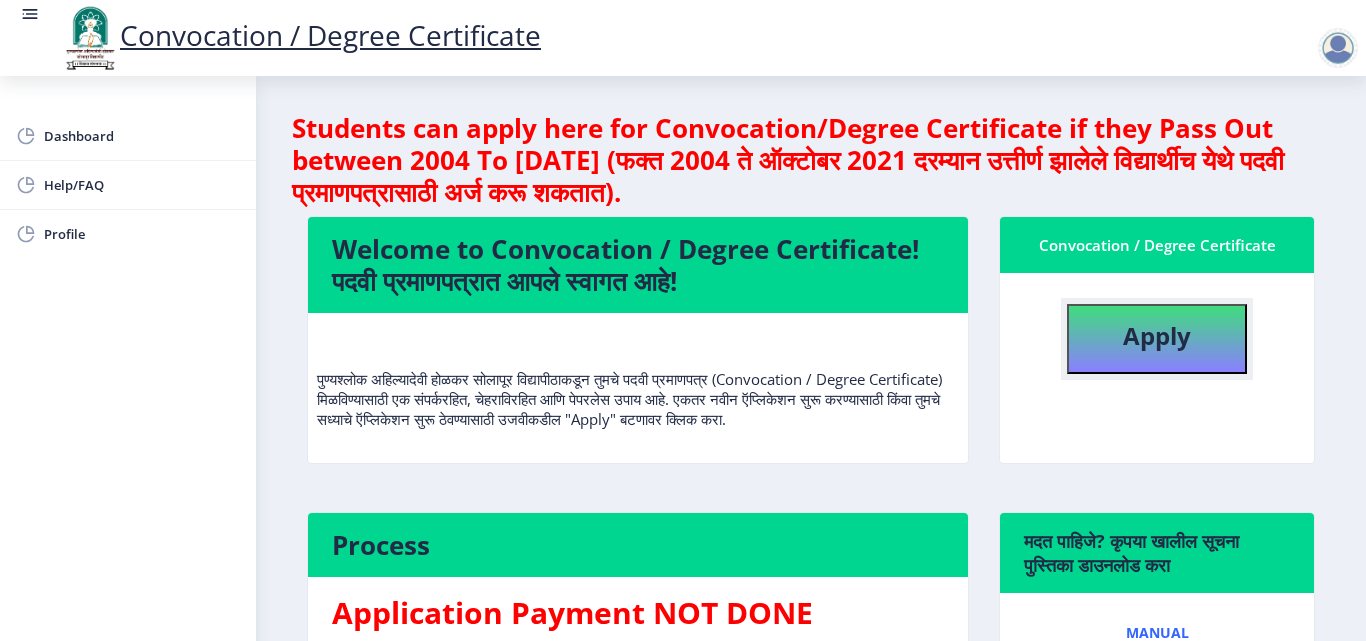 click on "Apply" 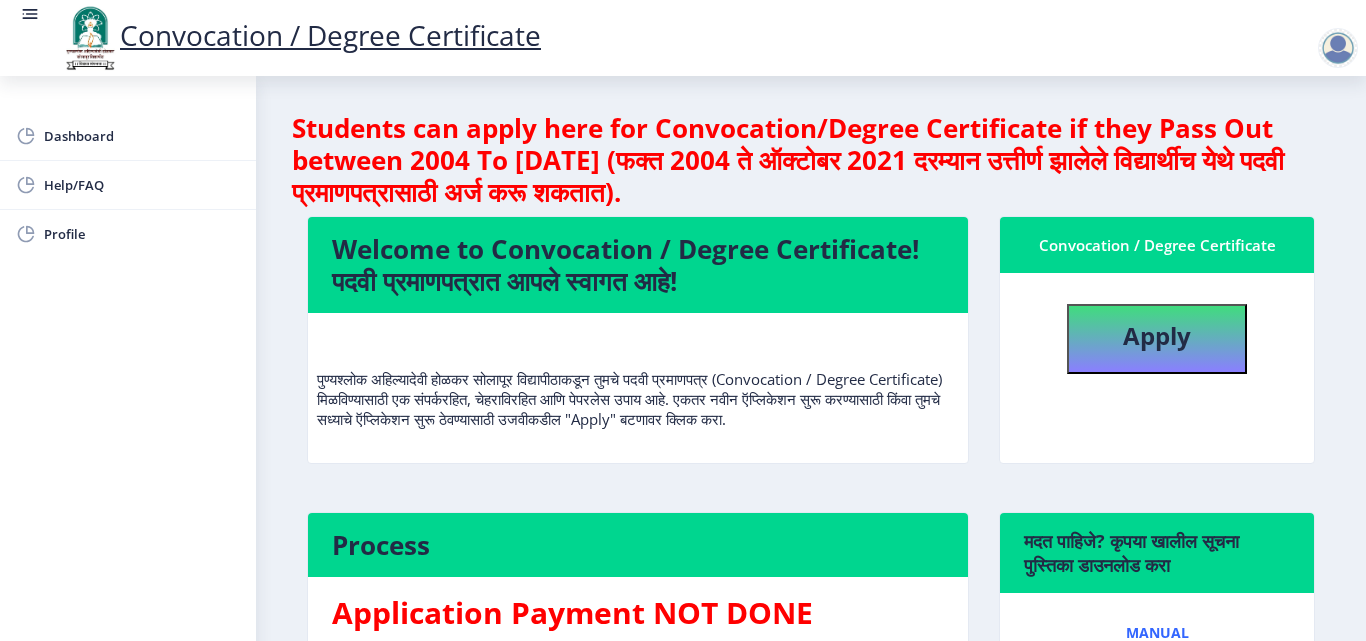 select 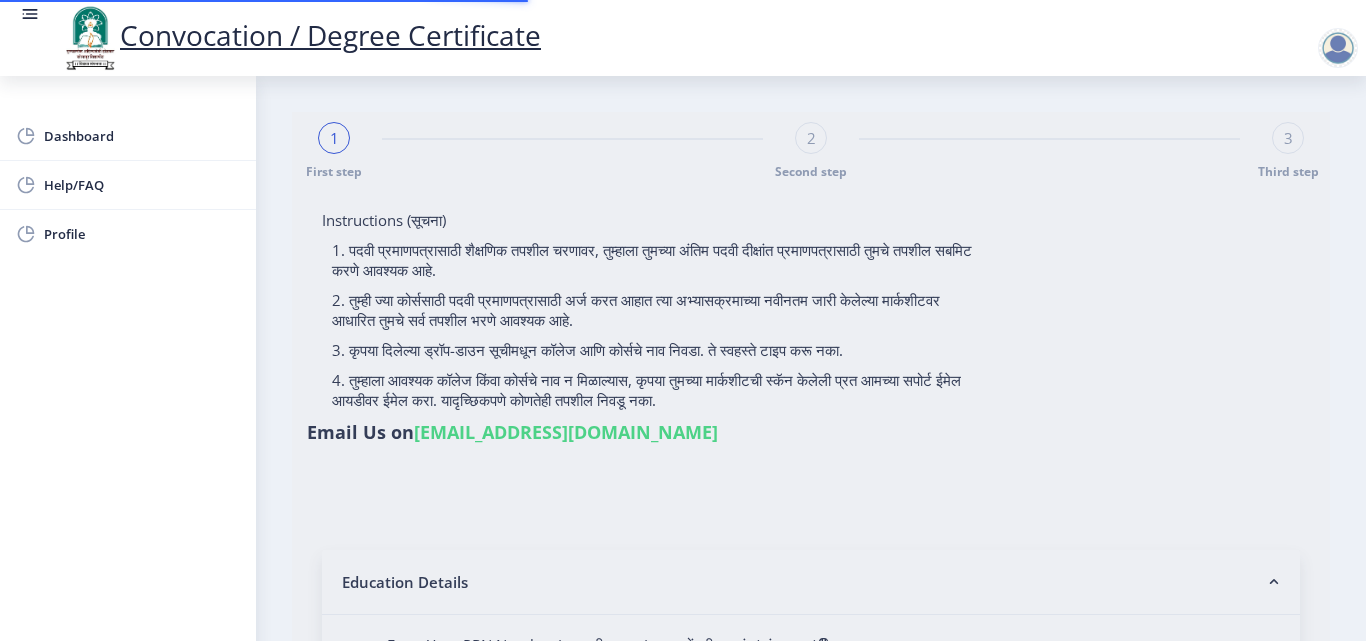 type on "TONDASE MILIND [DEMOGRAPHIC_DATA]" 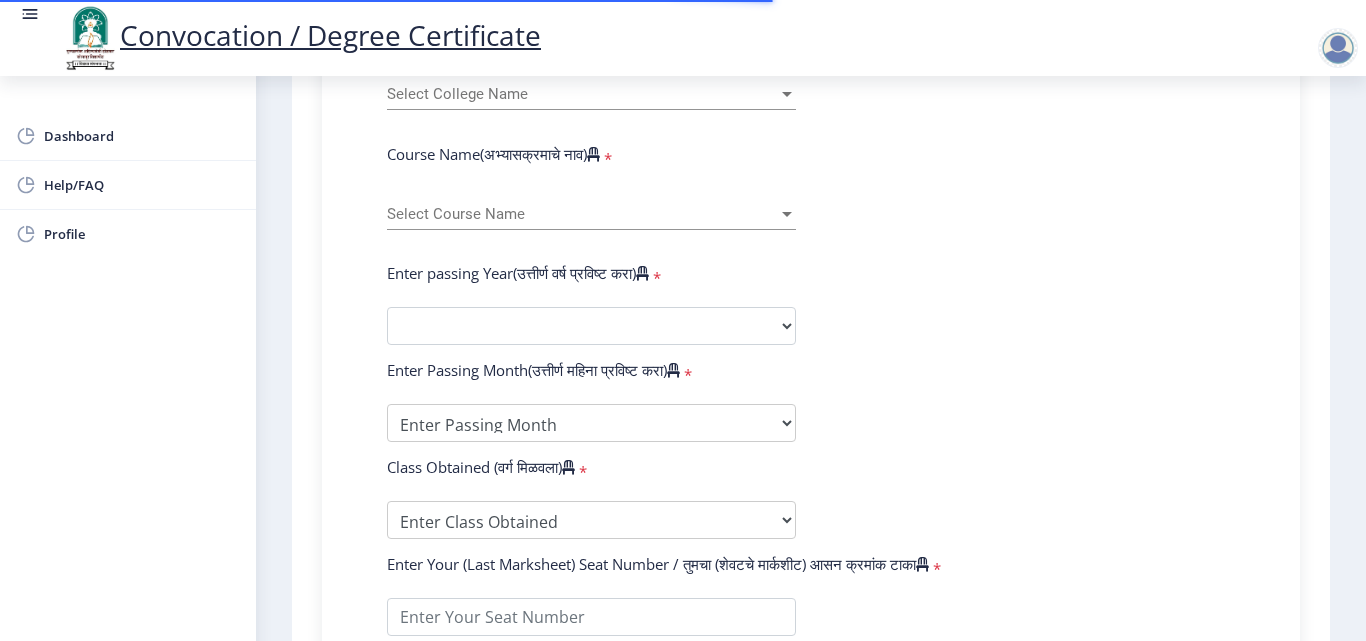 scroll, scrollTop: 990, scrollLeft: 0, axis: vertical 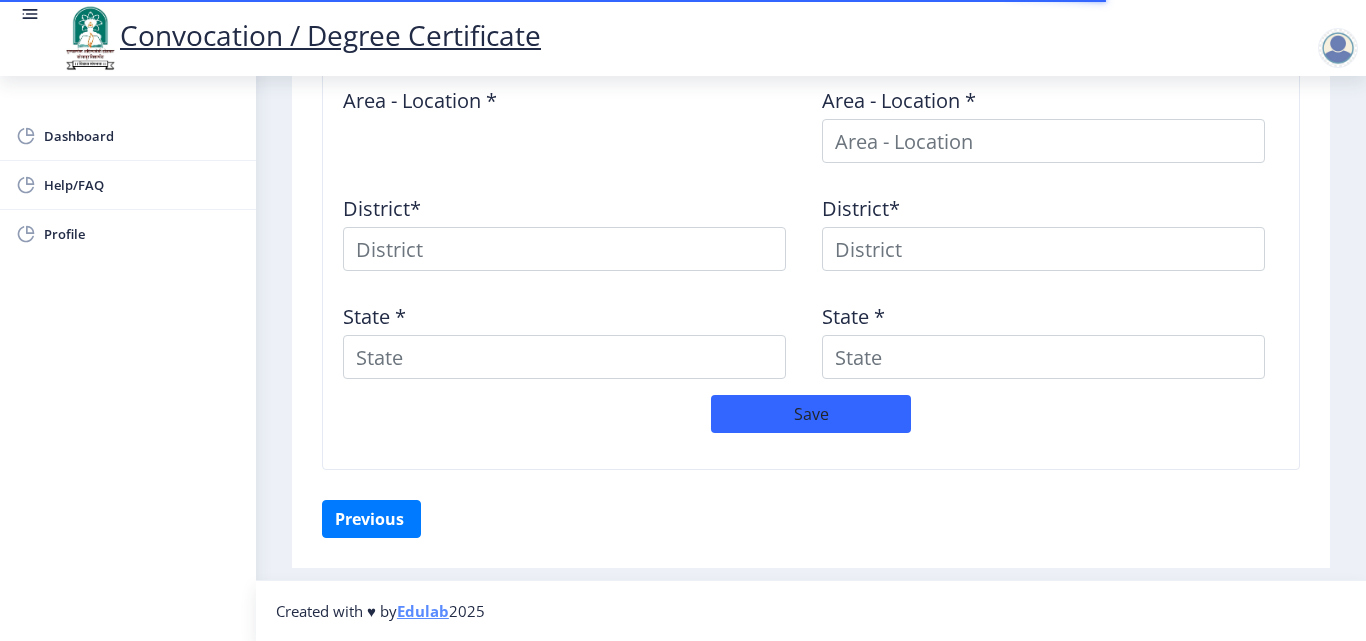 type on "AT POST [PERSON_NAME] TAL-PANDHARPUR DIST-SOLPAUR" 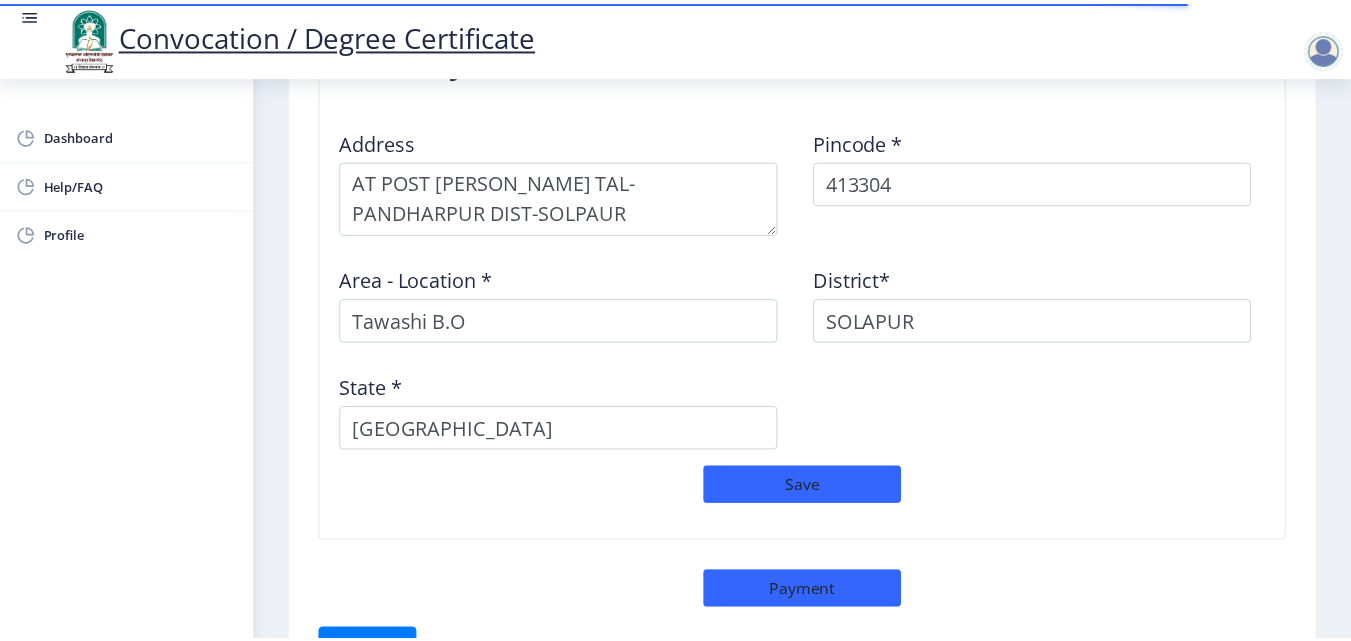 scroll, scrollTop: 1819, scrollLeft: 0, axis: vertical 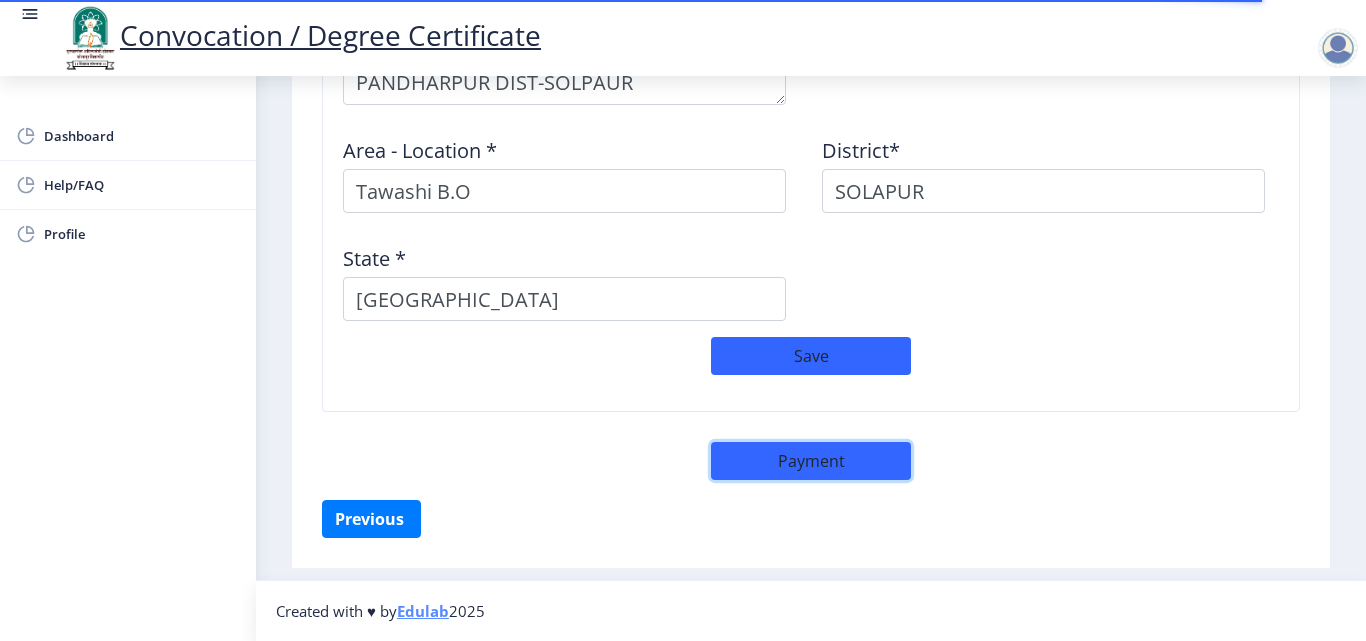 click on "Payment" 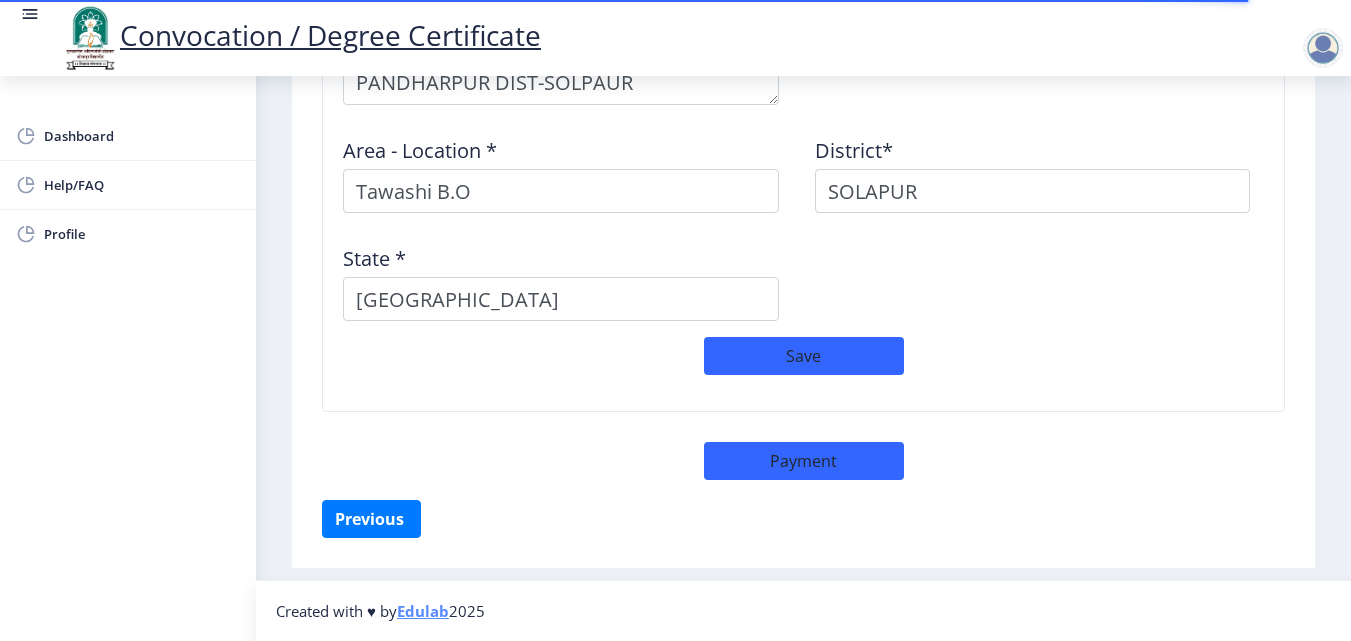 select on "sealed" 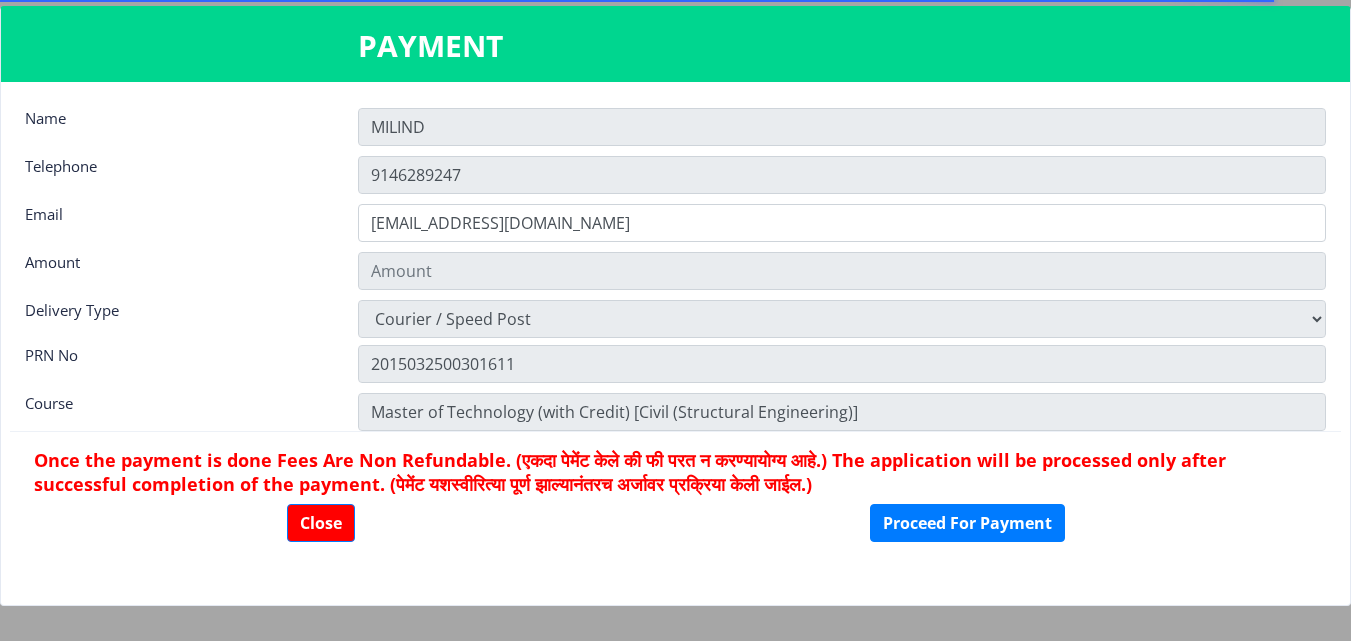 type on "600" 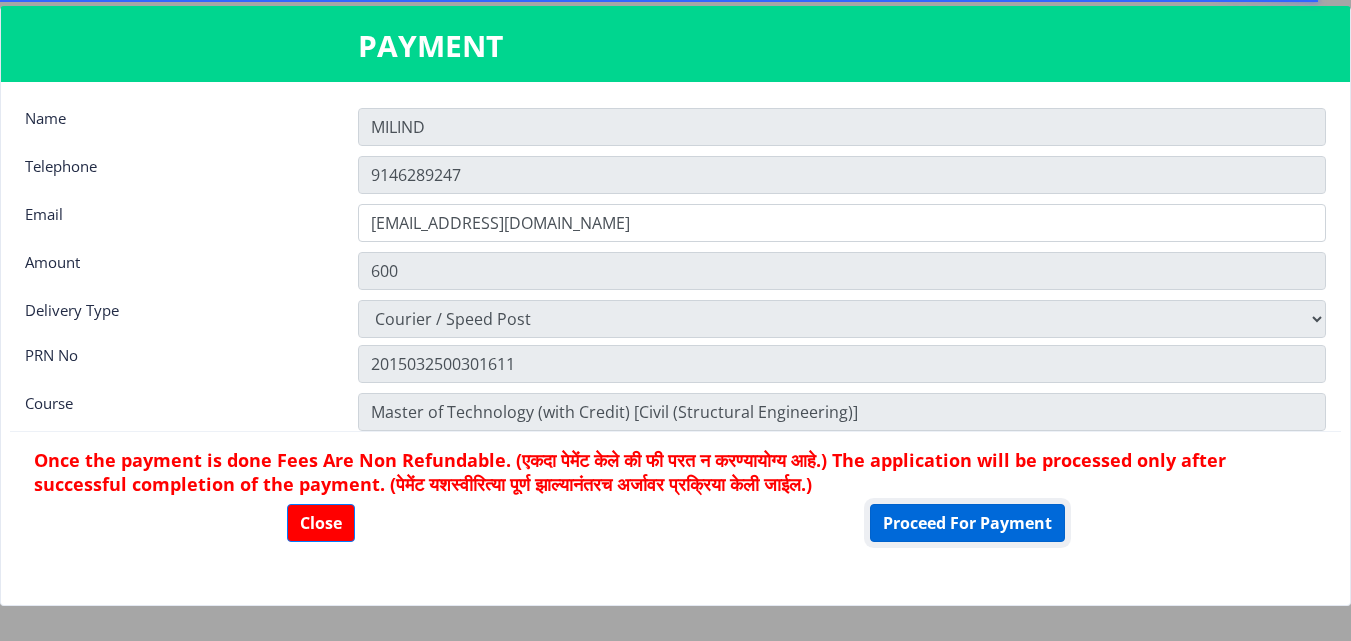click on "Proceed For Payment" 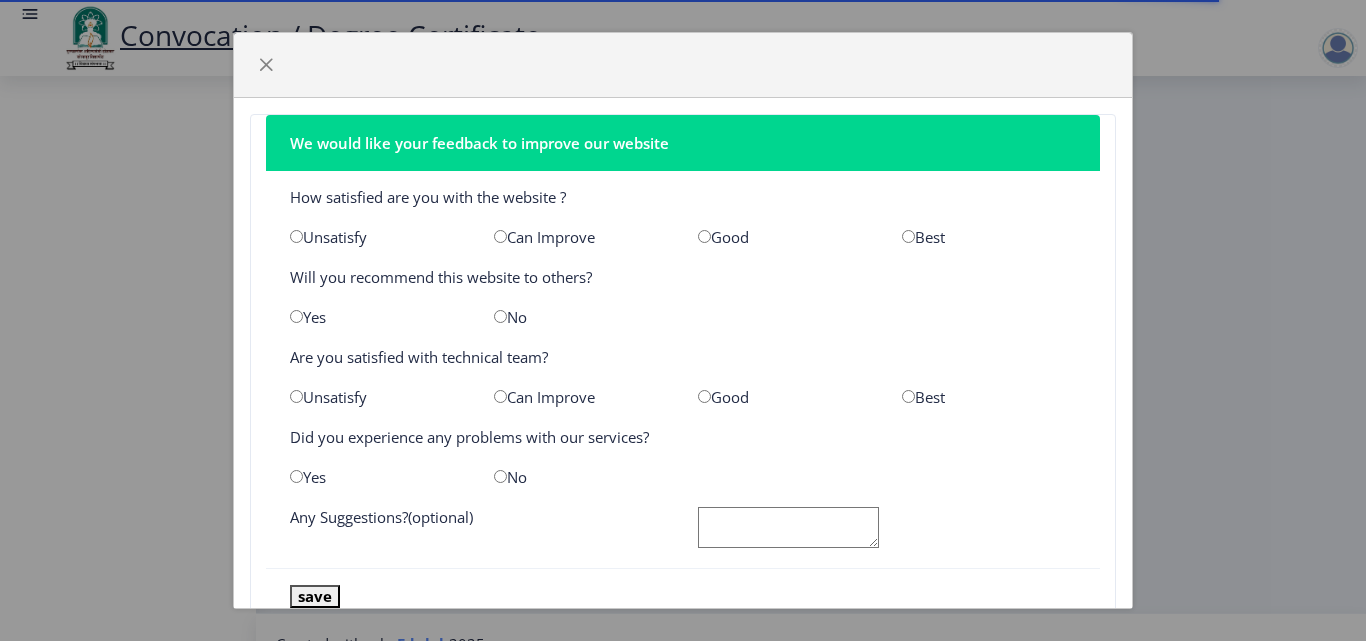 scroll, scrollTop: 0, scrollLeft: 0, axis: both 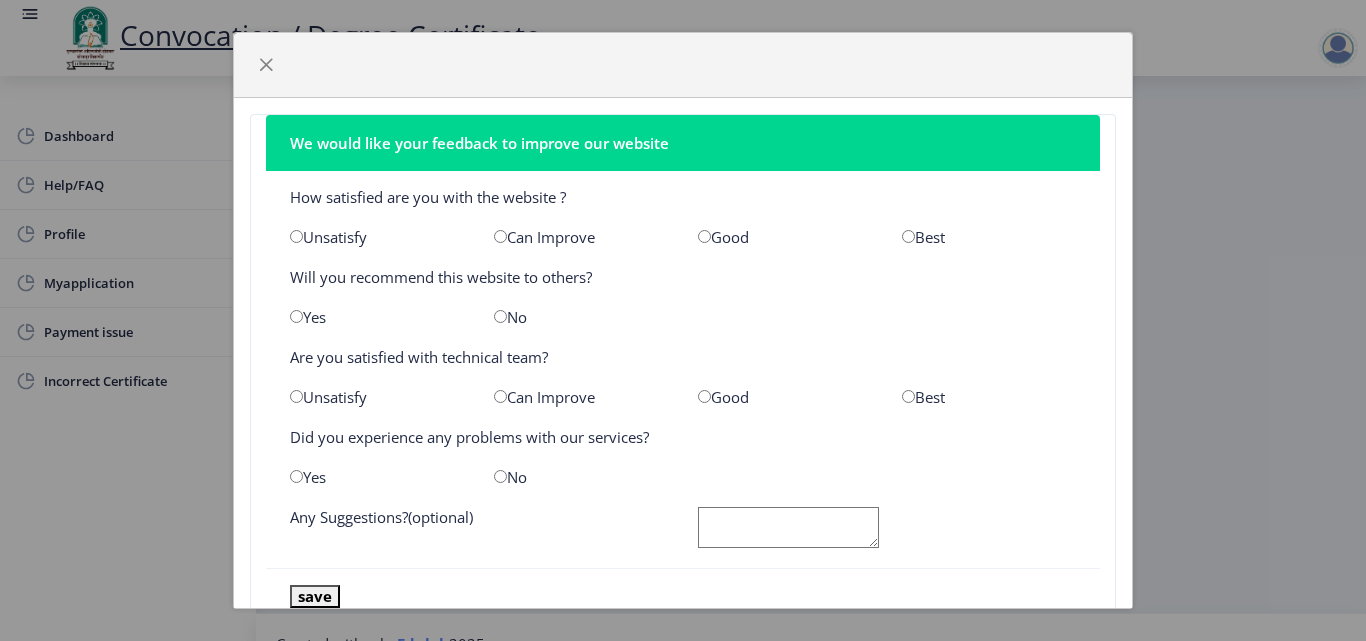 click at bounding box center [704, 236] 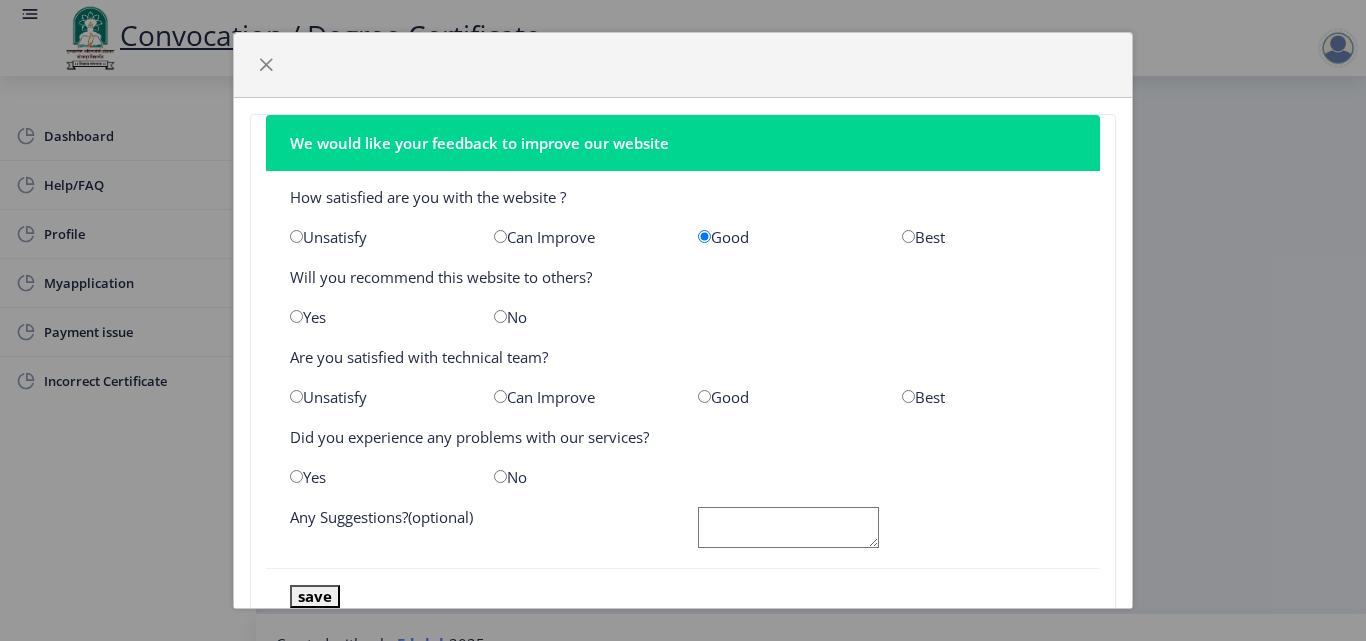 click at bounding box center [500, 316] 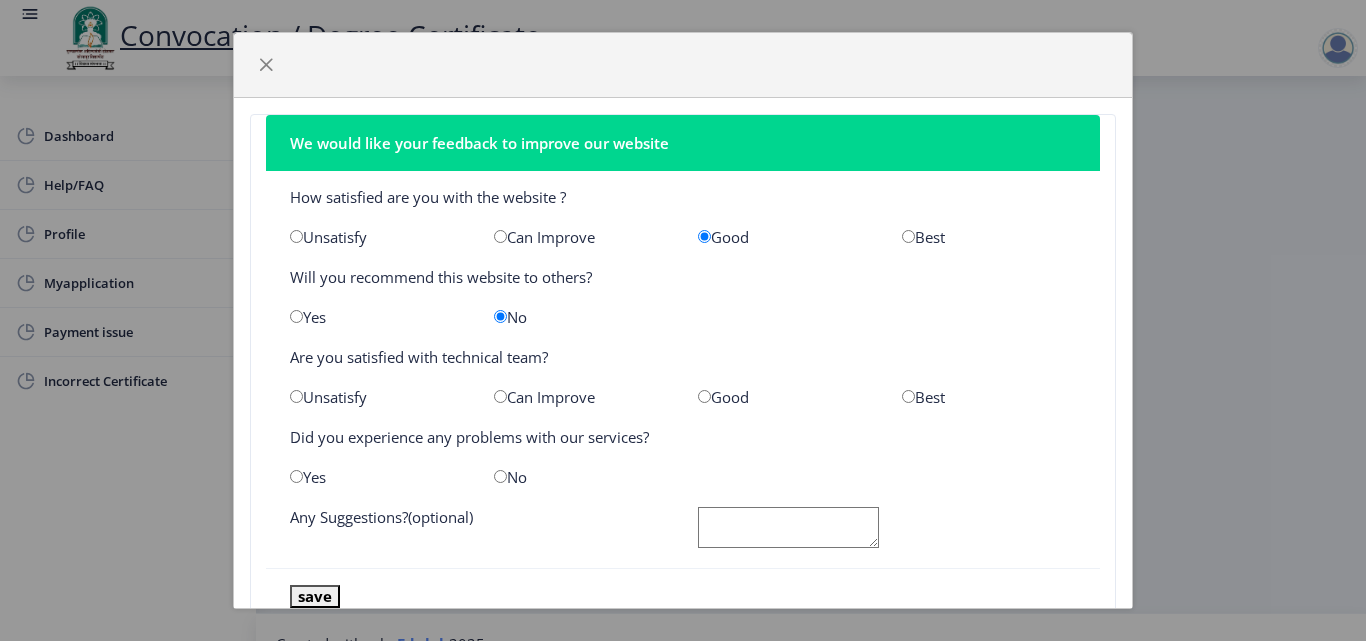 click at bounding box center (704, 396) 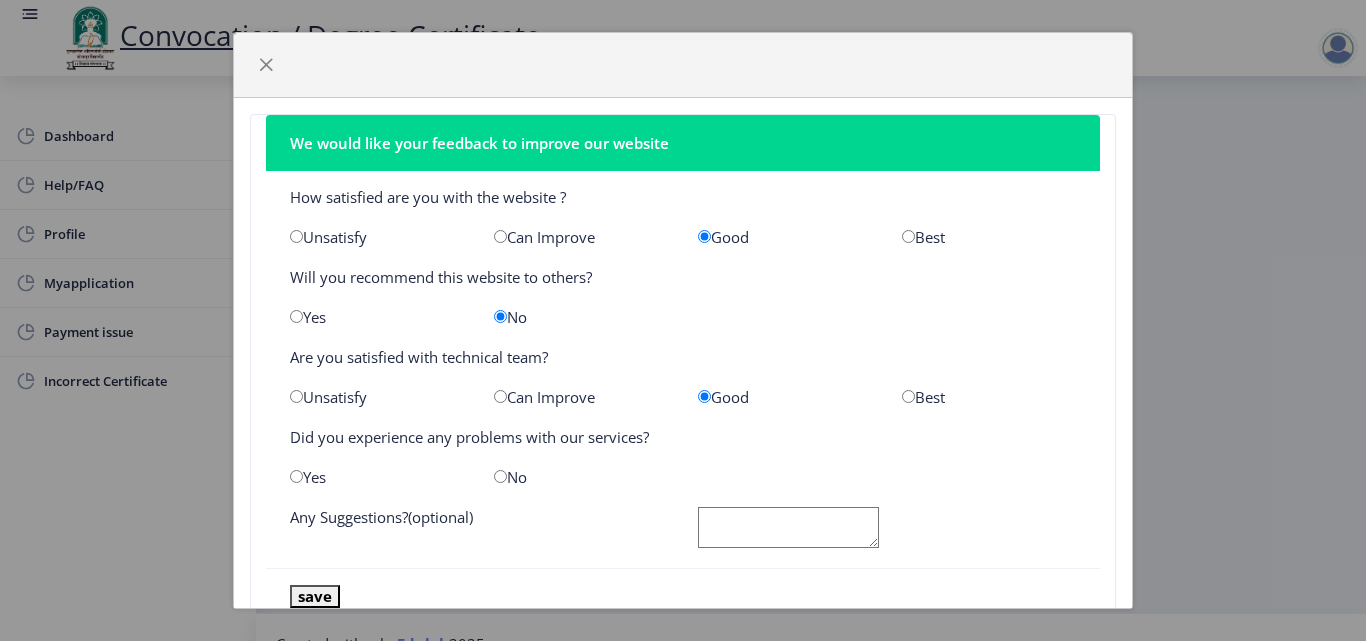 click on "No" 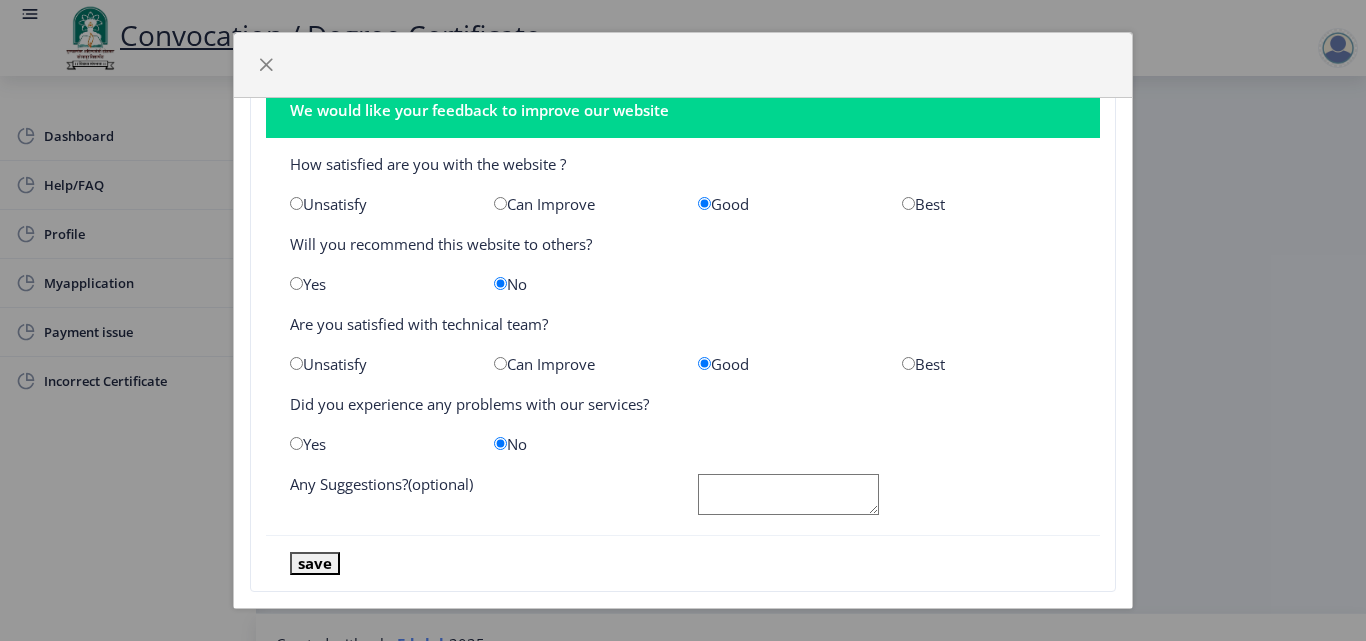 scroll, scrollTop: 63, scrollLeft: 0, axis: vertical 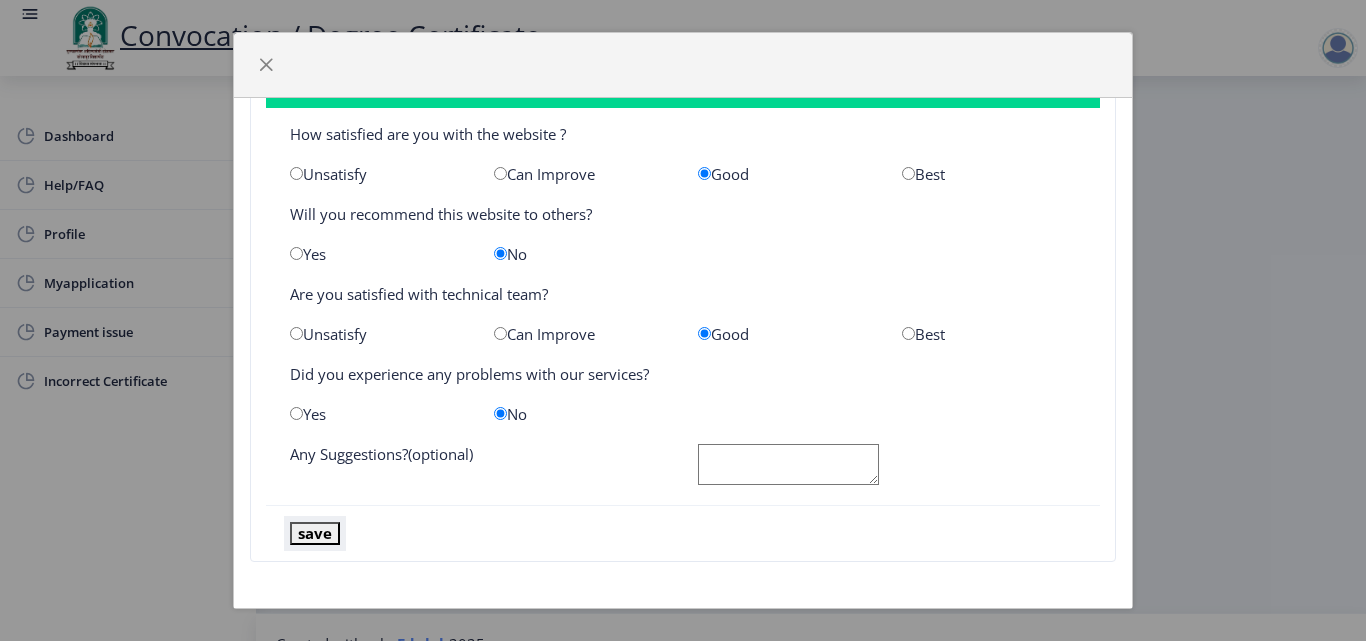 click on "save" 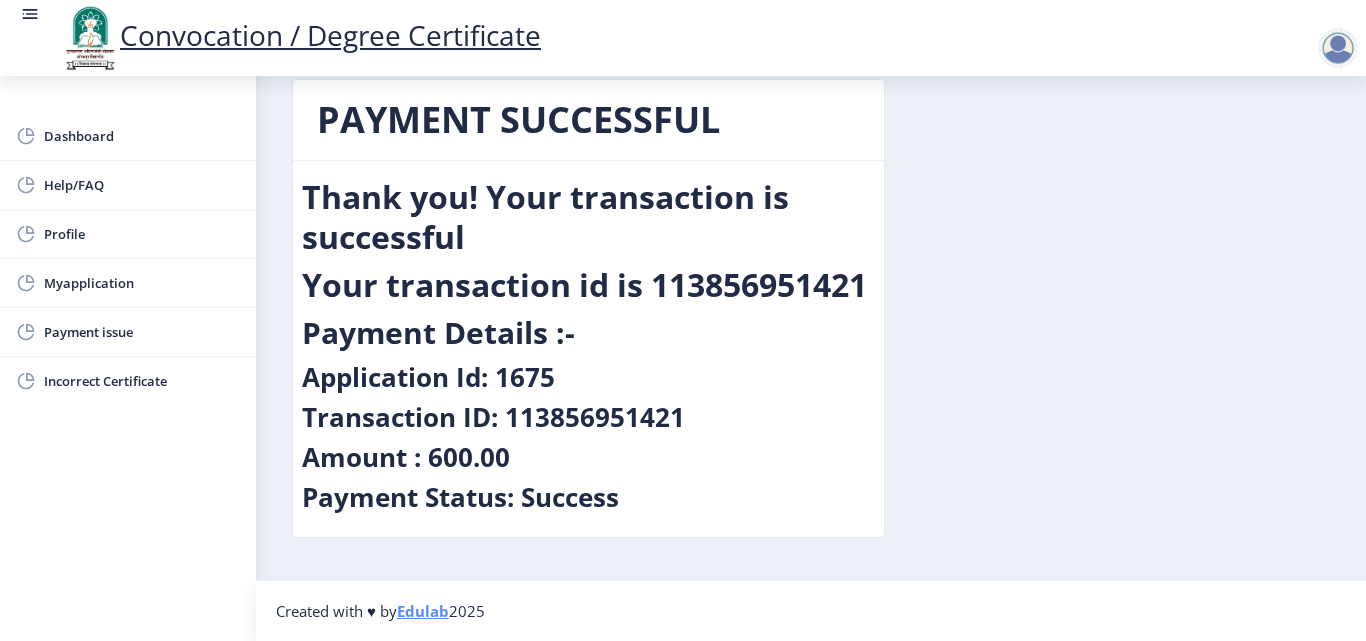scroll, scrollTop: 0, scrollLeft: 0, axis: both 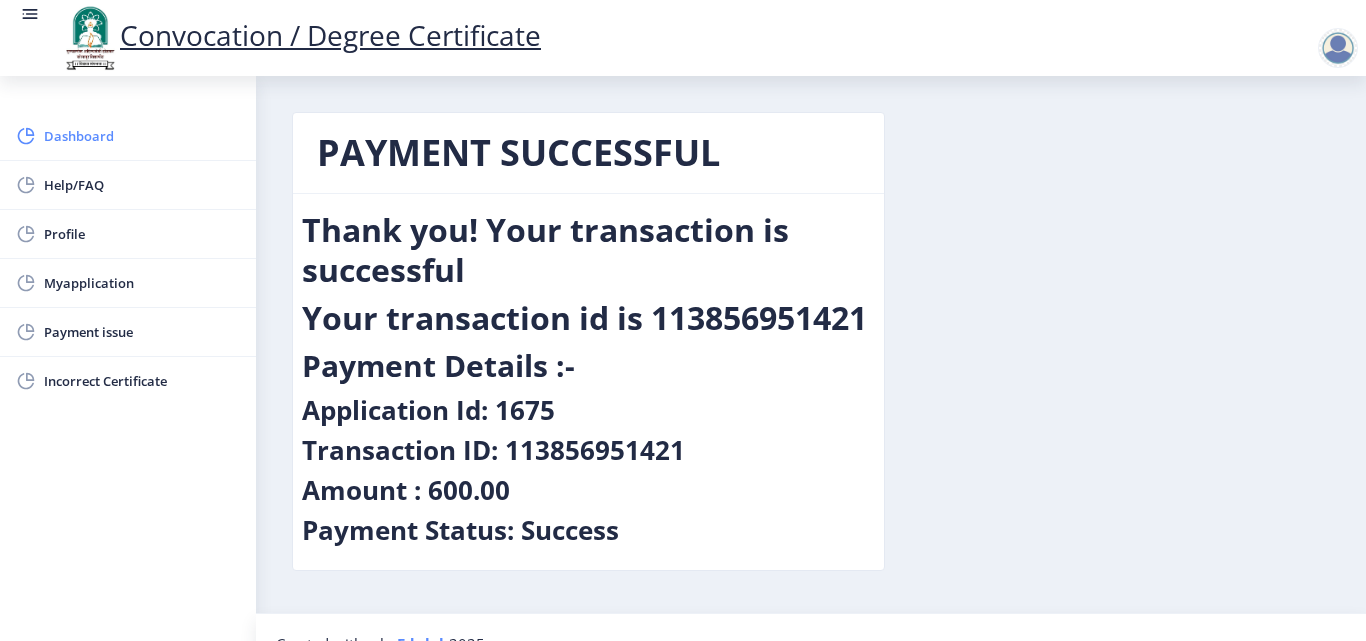 click on "Dashboard" 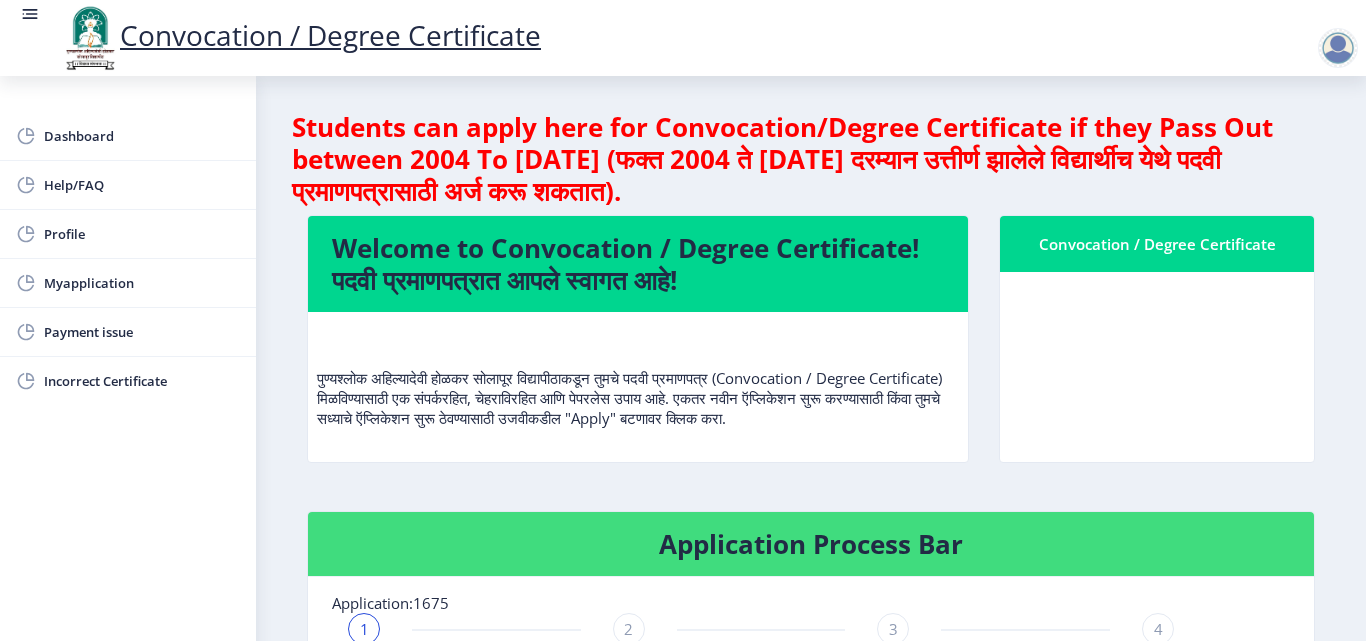 scroll, scrollTop: 0, scrollLeft: 0, axis: both 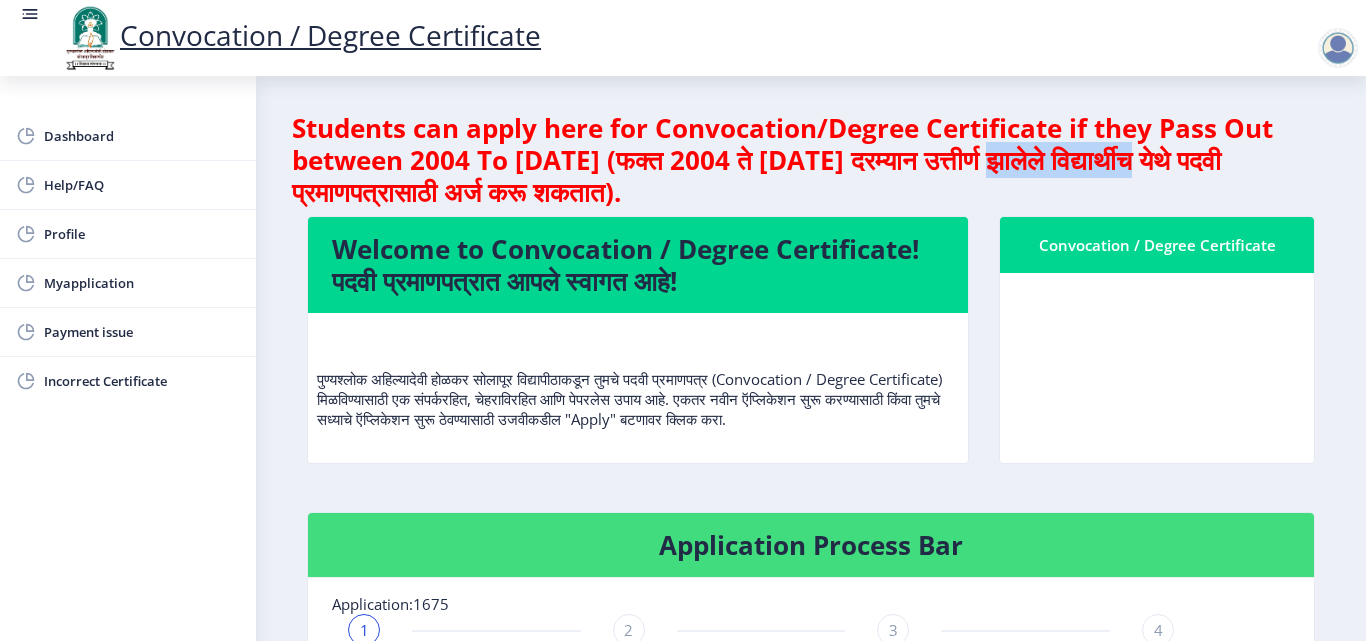 drag, startPoint x: 1094, startPoint y: 170, endPoint x: 1258, endPoint y: 163, distance: 164.14932 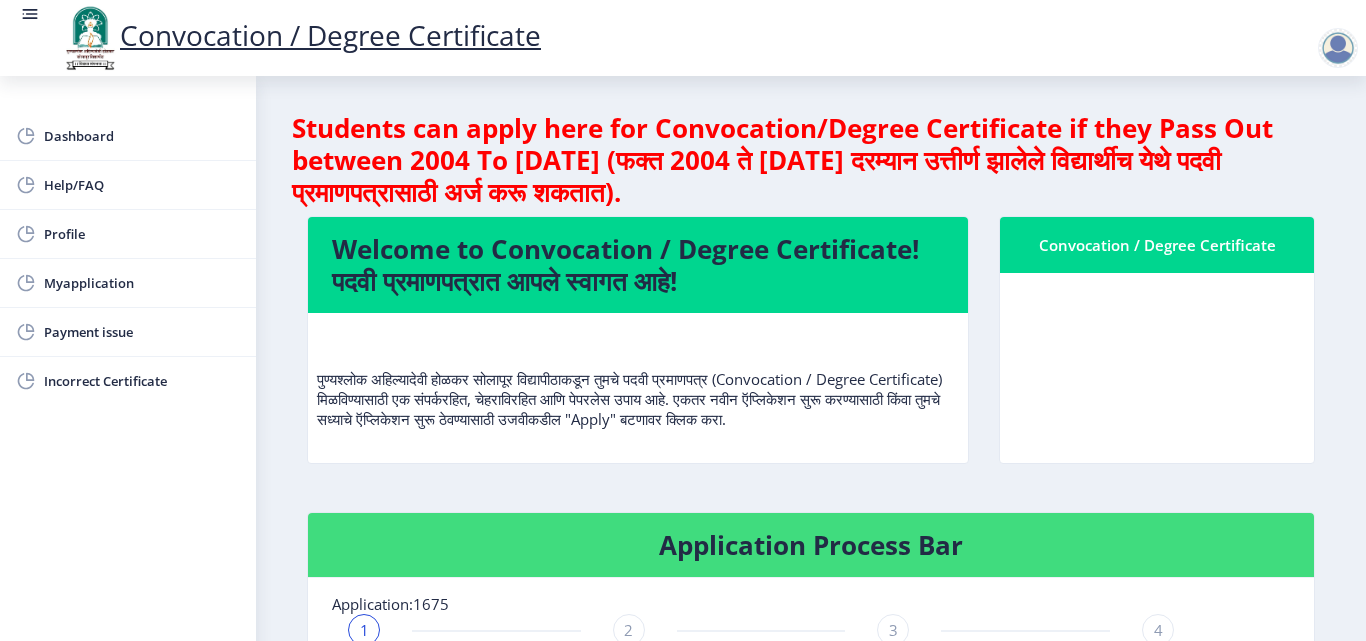 click on "Students can apply here for Convocation/Degree Certificate if they Pass Out between 2004 To [DATE] (फक्त 2004 ते ऑक्टोबर 2021 दरम्यान उत्तीर्ण झालेले विद्यार्थीच येथे पदवी प्रमाणपत्रासाठी अर्ज करू शकतात)." 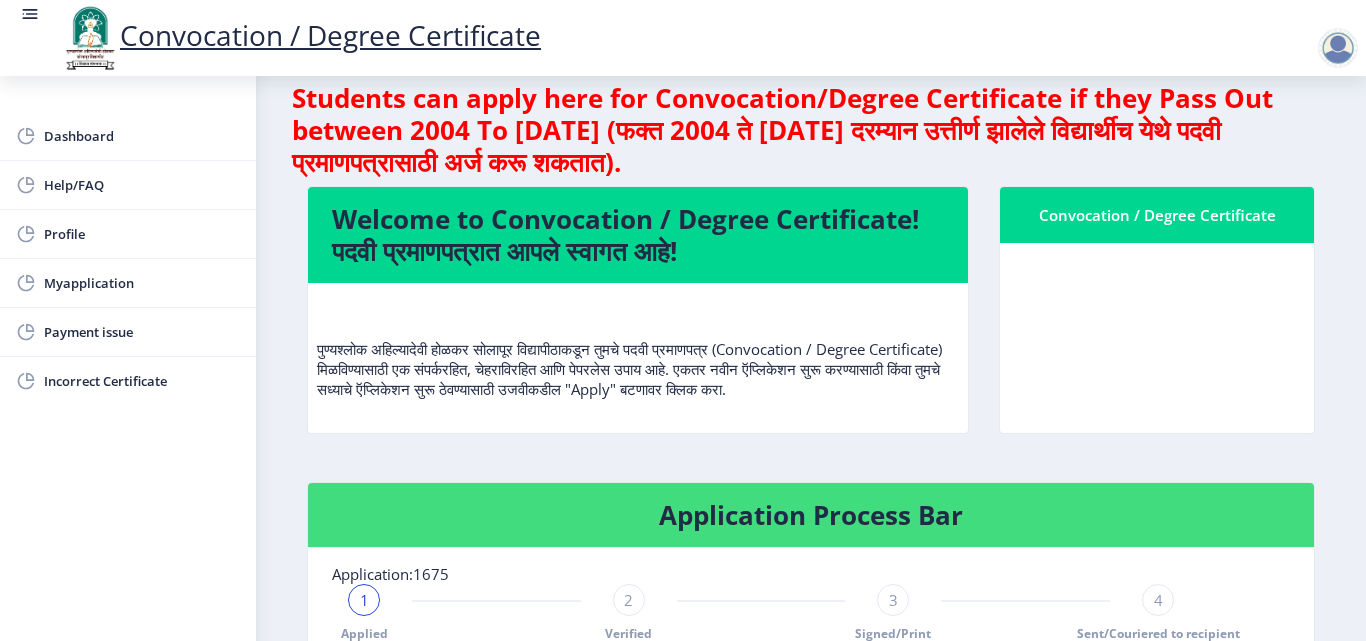 scroll, scrollTop: 0, scrollLeft: 0, axis: both 